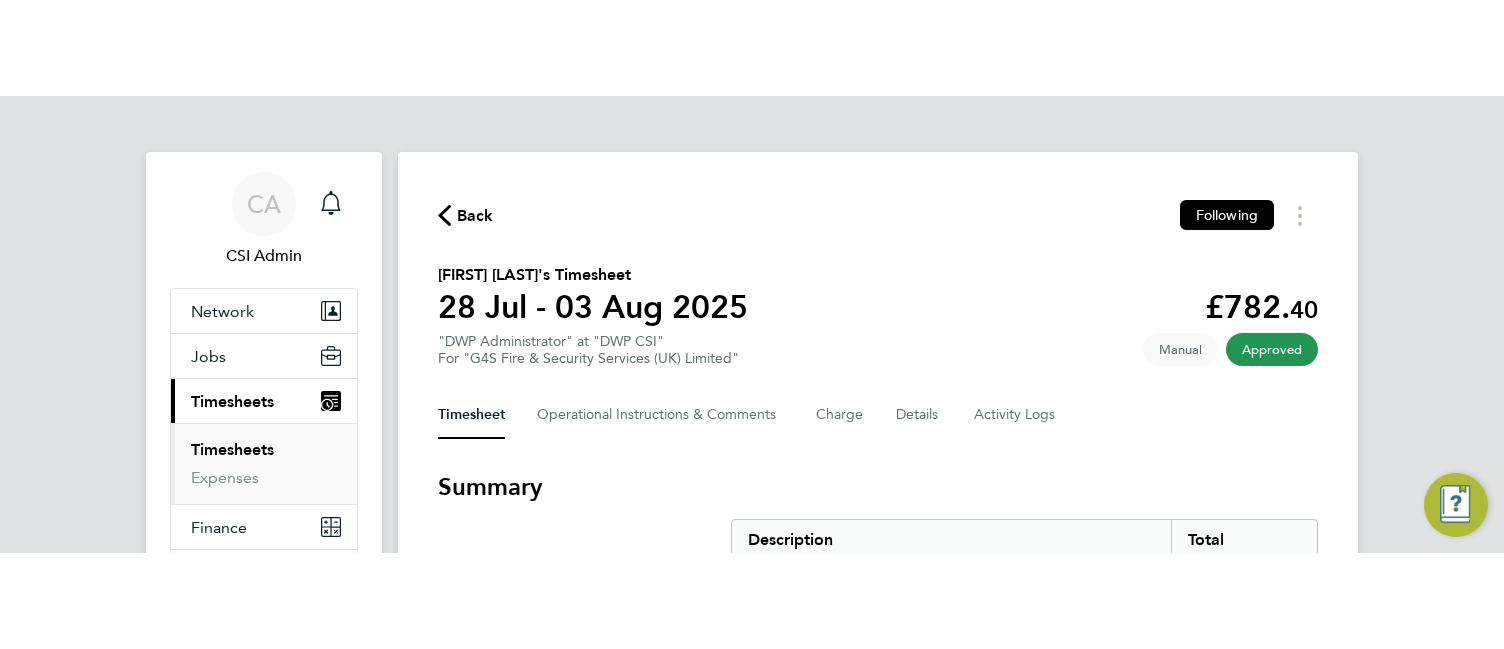 scroll, scrollTop: 640, scrollLeft: 0, axis: vertical 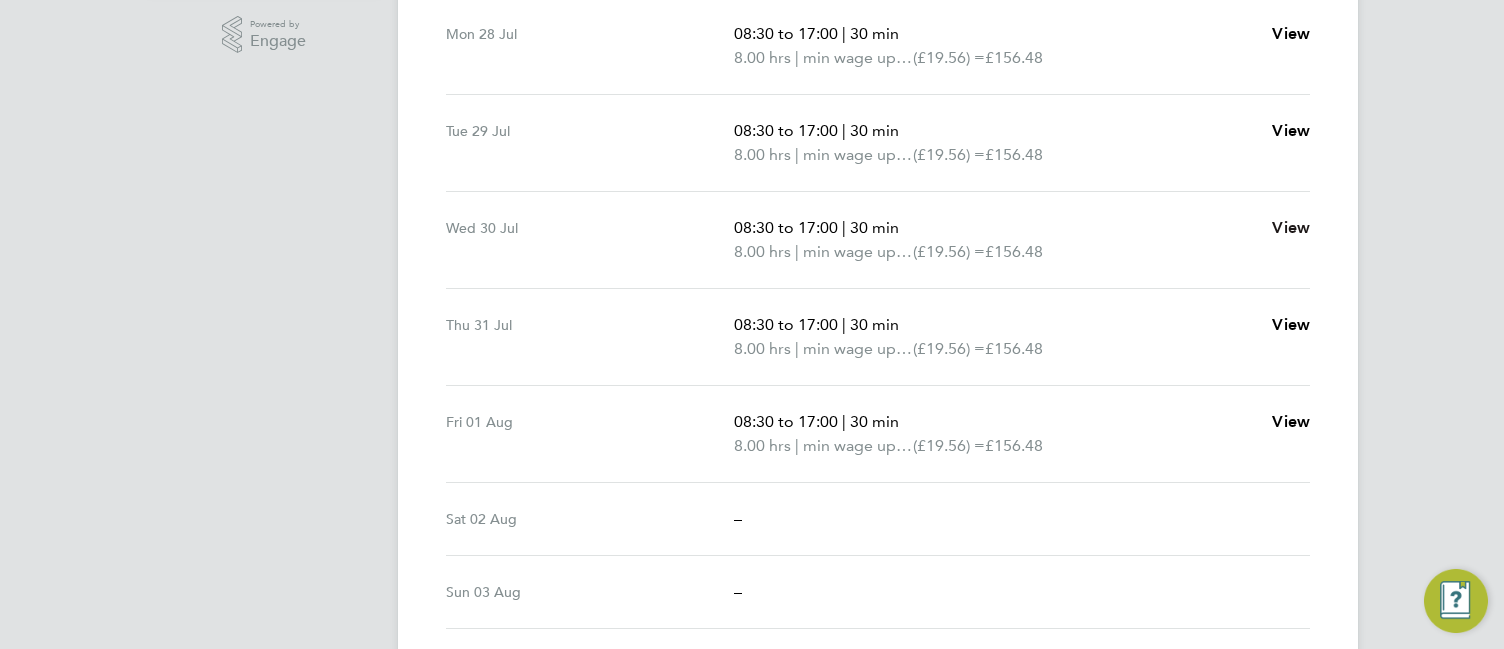 click on "View" at bounding box center (1291, 227) 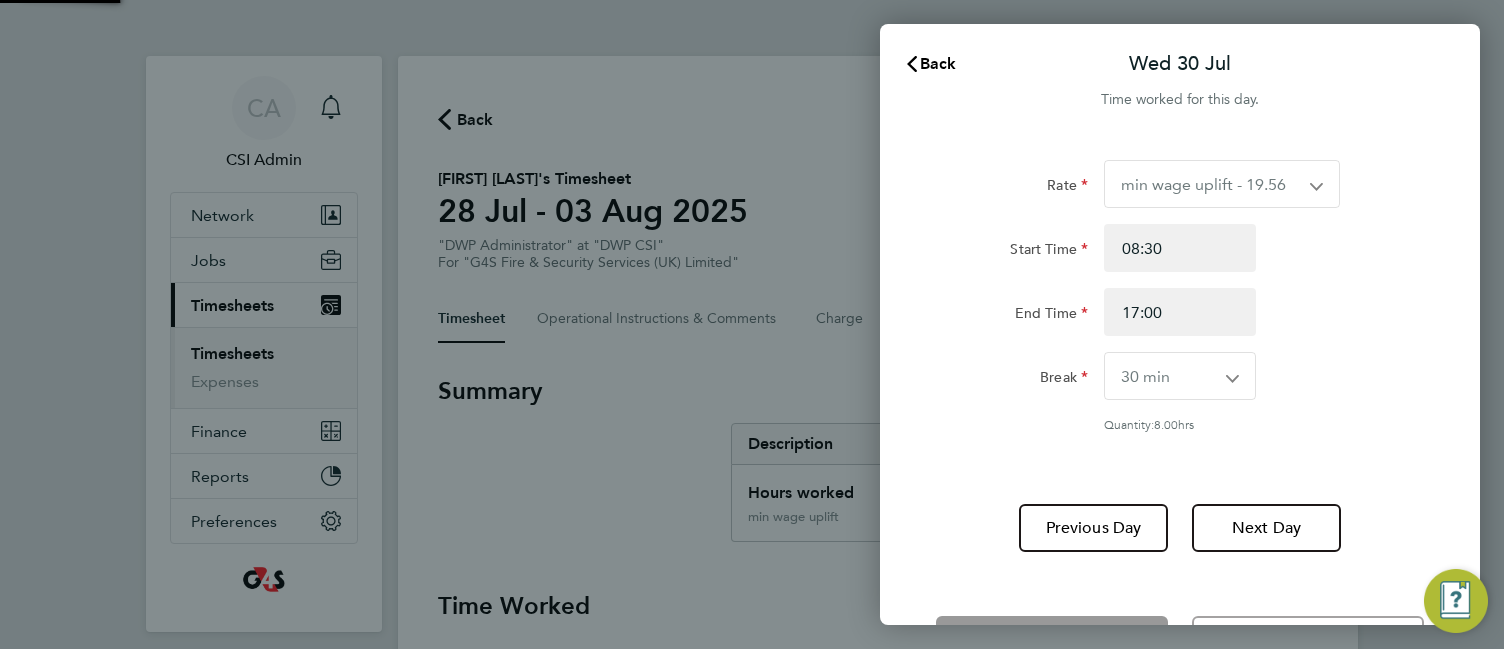 scroll, scrollTop: 0, scrollLeft: 0, axis: both 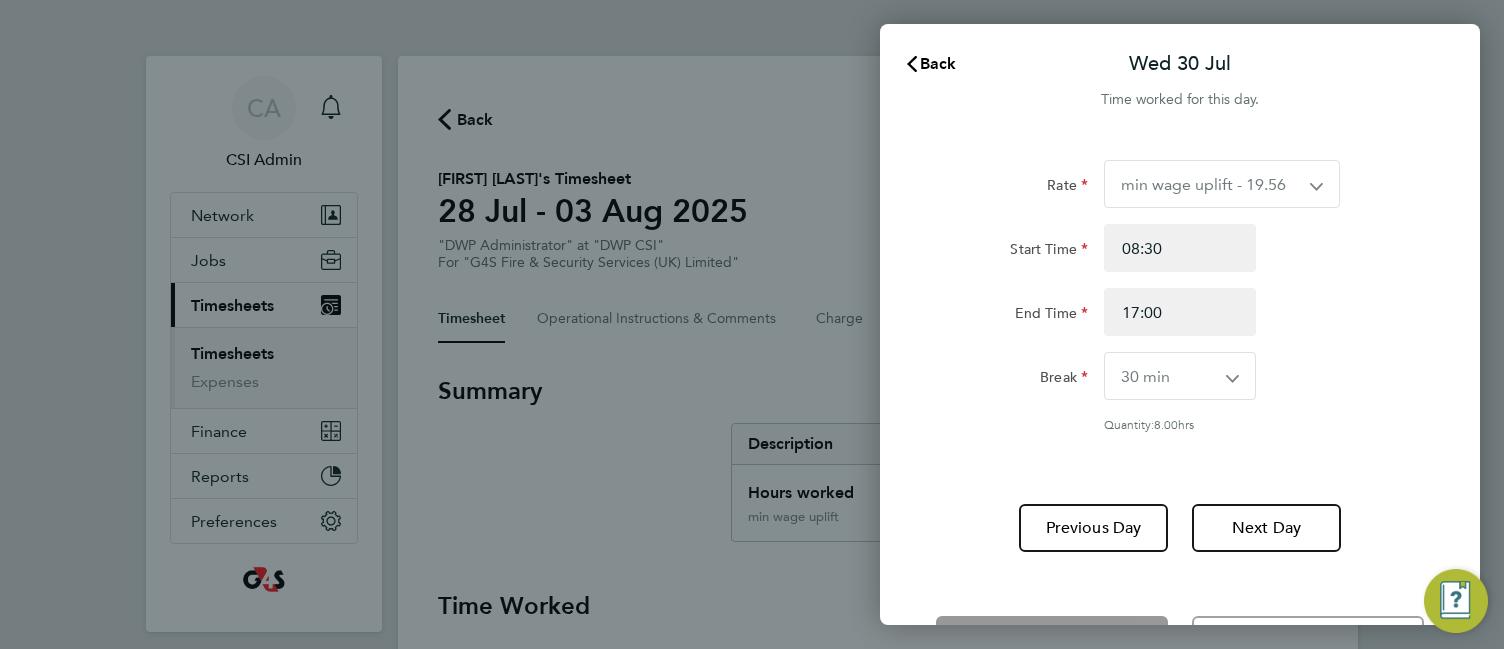 click 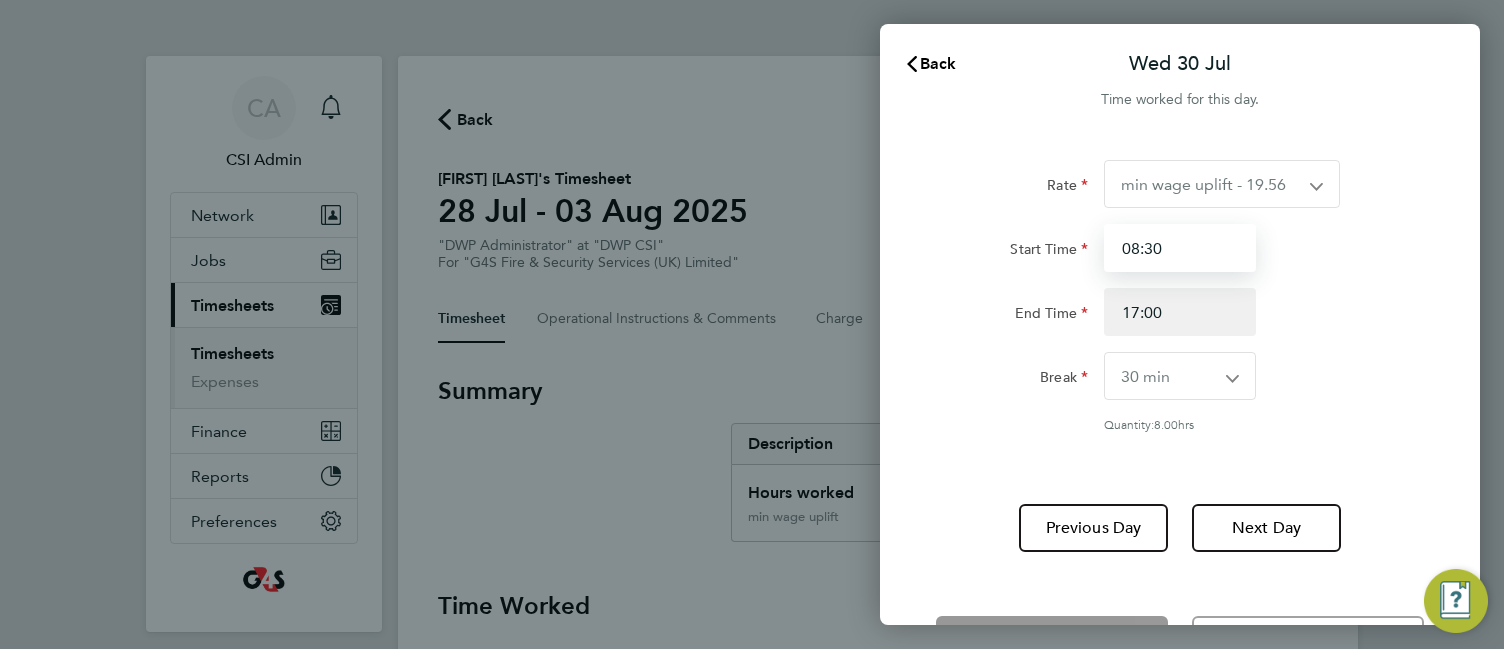 click on "08:30" at bounding box center [1180, 248] 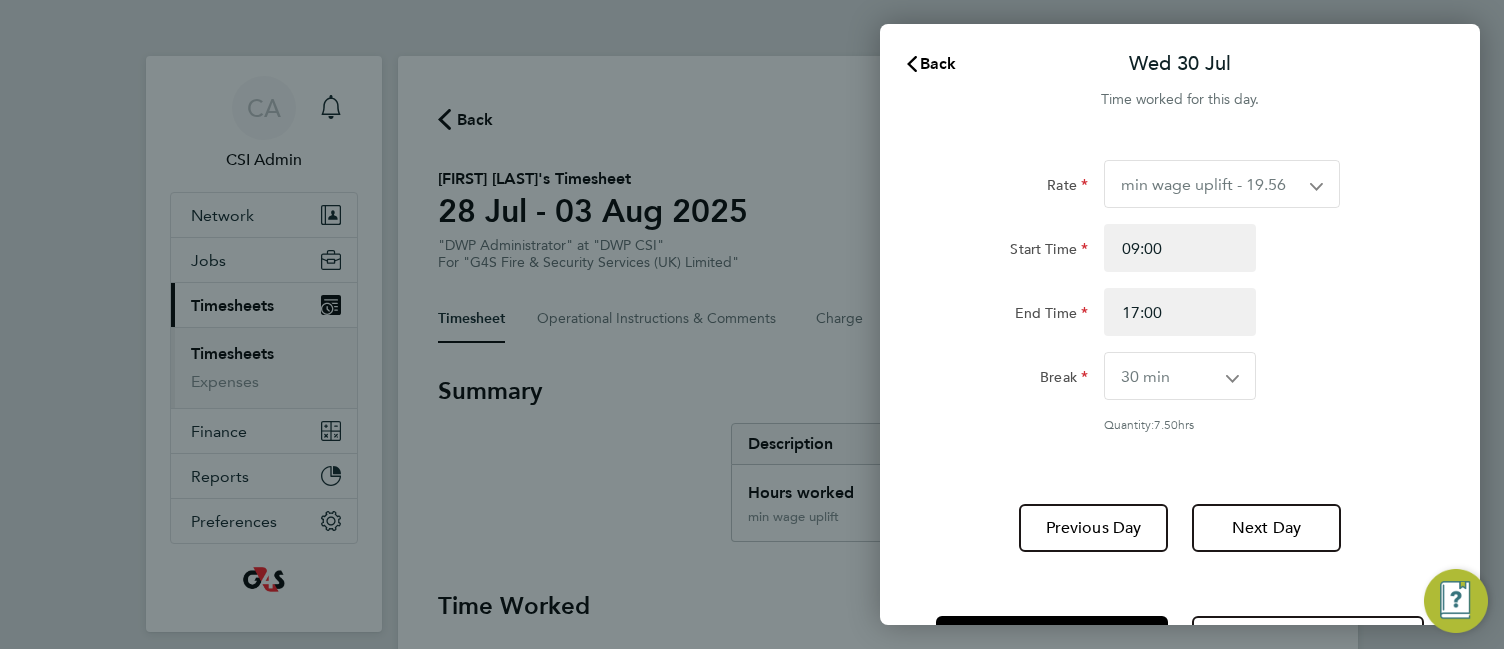 click on "Break  0 min   15 min   30 min   45 min   60 min   75 min   90 min" 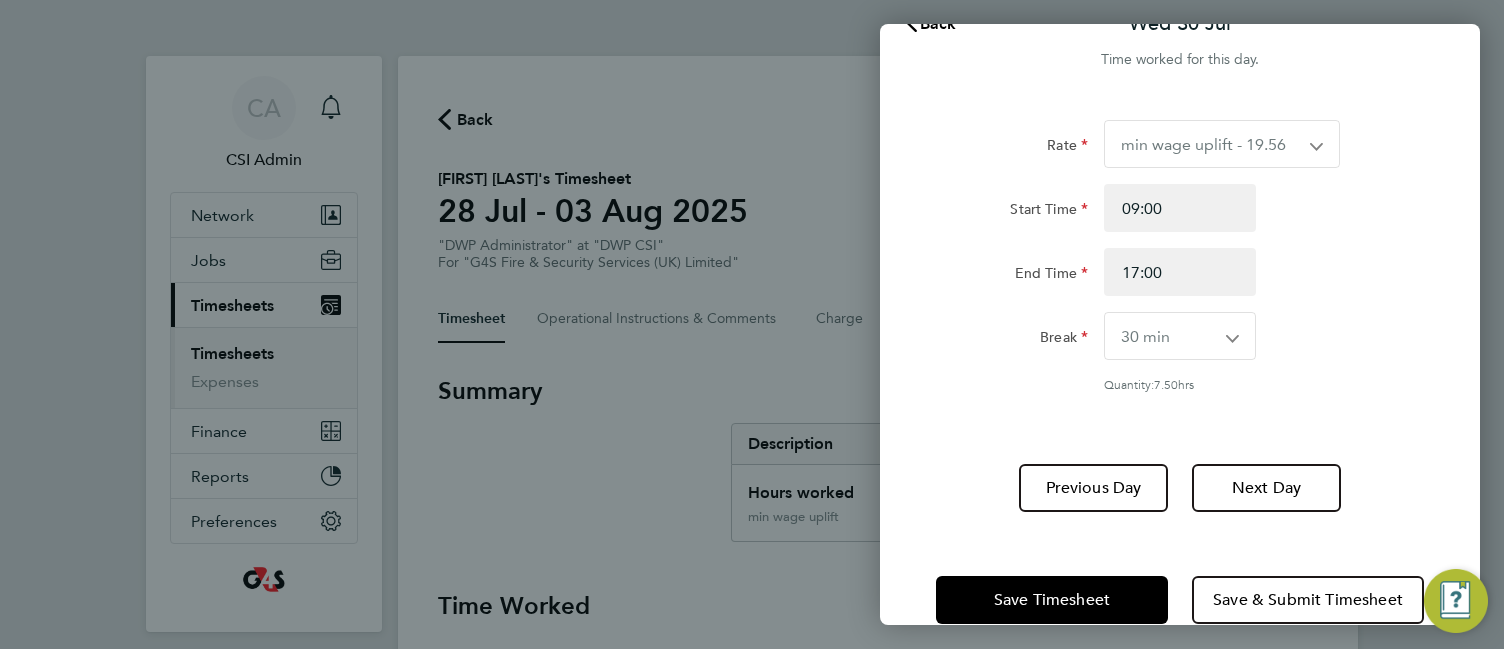 scroll, scrollTop: 77, scrollLeft: 0, axis: vertical 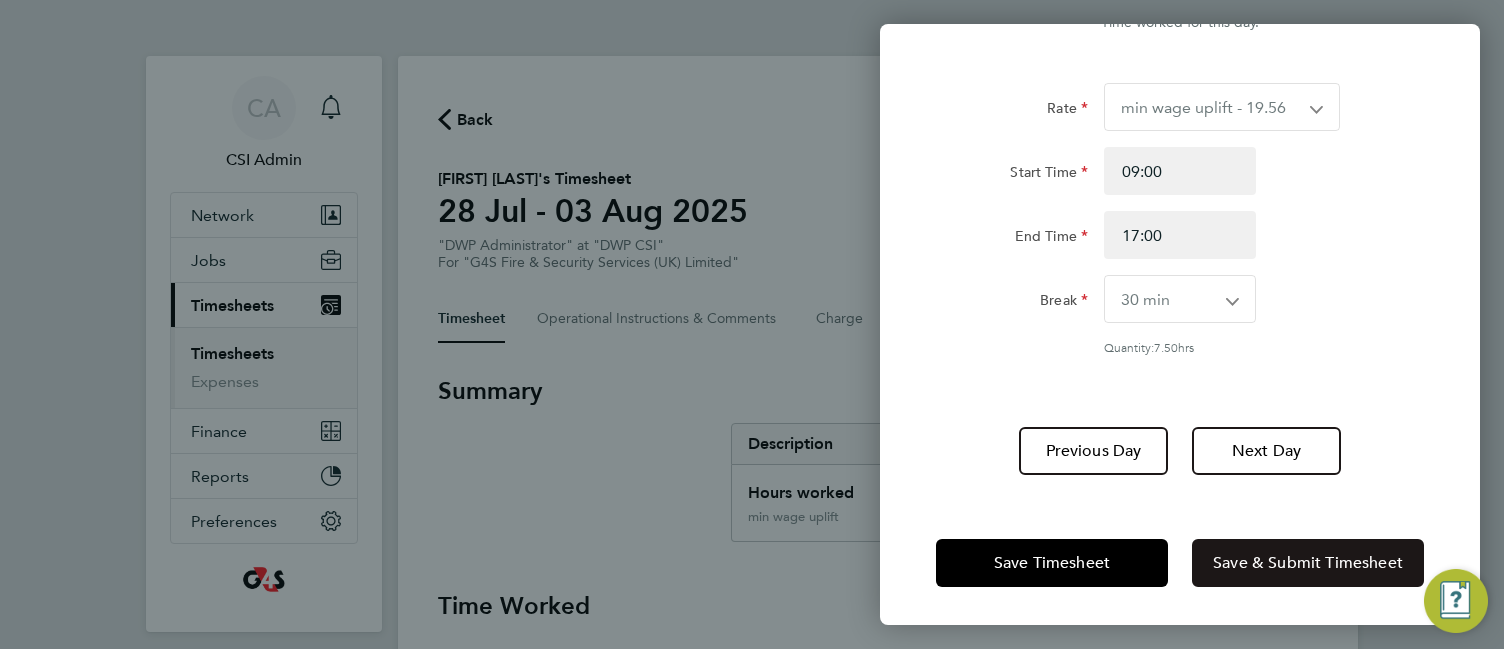 click on "Save & Submit Timesheet" 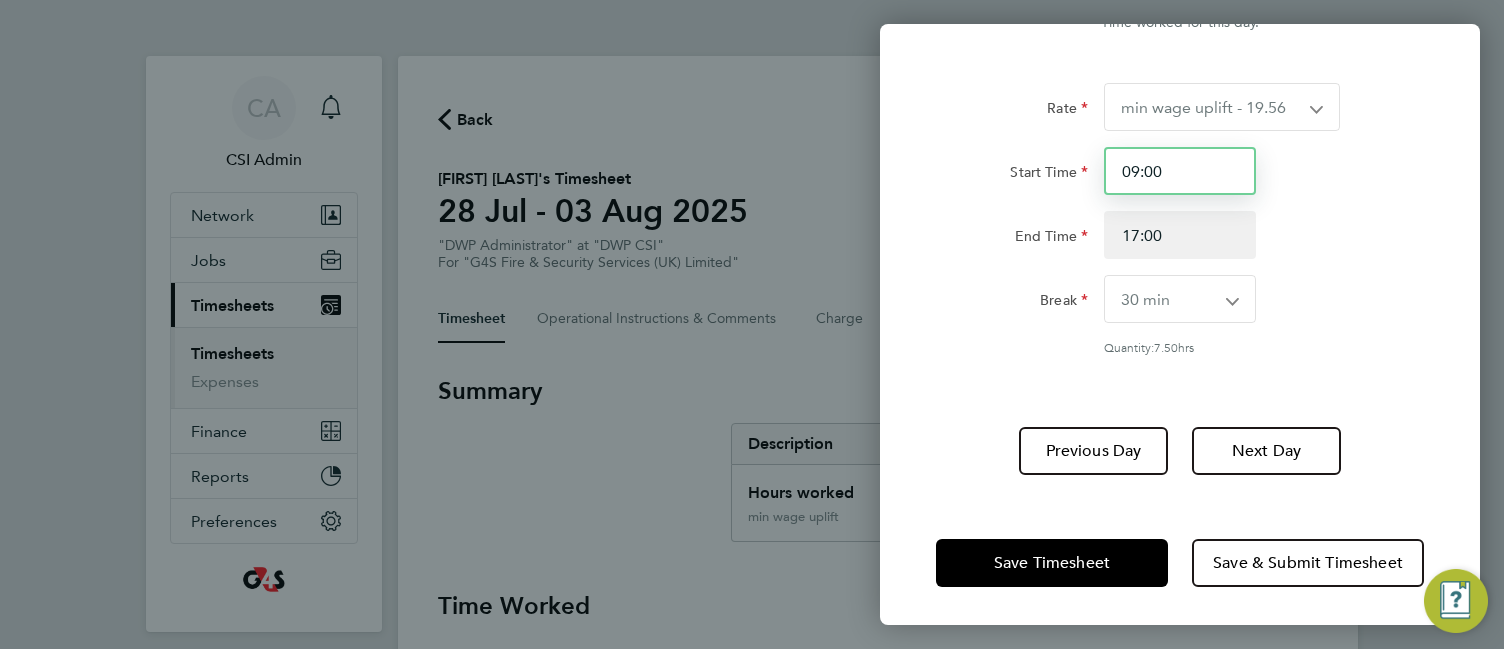 click on "09:00" at bounding box center (1180, 171) 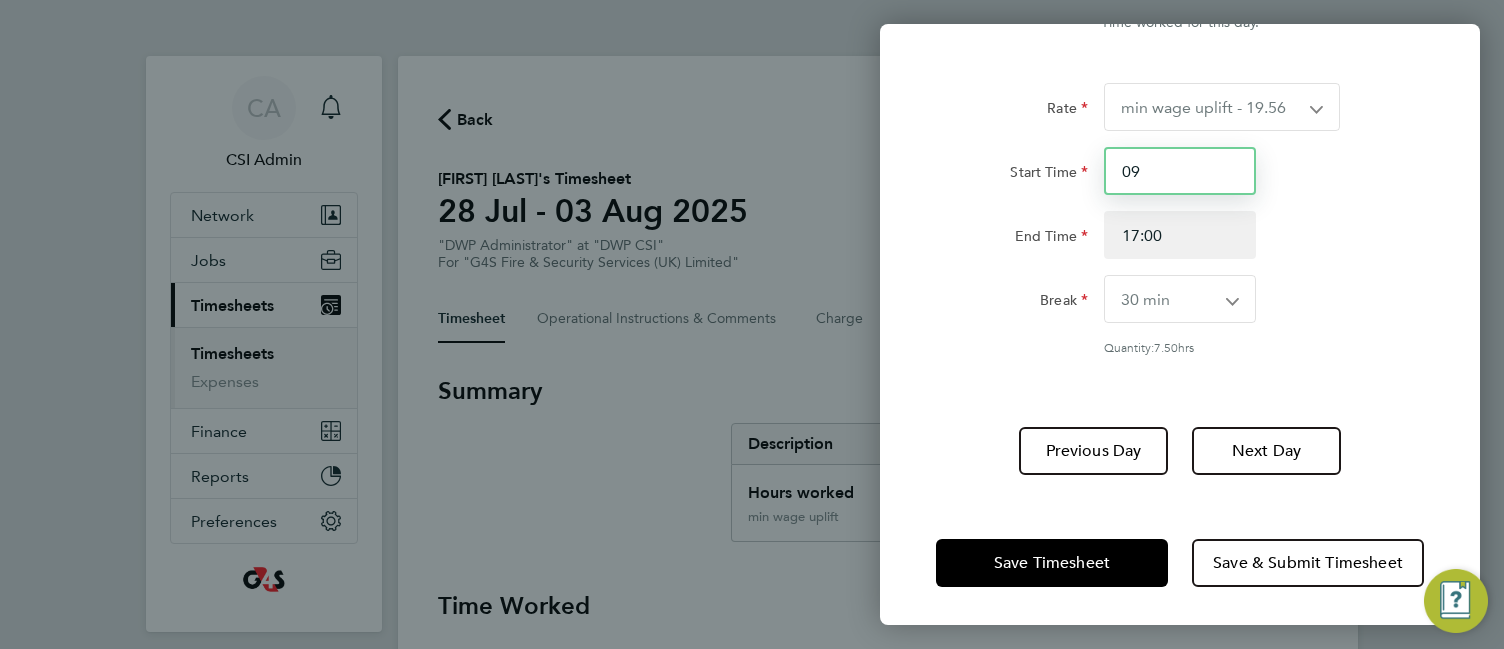 type on "0" 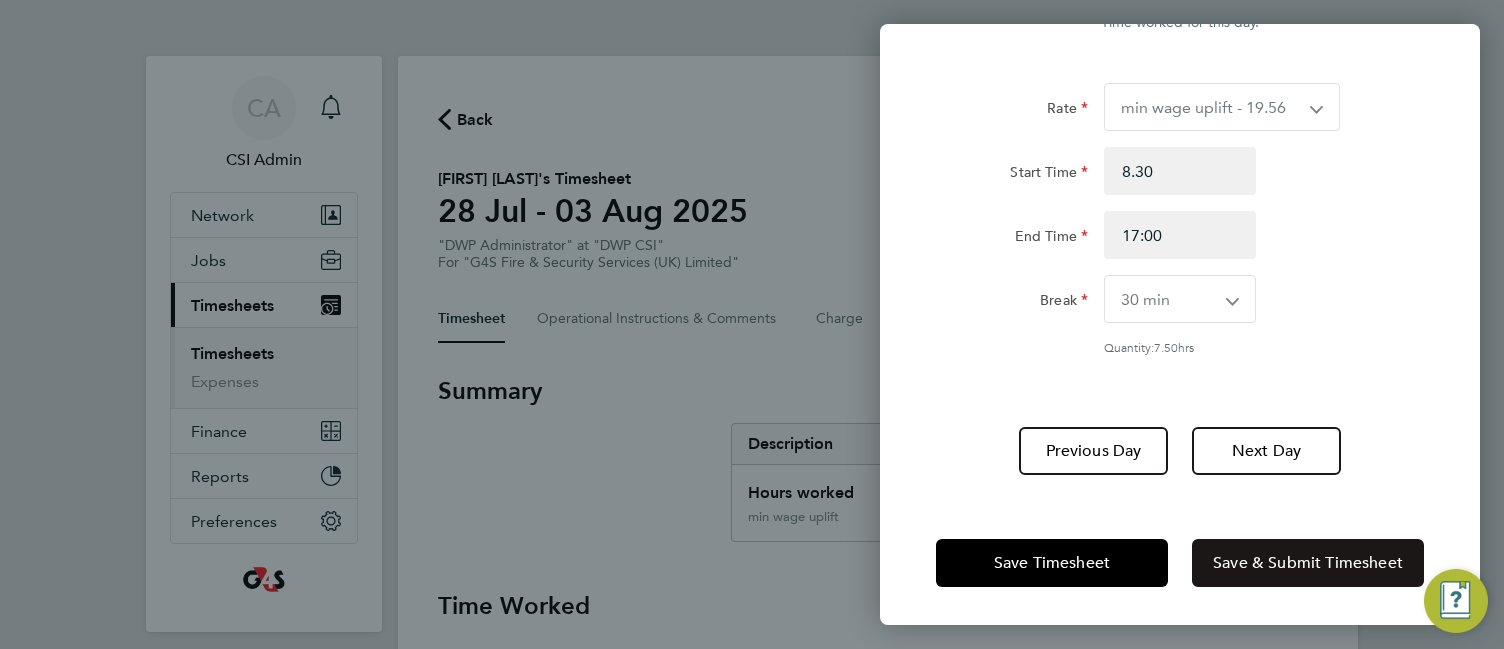 type on "08:30" 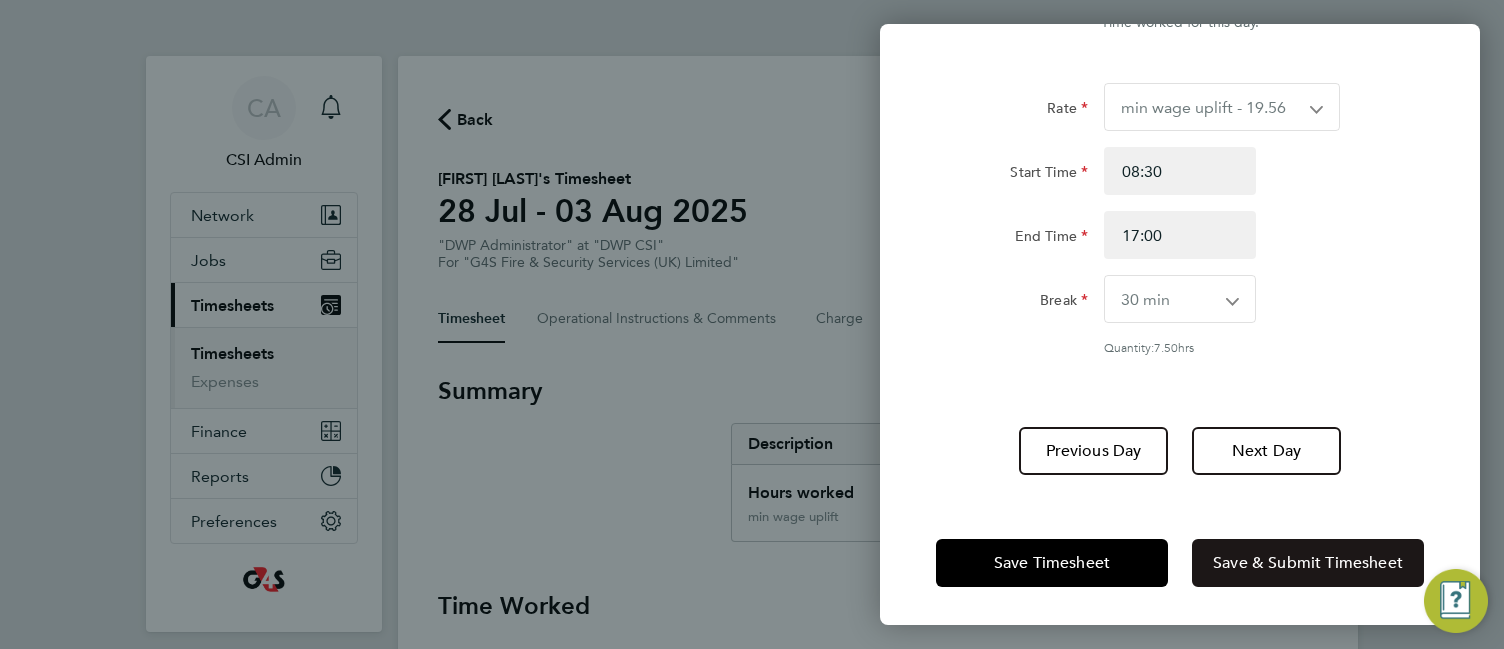 click on "Save & Submit Timesheet" 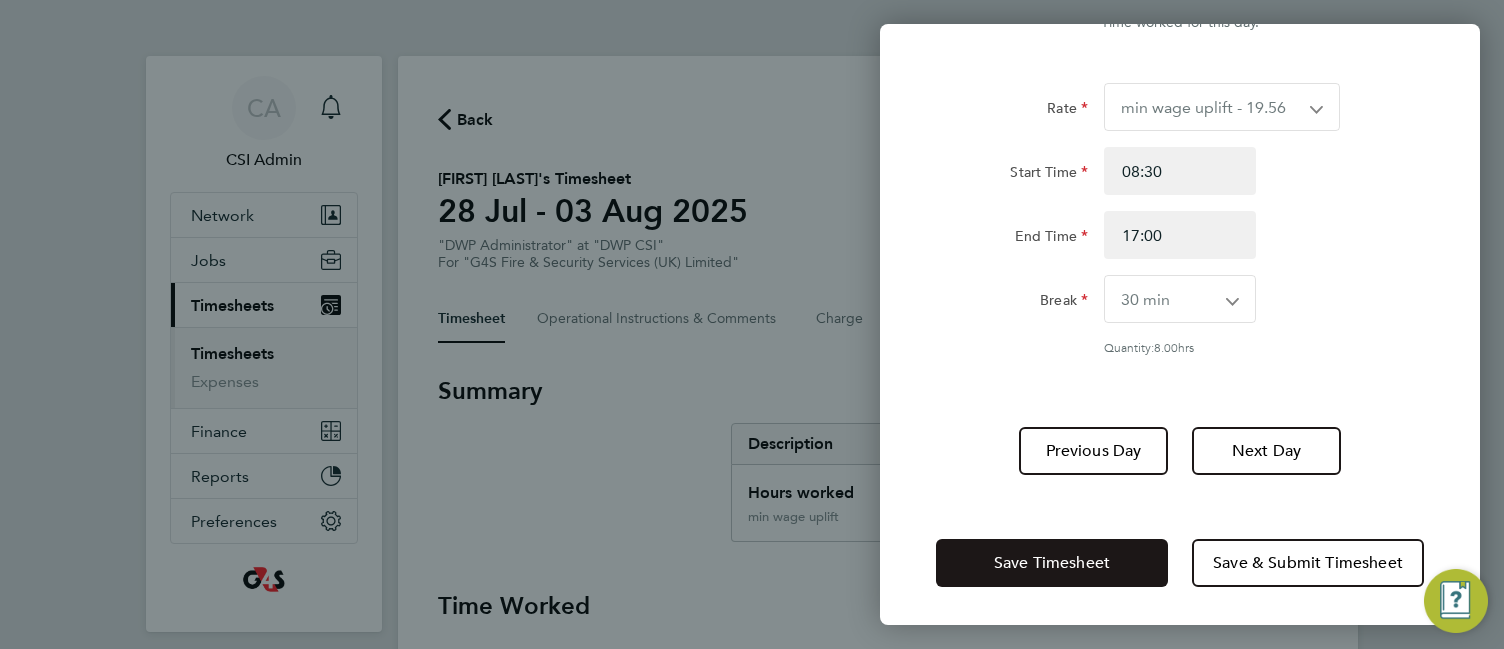 click on "Save Timesheet" 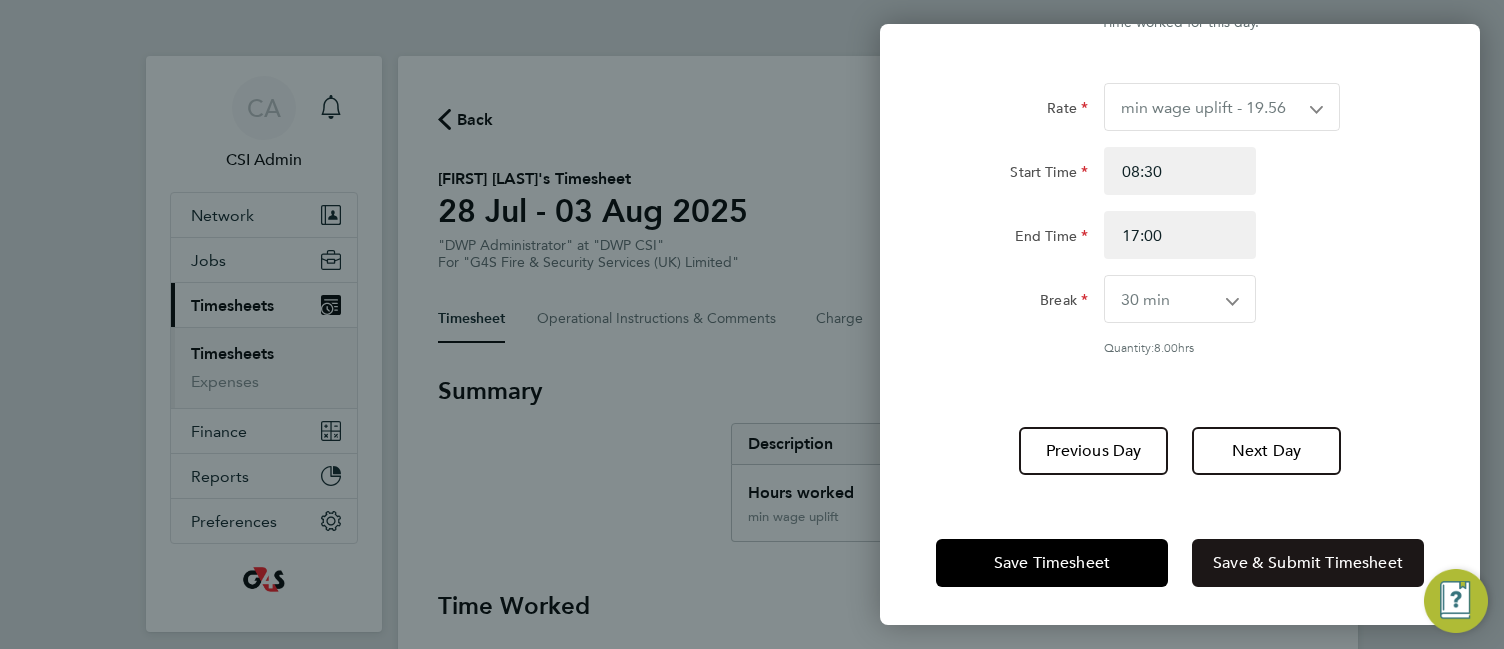 click on "Save & Submit Timesheet" 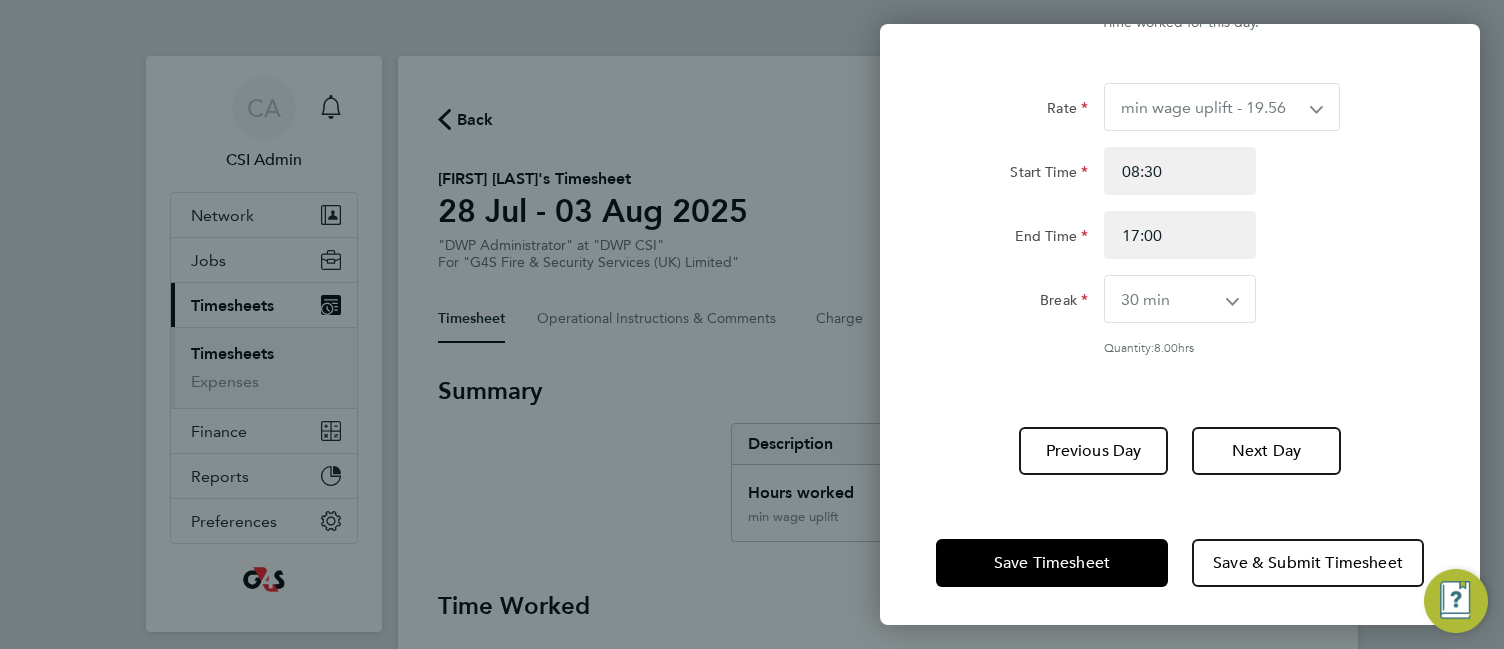 click on "End Time 17:00" 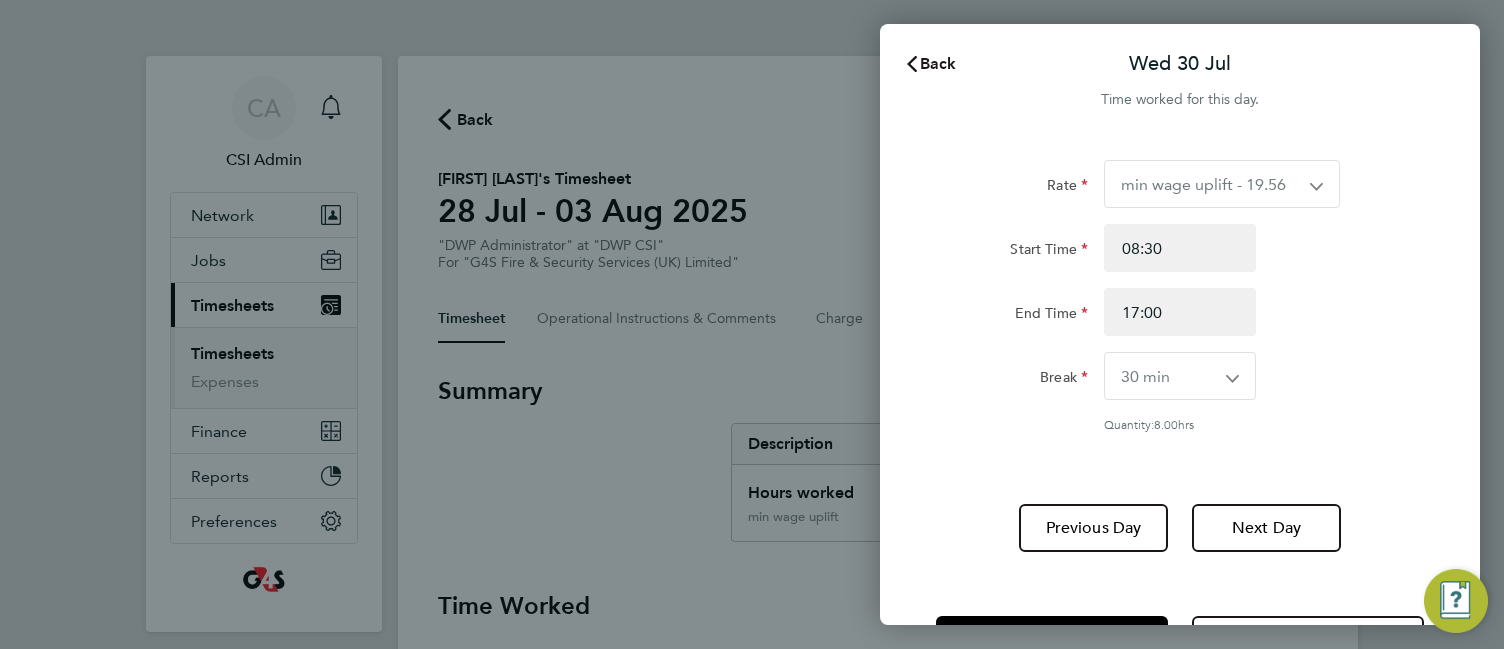 click 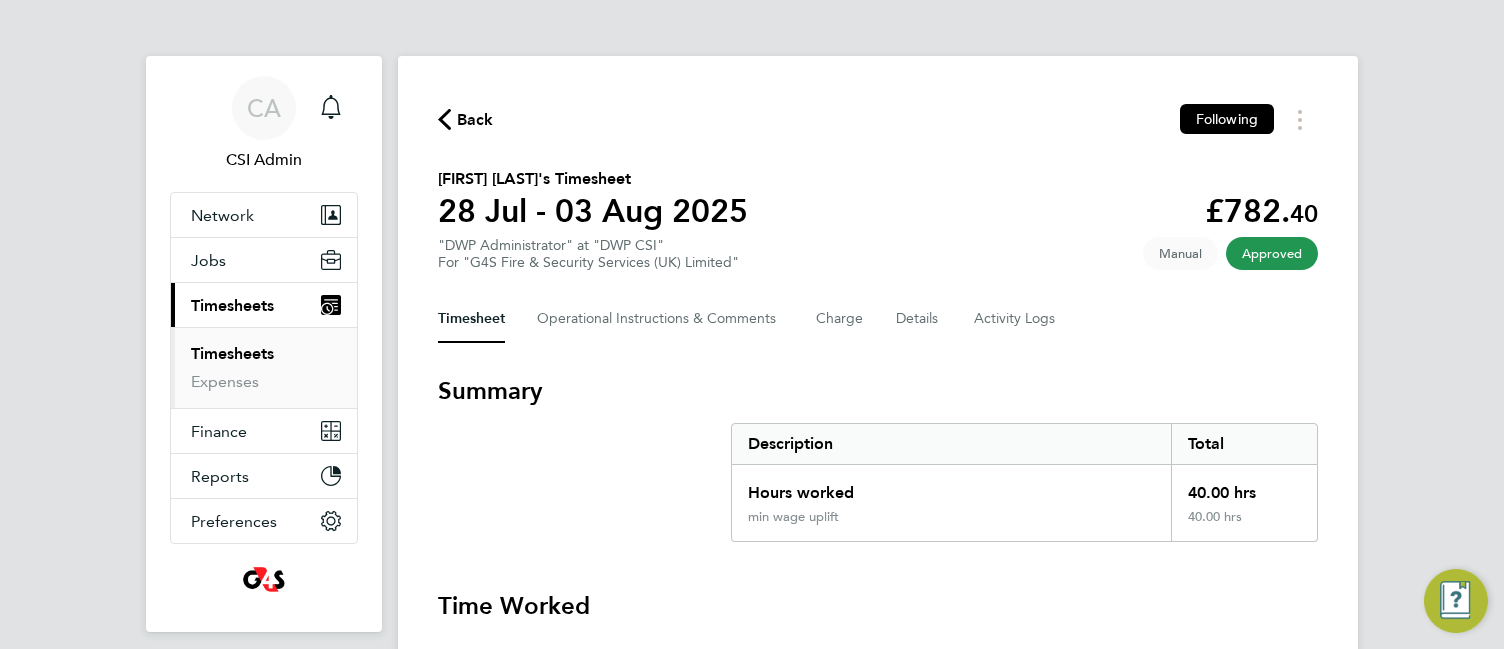 click on "Back" 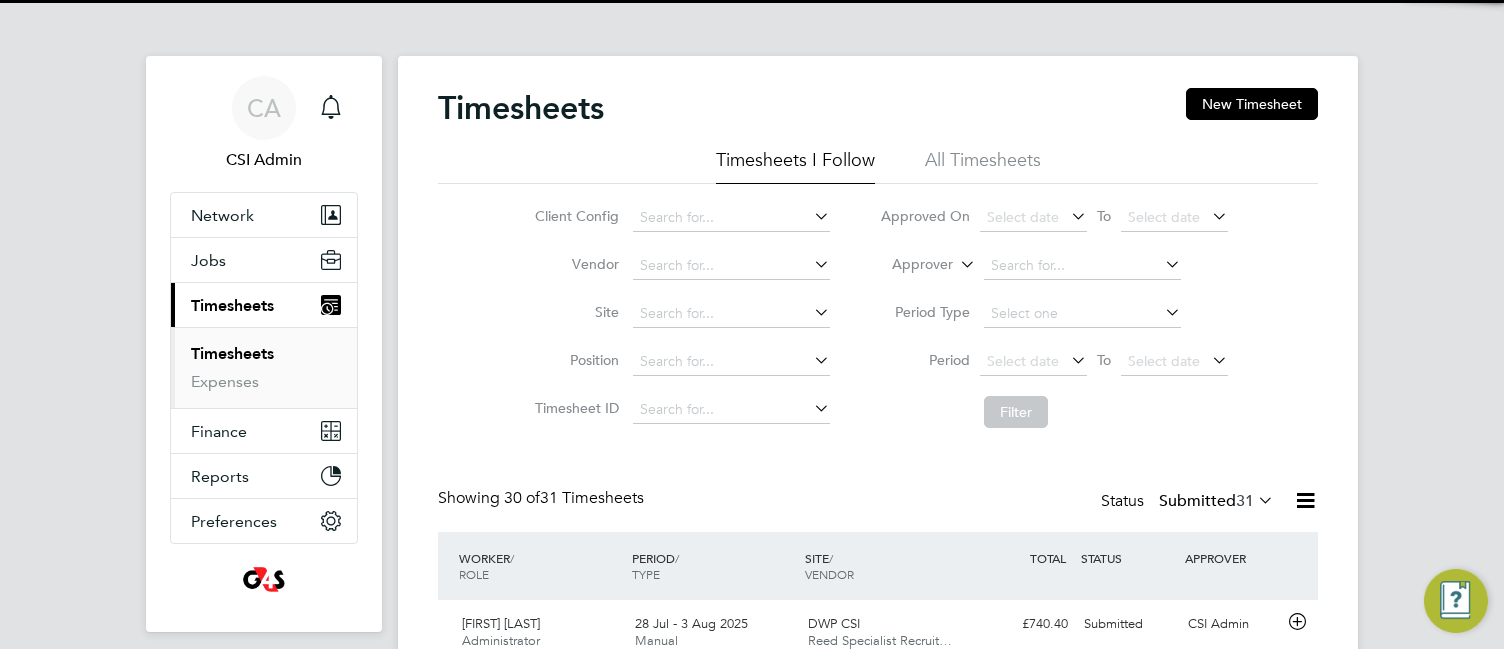 scroll, scrollTop: 10, scrollLeft: 10, axis: both 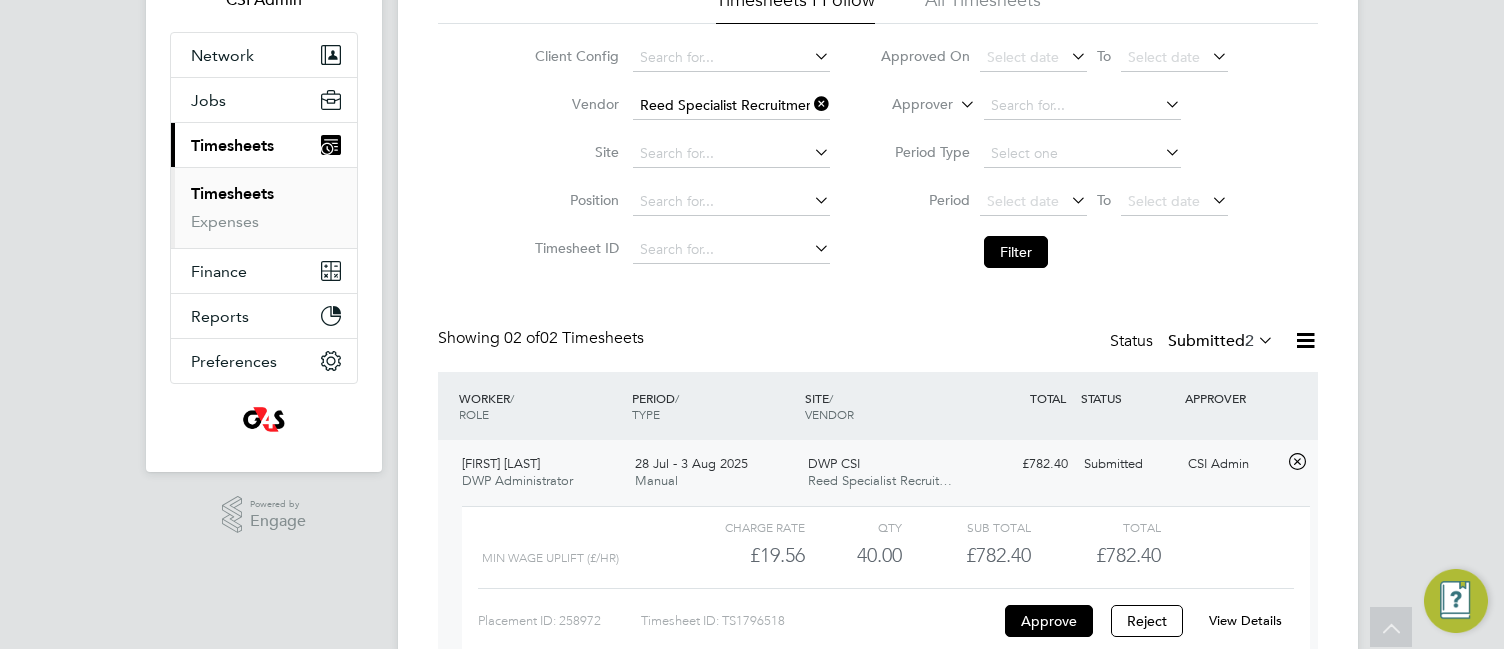 click on "Timesheet ID" 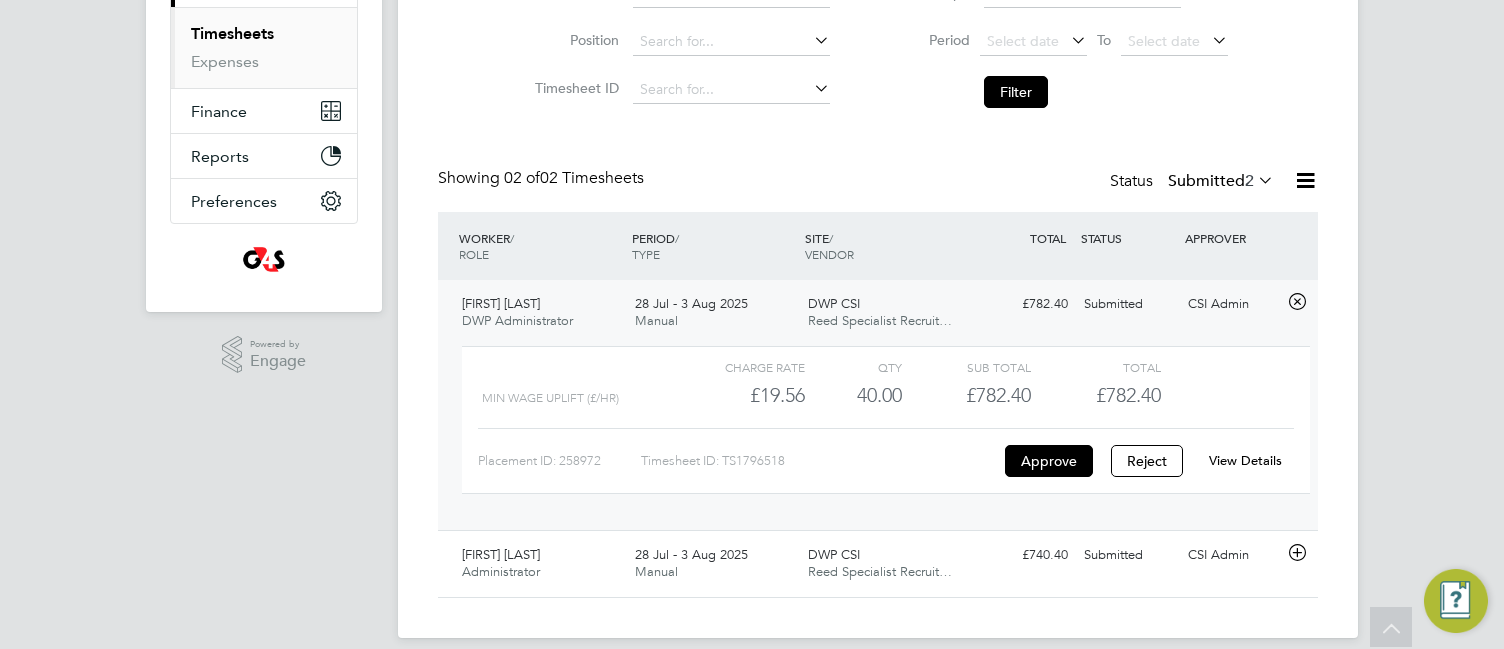 scroll, scrollTop: 341, scrollLeft: 0, axis: vertical 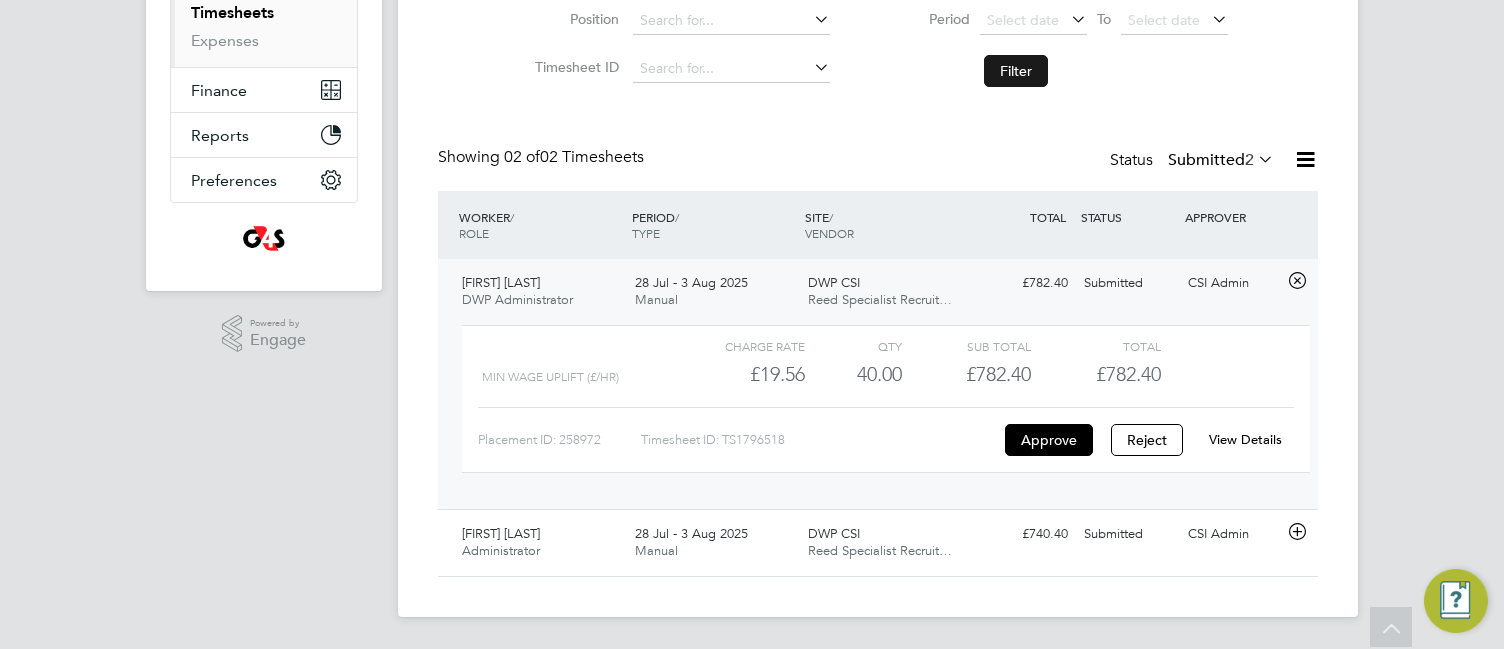 click on "Filter" 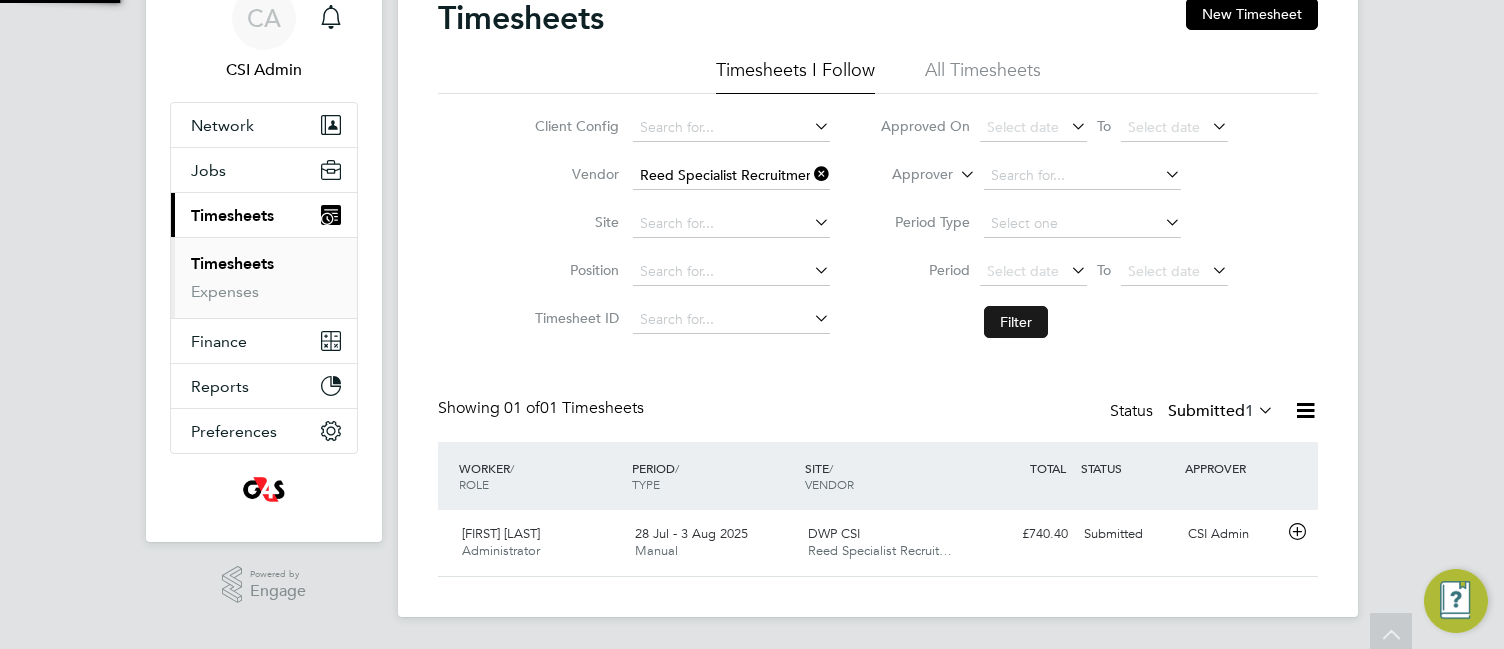 scroll, scrollTop: 90, scrollLeft: 0, axis: vertical 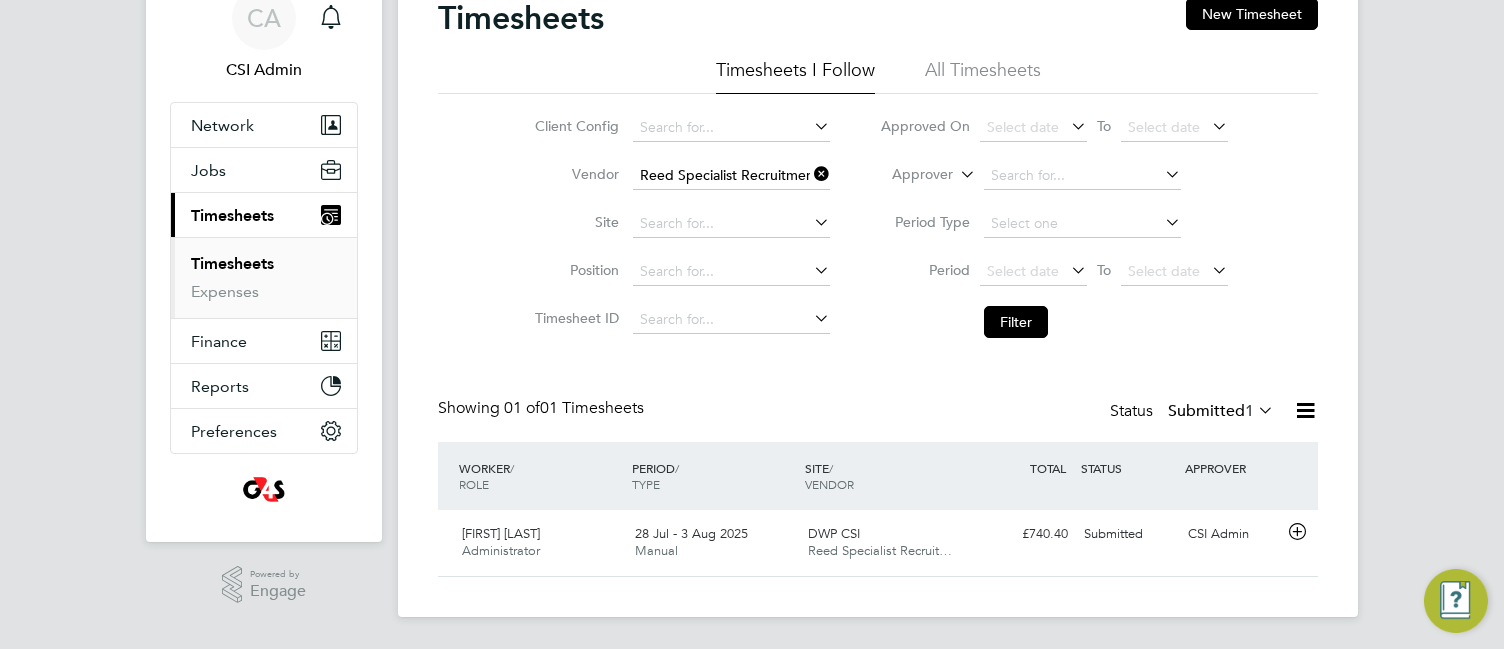 click on "Submitted  1" 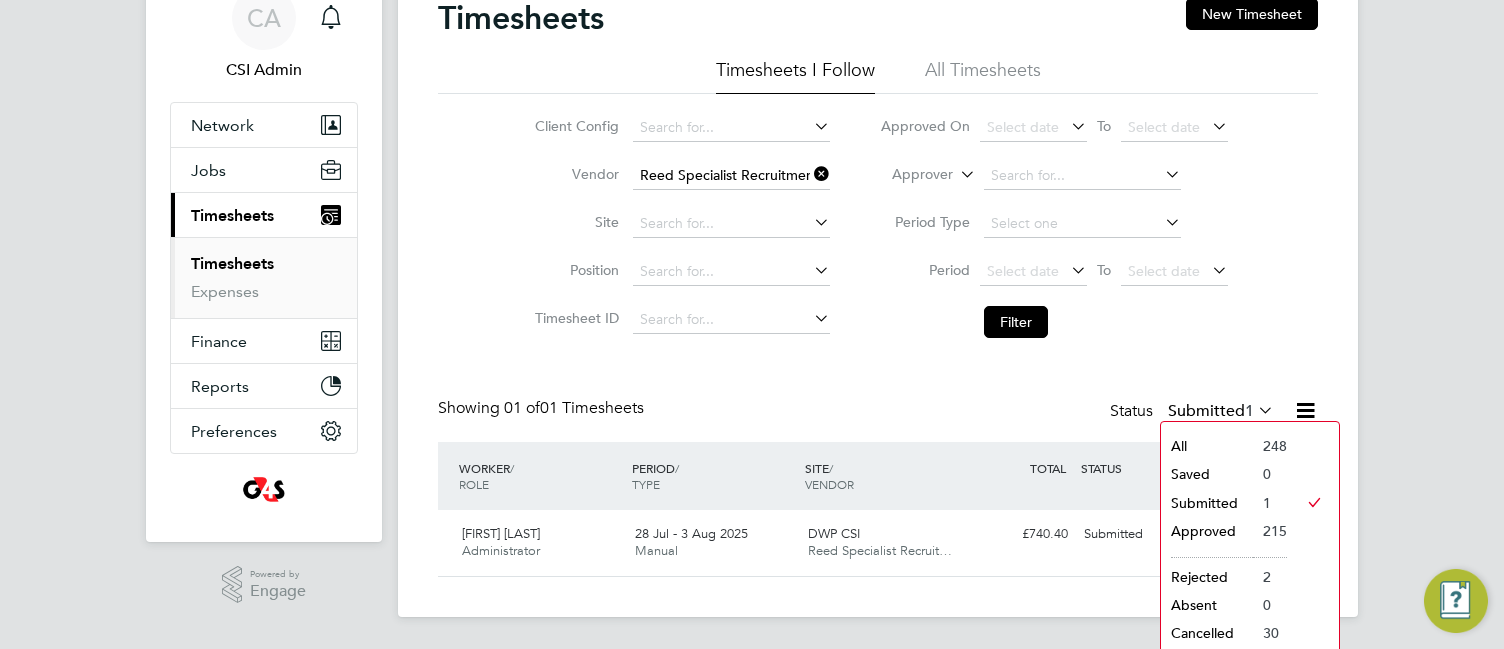 click on "Saved" 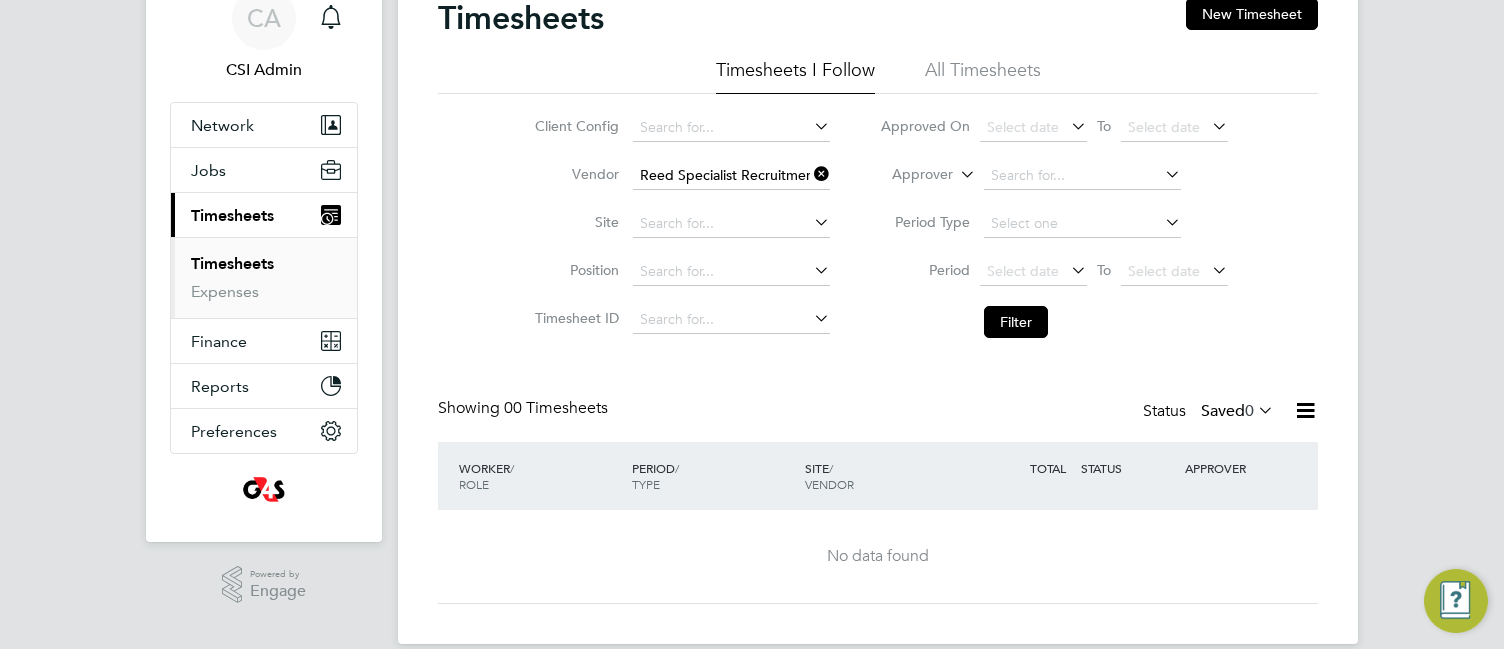 click on "Status  Saved  0" 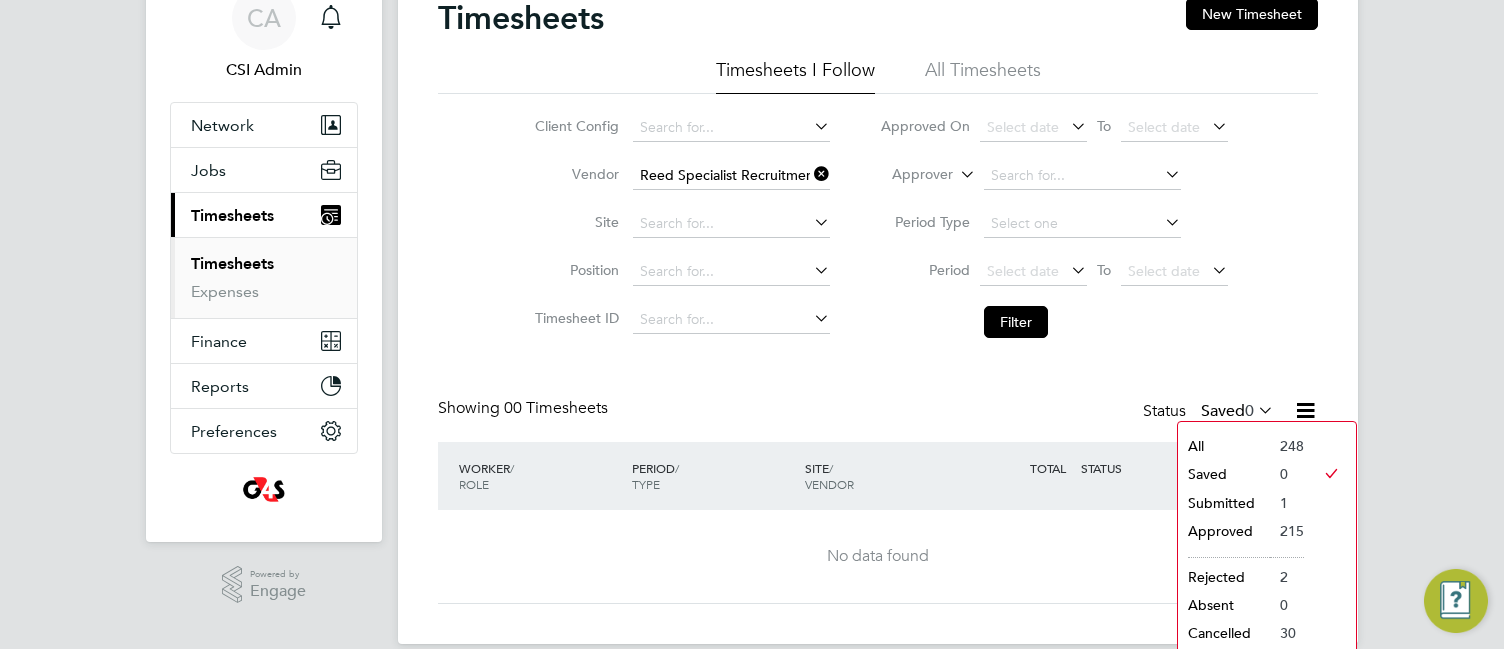 click on "Approved" 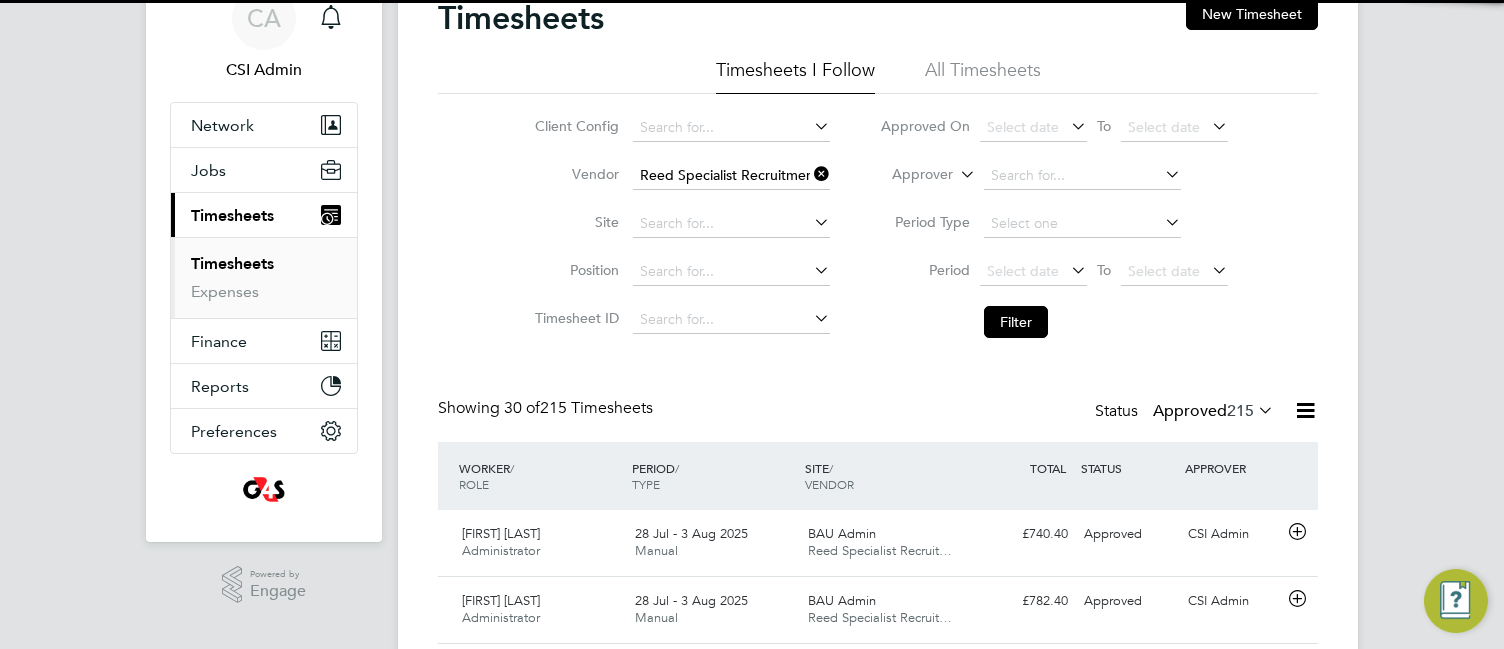 scroll, scrollTop: 10, scrollLeft: 10, axis: both 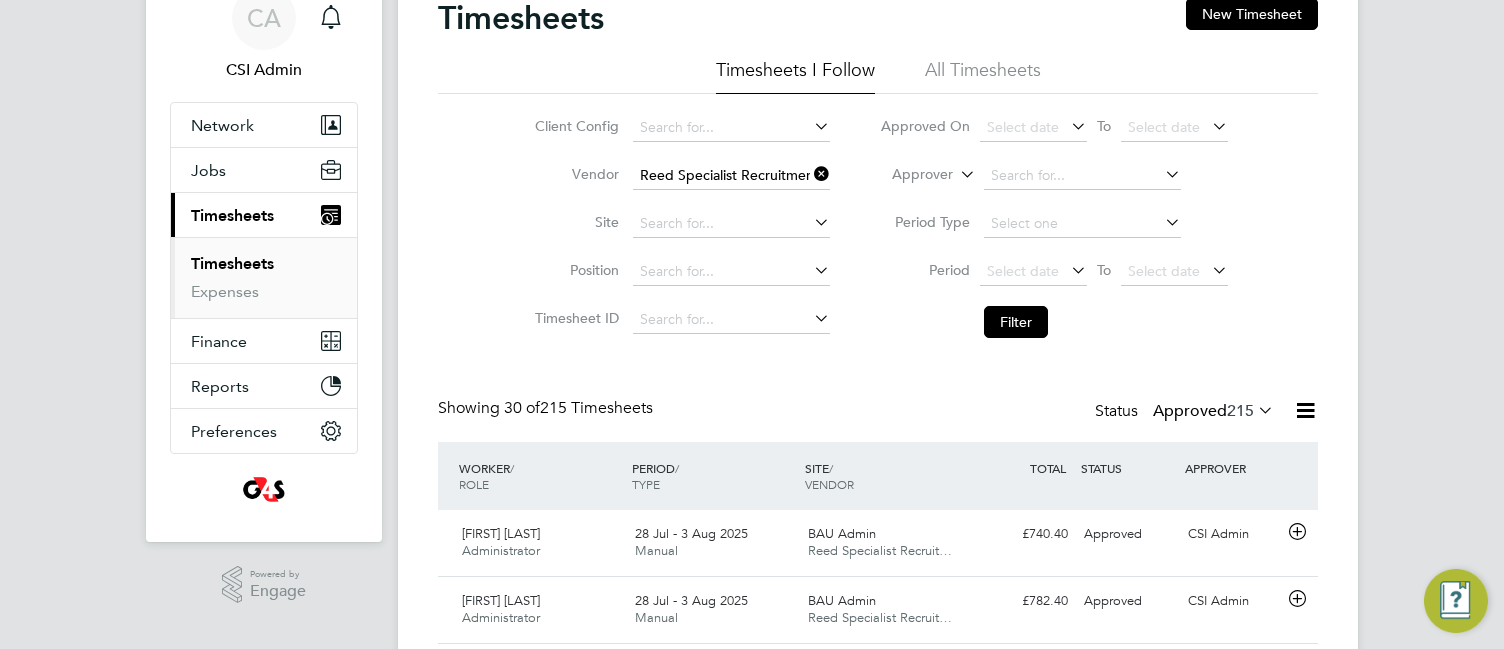 click on "Timesheets New Timesheet Timesheets I Follow All Timesheets Client Config   Vendor   Reed Specialist Recruitment Limited Site   Position   Timesheet ID   Approved On
Select date
To
Select date
Approver     Period Type   Period
Select date
To
Select date
Filter Showing   30 of  215 Timesheets Status  Approved  215  WORKER  / ROLE WORKER  / PERIOD PERIOD  / TYPE SITE  / VENDOR TOTAL   TOTAL  / STATUS STATUS APPROVER Alyson Sheppard Administrator   28 Jul - 3 Aug 2025 28 Jul - 3 Aug 2025 Manual BAU Admin Reed Specialist Recruit… £740.40 Approved Approved CSI Admin Callum Sullivan Administrator   28 Jul - 3 Aug 2025 28 Jul - 3 Aug 2025 Manual BAU Admin Reed Specialist Recruit… £782.40 Approved Approved CSI Admin Zachary Parkinson DWP Administrator   28 Jul - 3 Aug 2025 28 Jul - 3 Aug 2025 Manual DWP CSI Reed Specialist Recruit… £782.40 Approved Approved CSI Admin Henry Seeney Administrator   28 Jul - 3 Aug 2025 28 Jul - 3 Aug 2025 Manual DWP CSI £782.40" 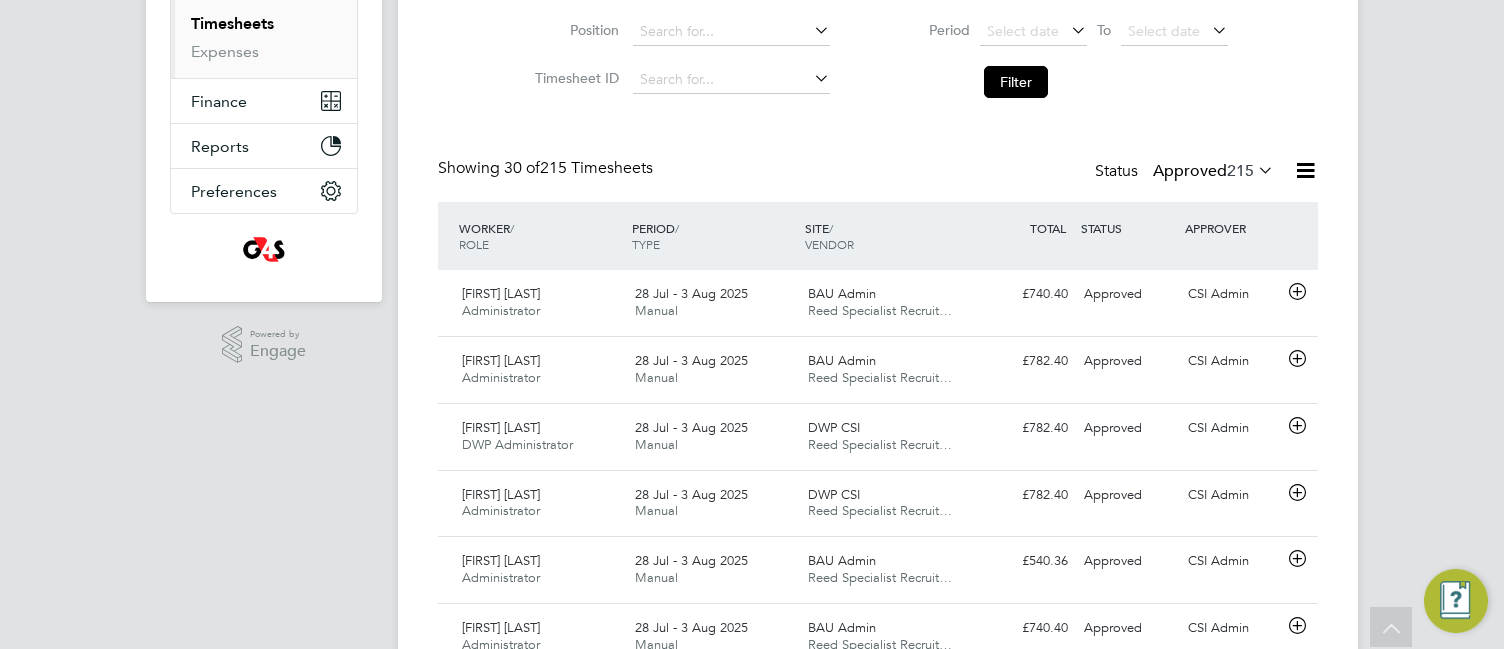 click on "Approved  215" 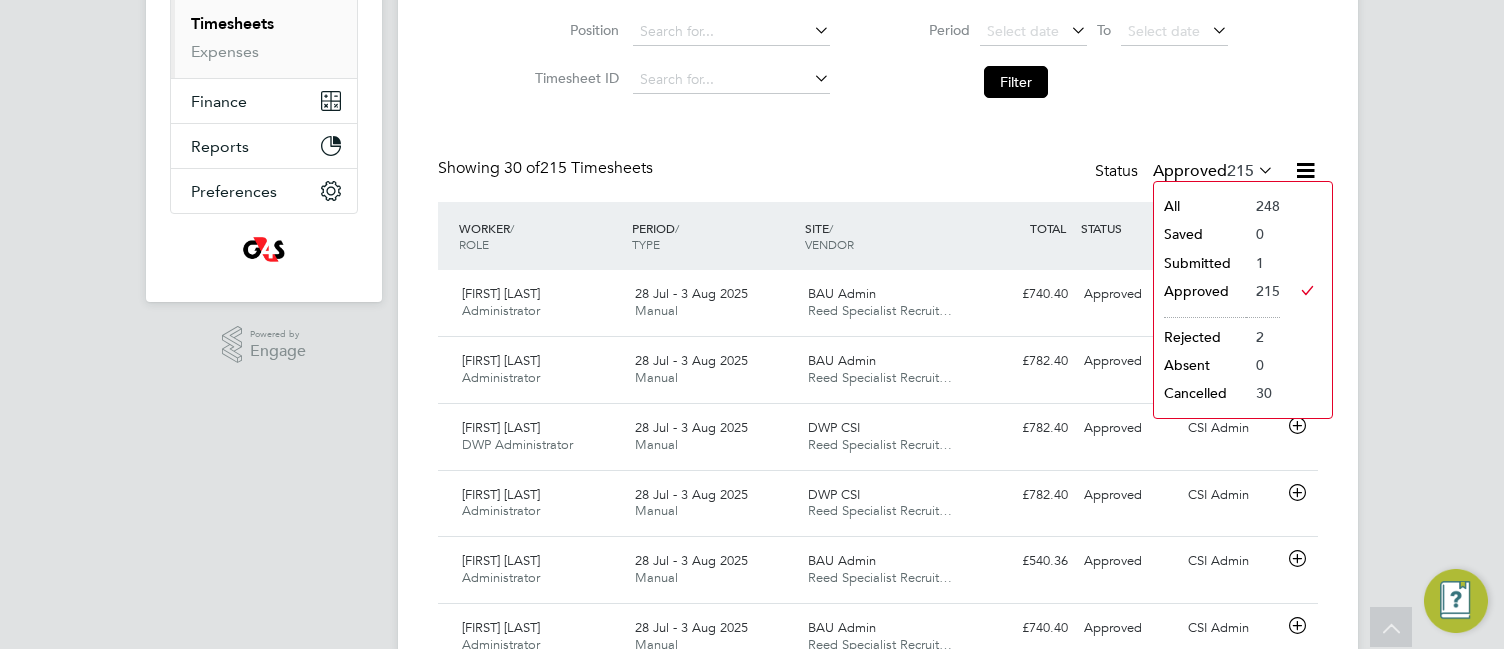 click on "Submitted" 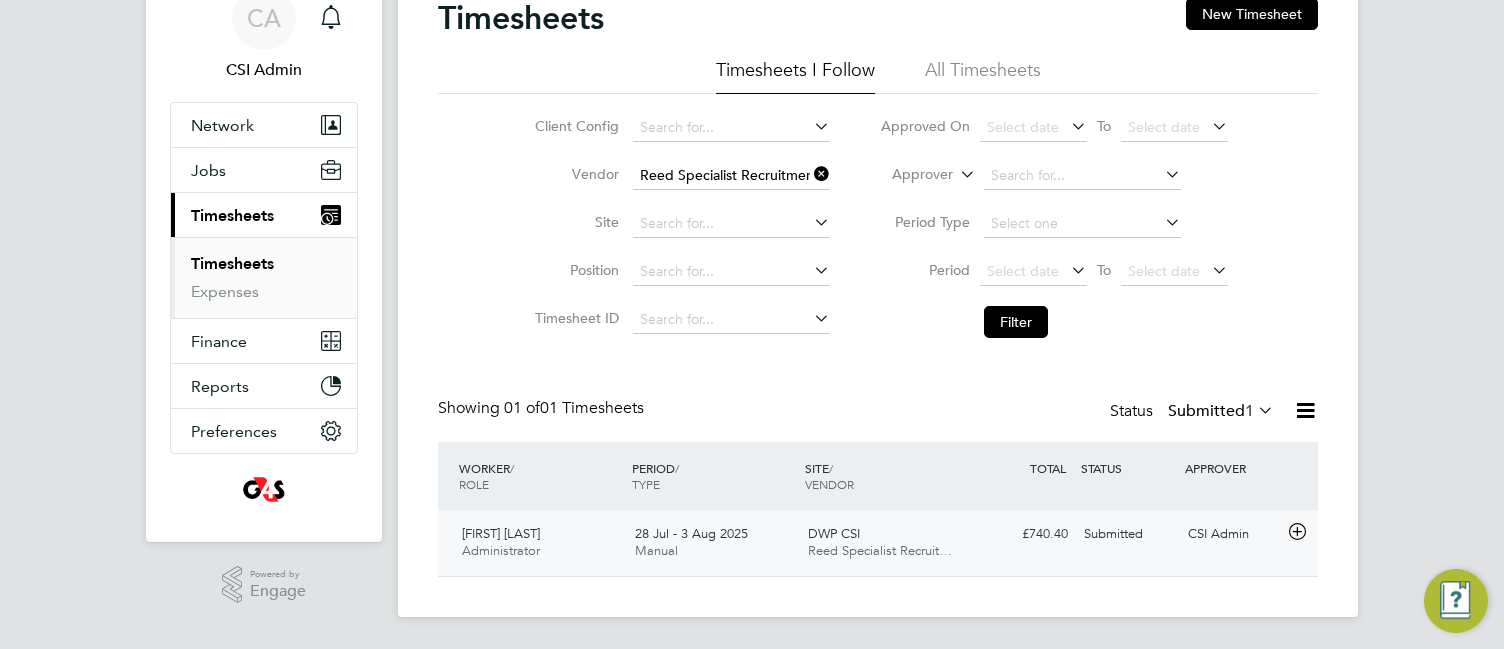 click 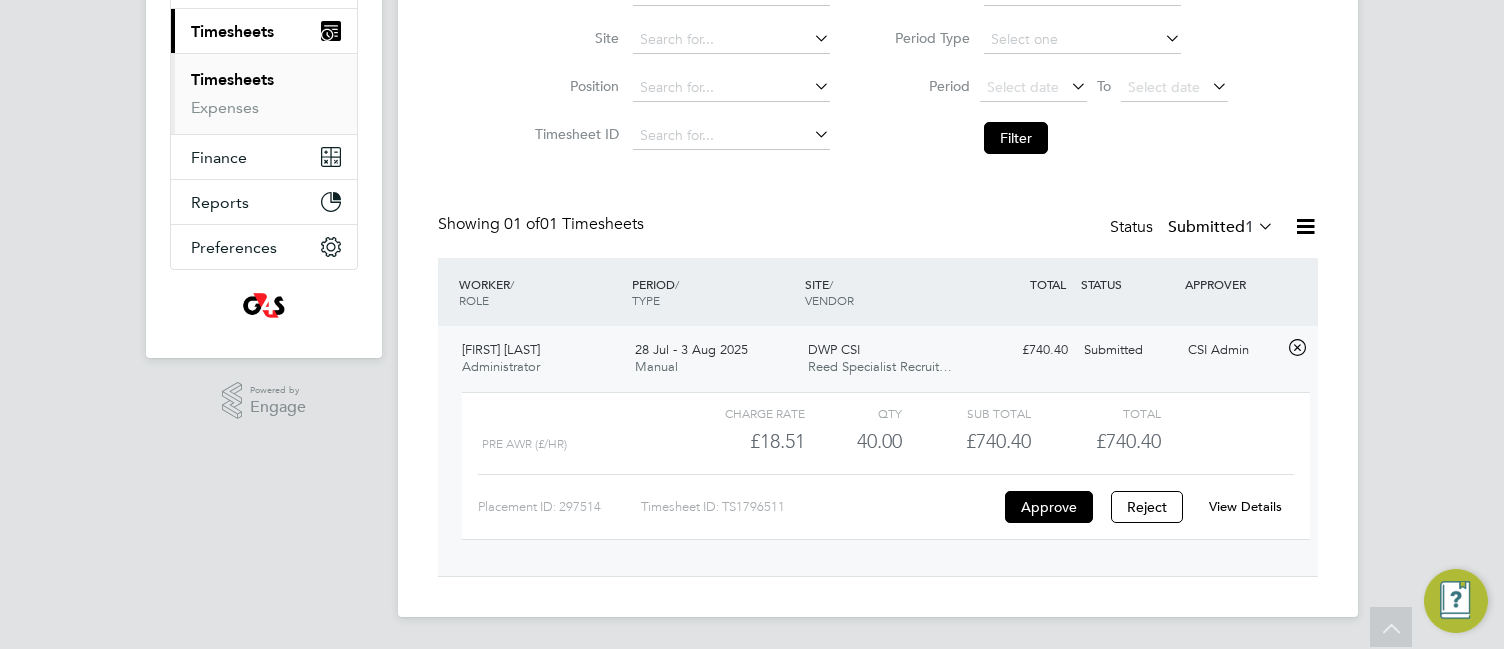 click on "View Details" 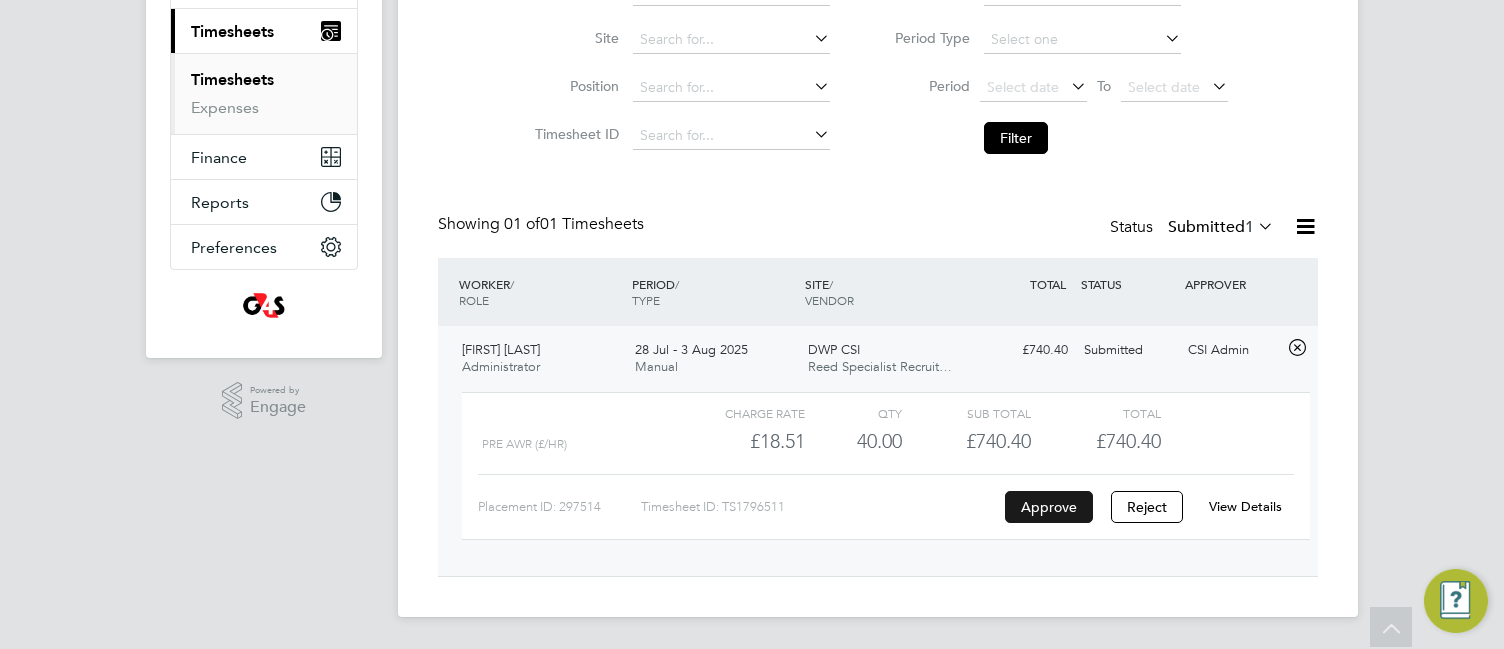 click on "Approve" 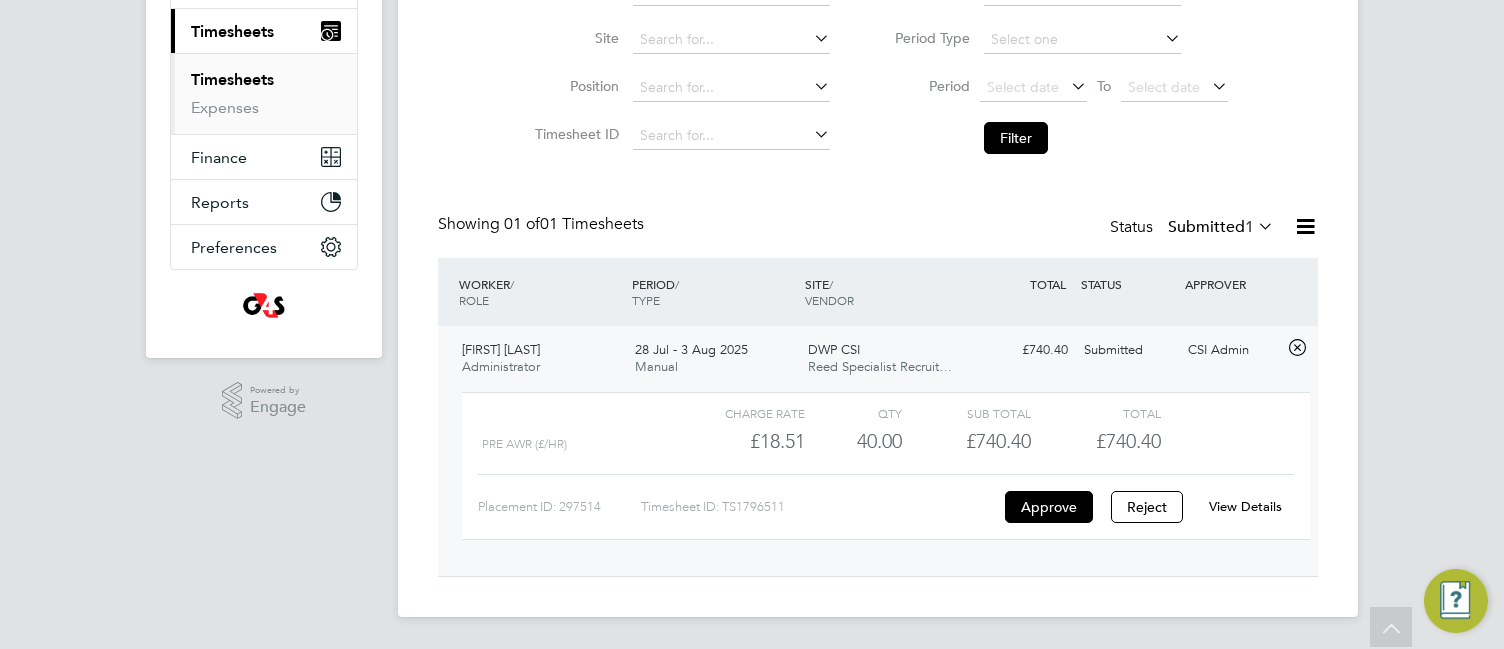 click on "Filter" 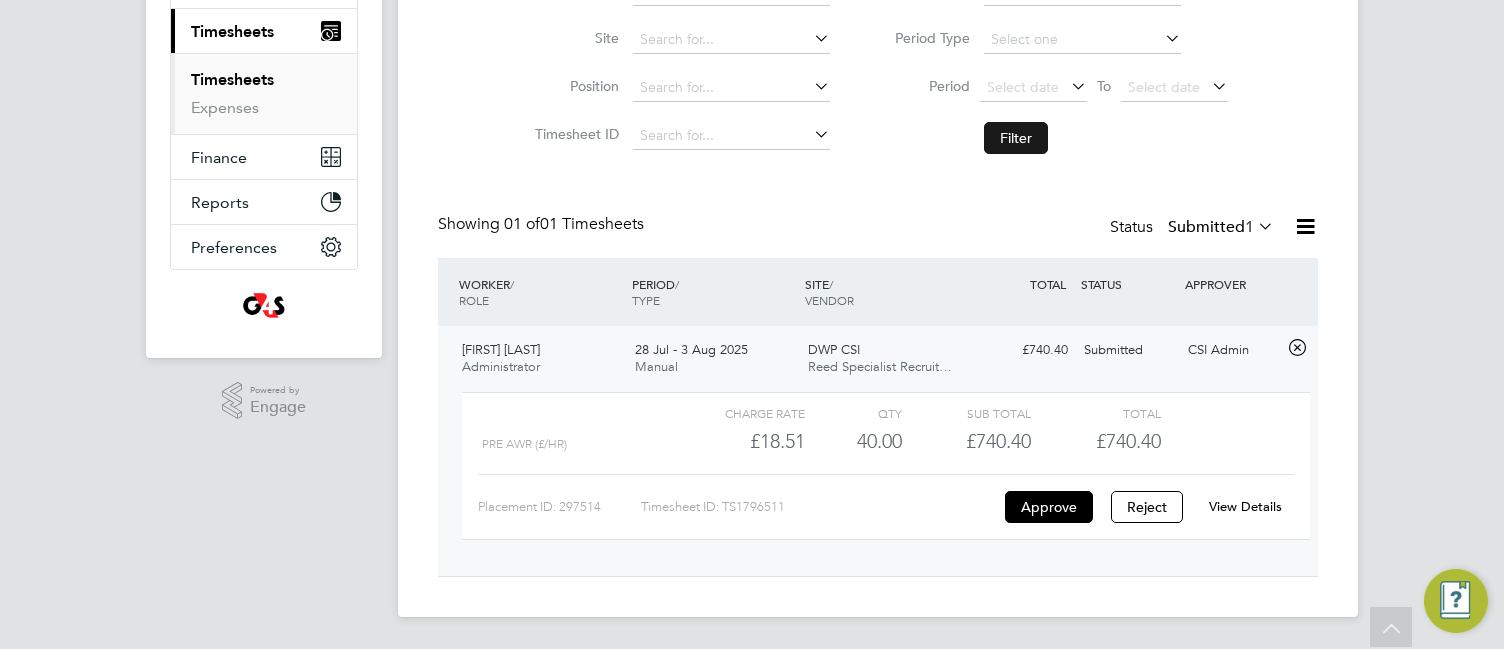 click on "Filter" 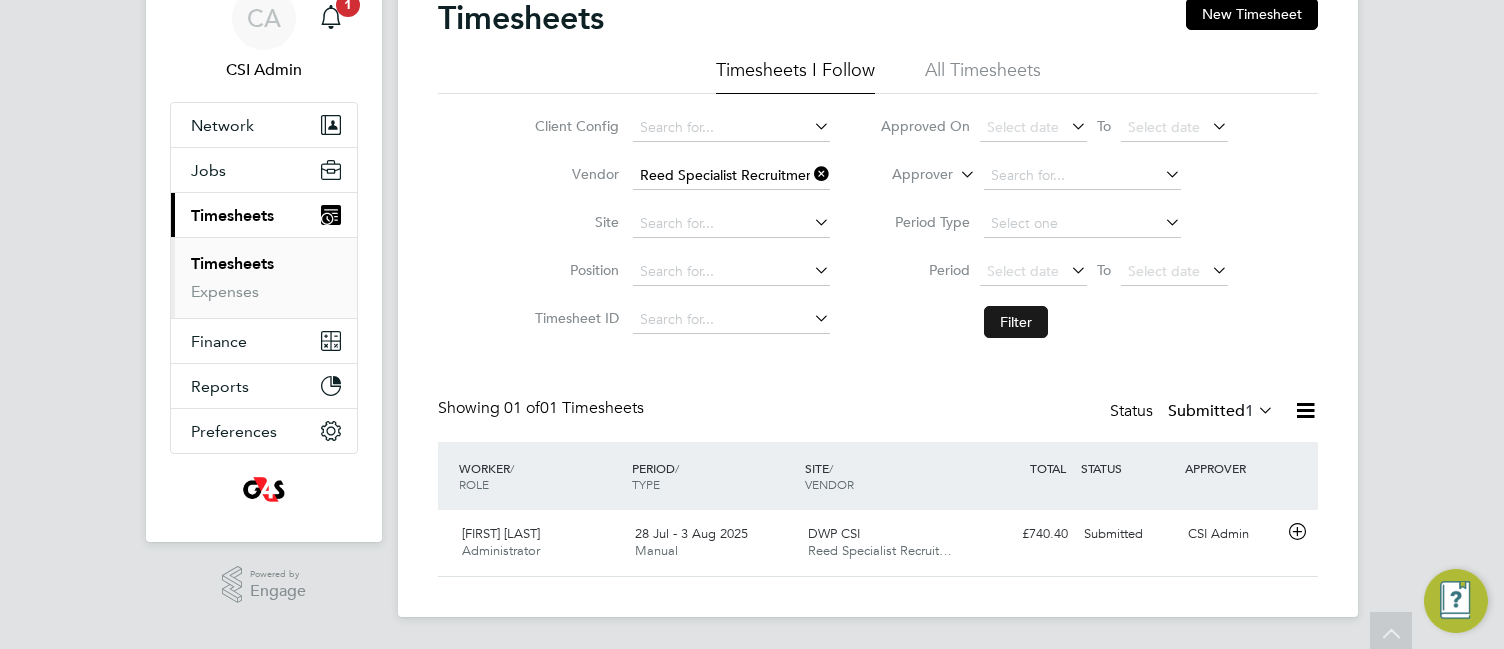 scroll, scrollTop: 90, scrollLeft: 0, axis: vertical 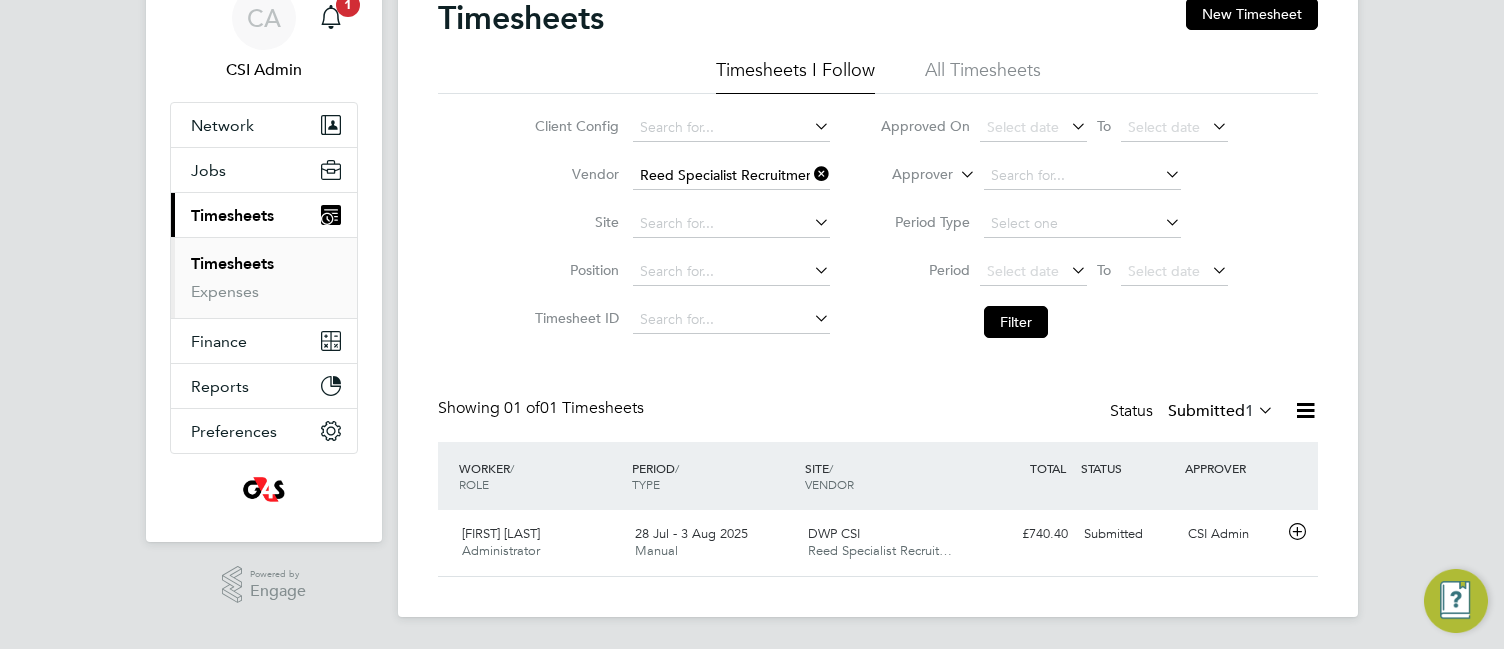 click 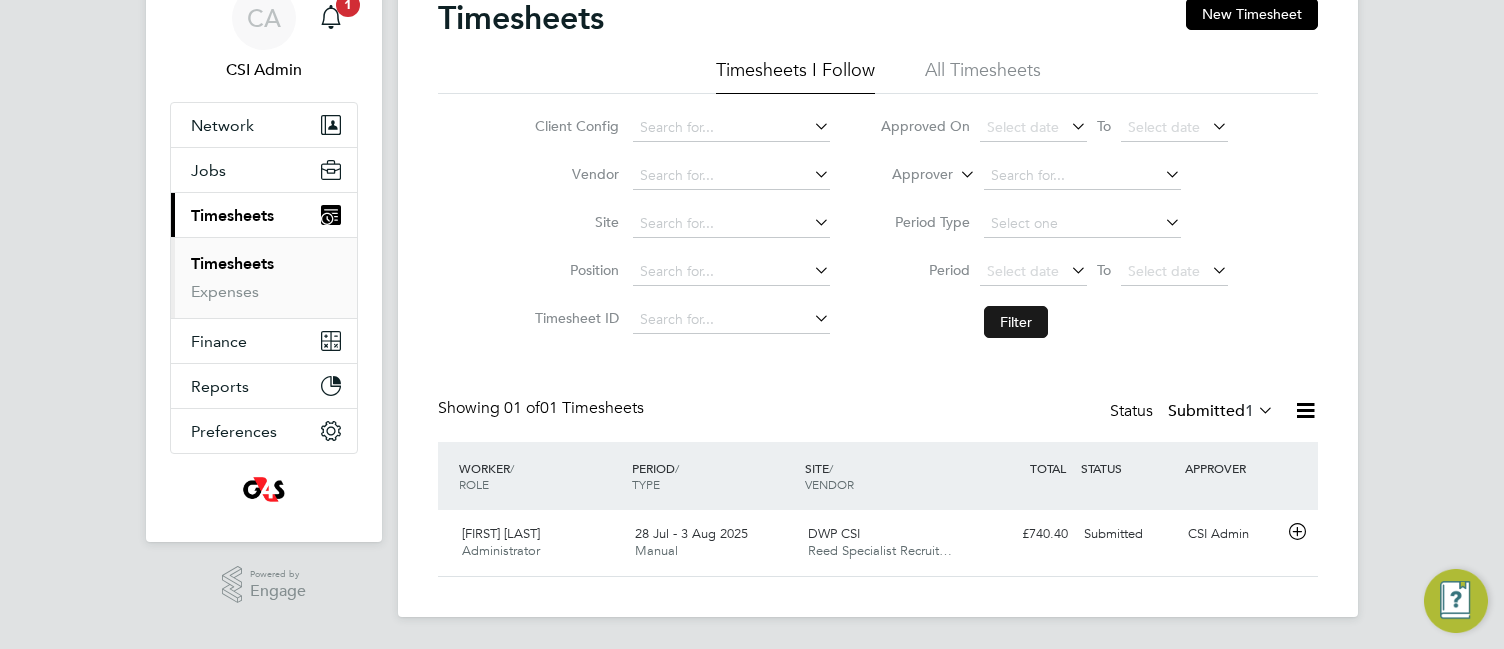 click on "Filter" 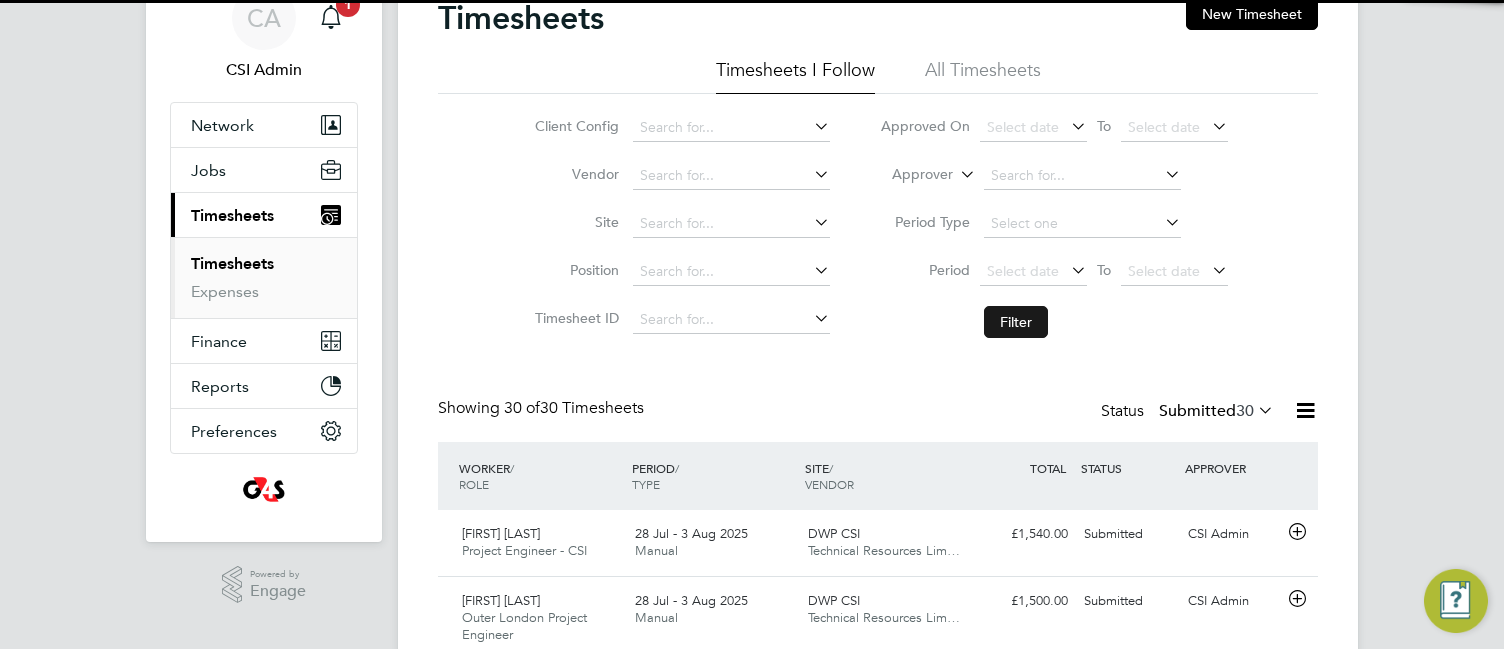 scroll, scrollTop: 10, scrollLeft: 10, axis: both 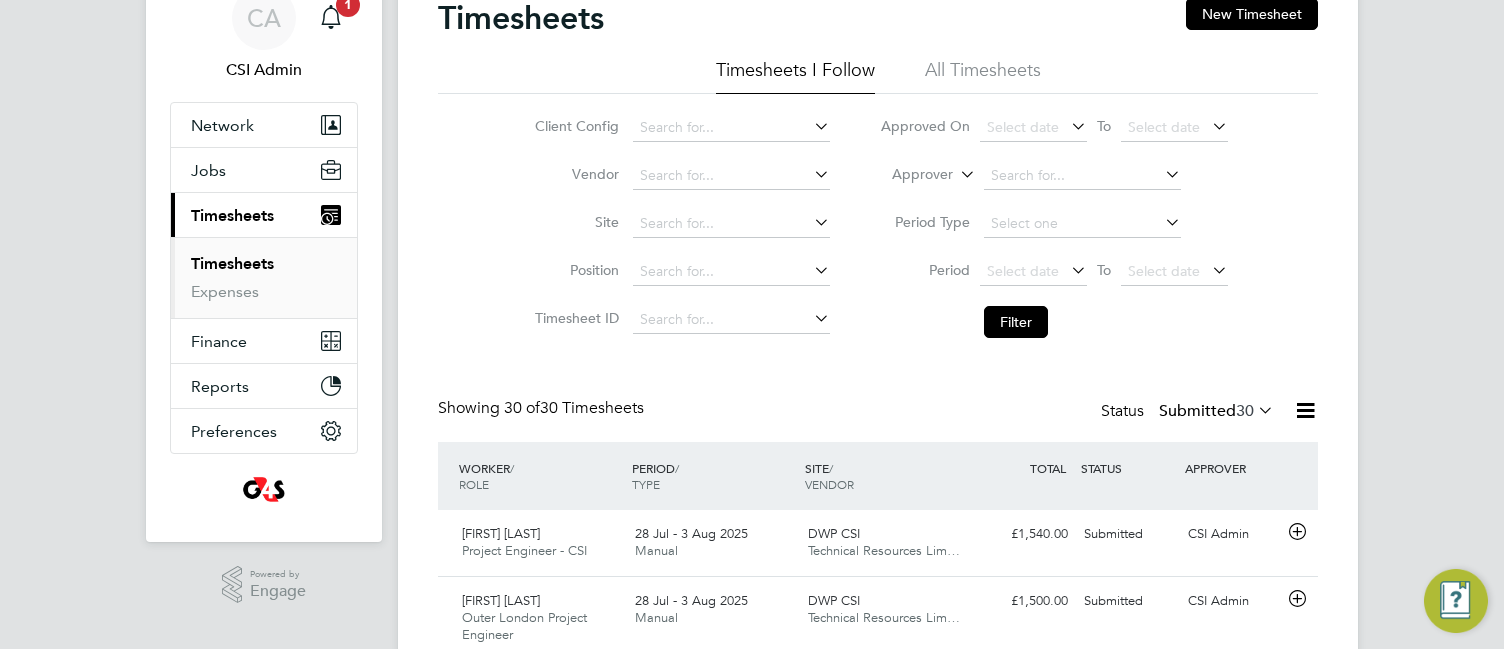 click on "Client Config   Vendor   Site   Position   Timesheet ID   Approved On
Select date
To
Select date
Approver     Period Type   Period
Select date
To
Select date
Filter" 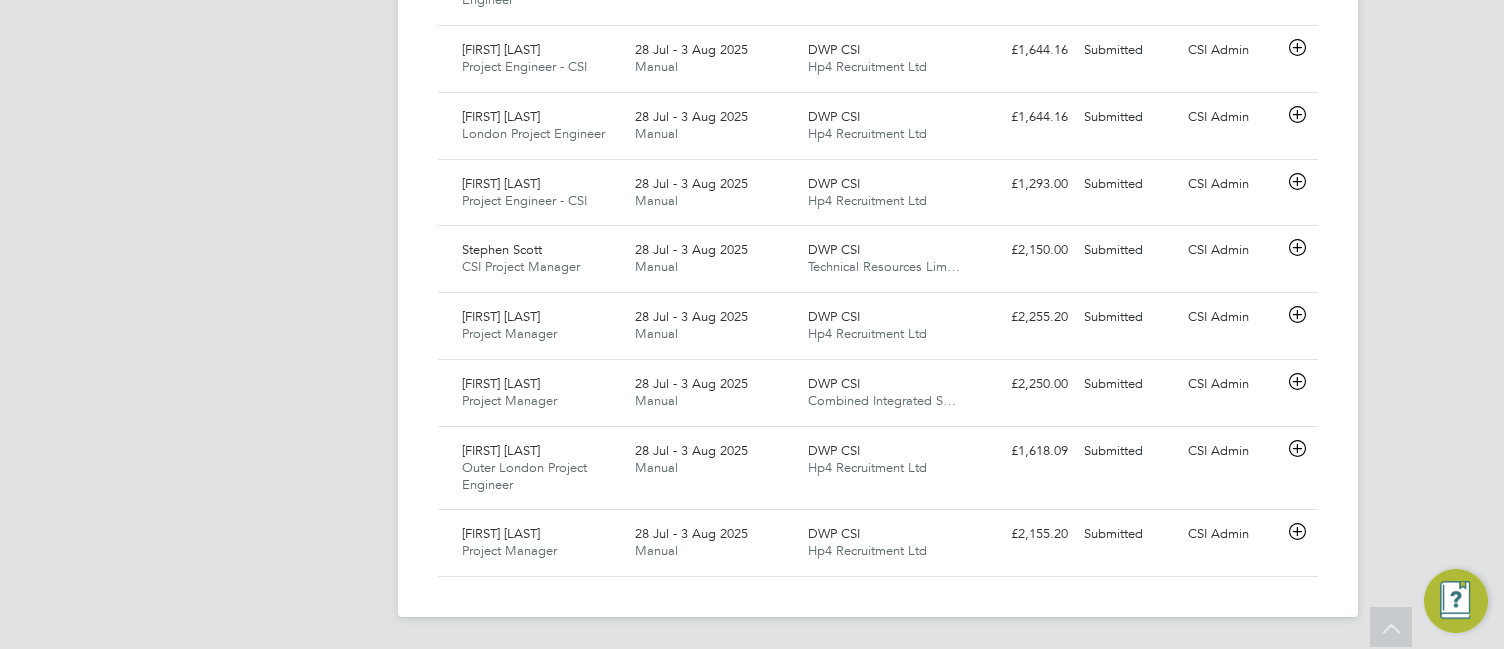 click on "CA   CSI Admin   Notifications
1   Applications:   Network
Team Members   Businesses   Sites   Workers   Contacts   Jobs
Positions   Vacancies   Placements   Current page:   Timesheets
Timesheets   Expenses   Finance
Invoices & Credit Notes   Reports
CIS Reports   Report Downloads   Preferences
My Business   Branding   VMS Configurations   Notifications   Activity Logs
.st0{fill:#C0C1C2;}
Powered by Engage" at bounding box center [264, -771] 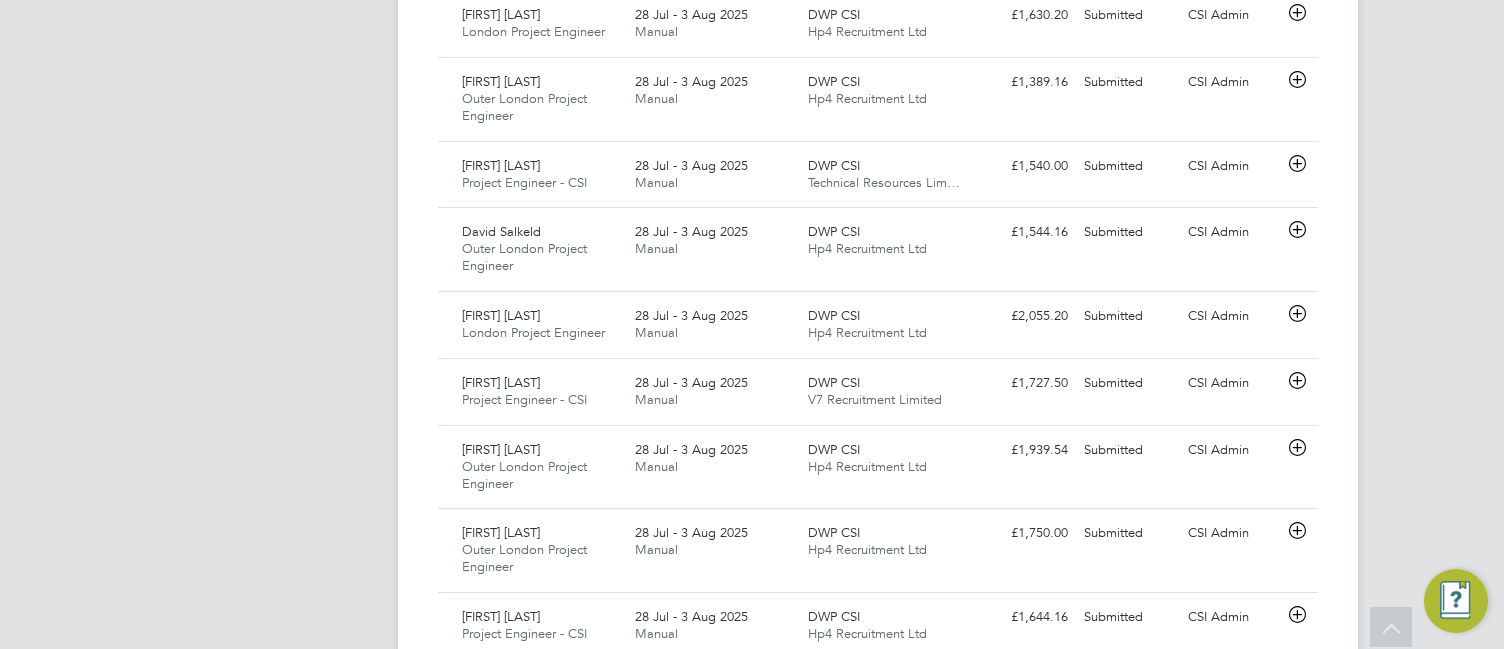 scroll, scrollTop: 0, scrollLeft: 0, axis: both 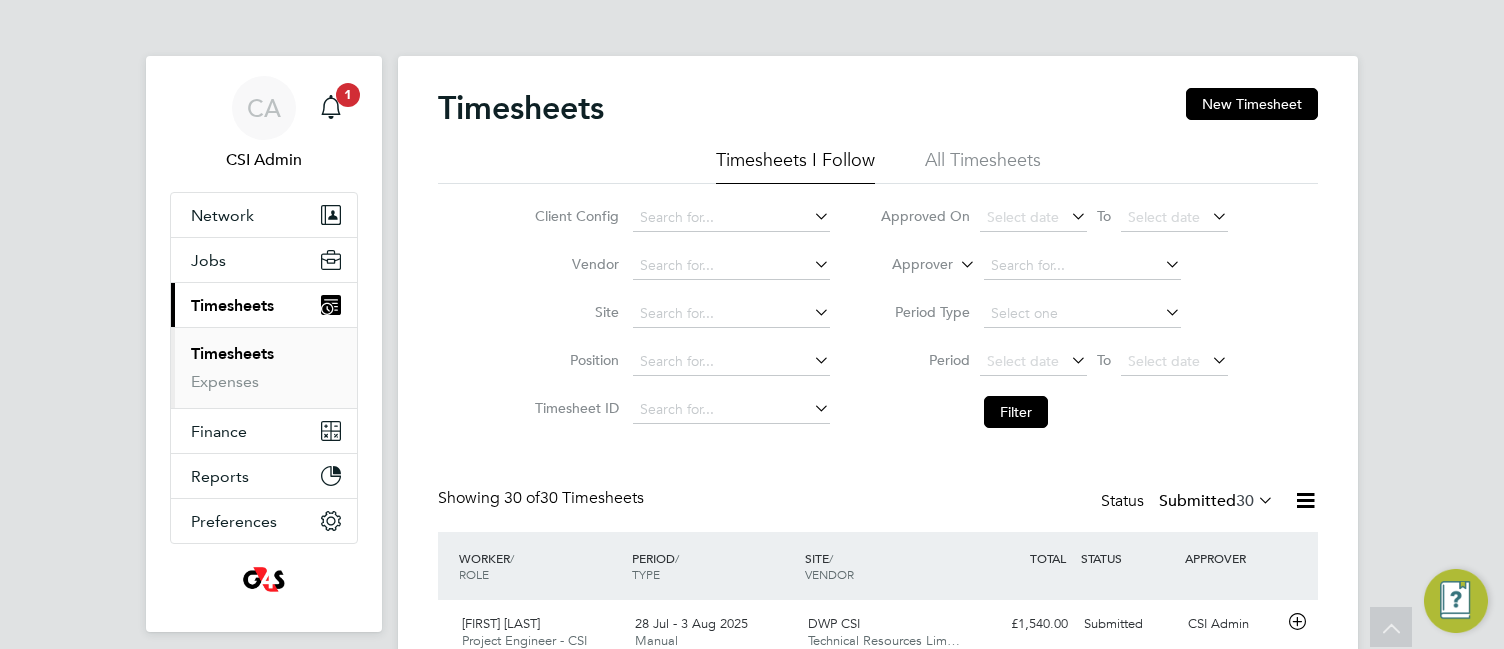 type 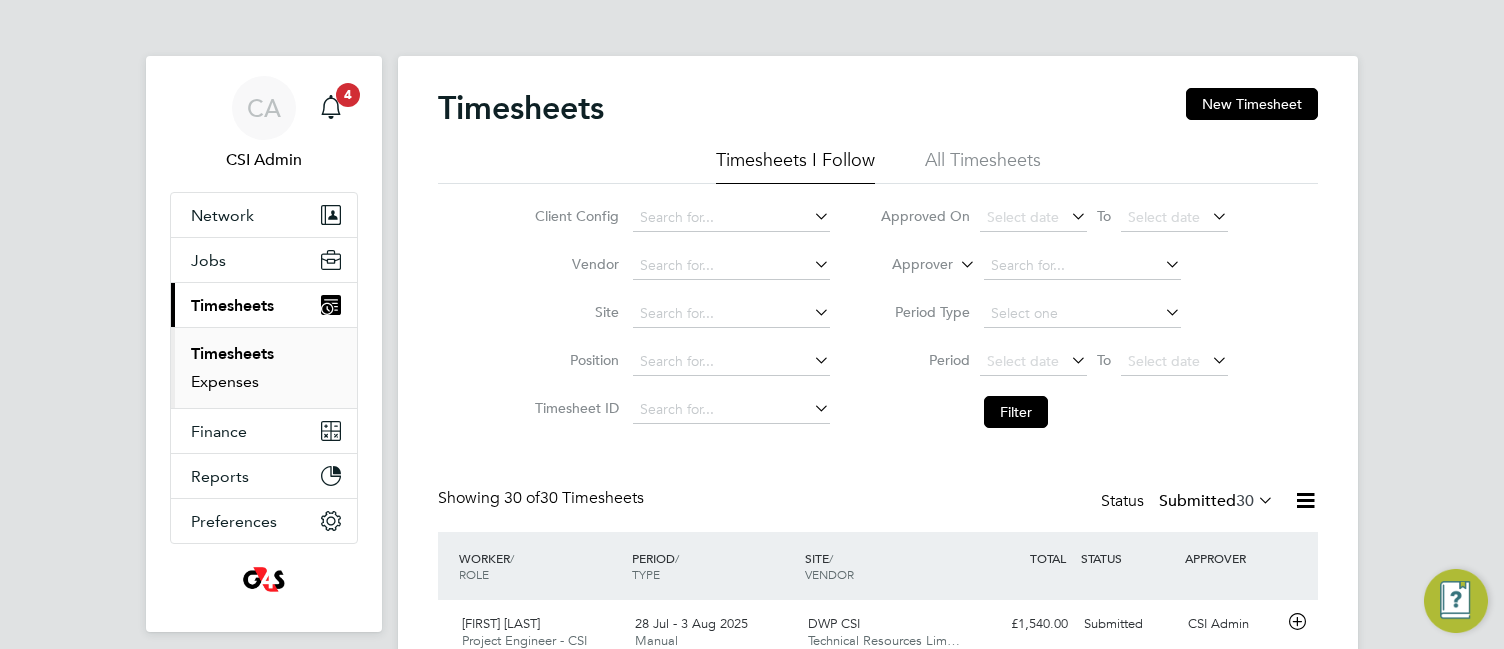 click on "Expenses" at bounding box center [225, 381] 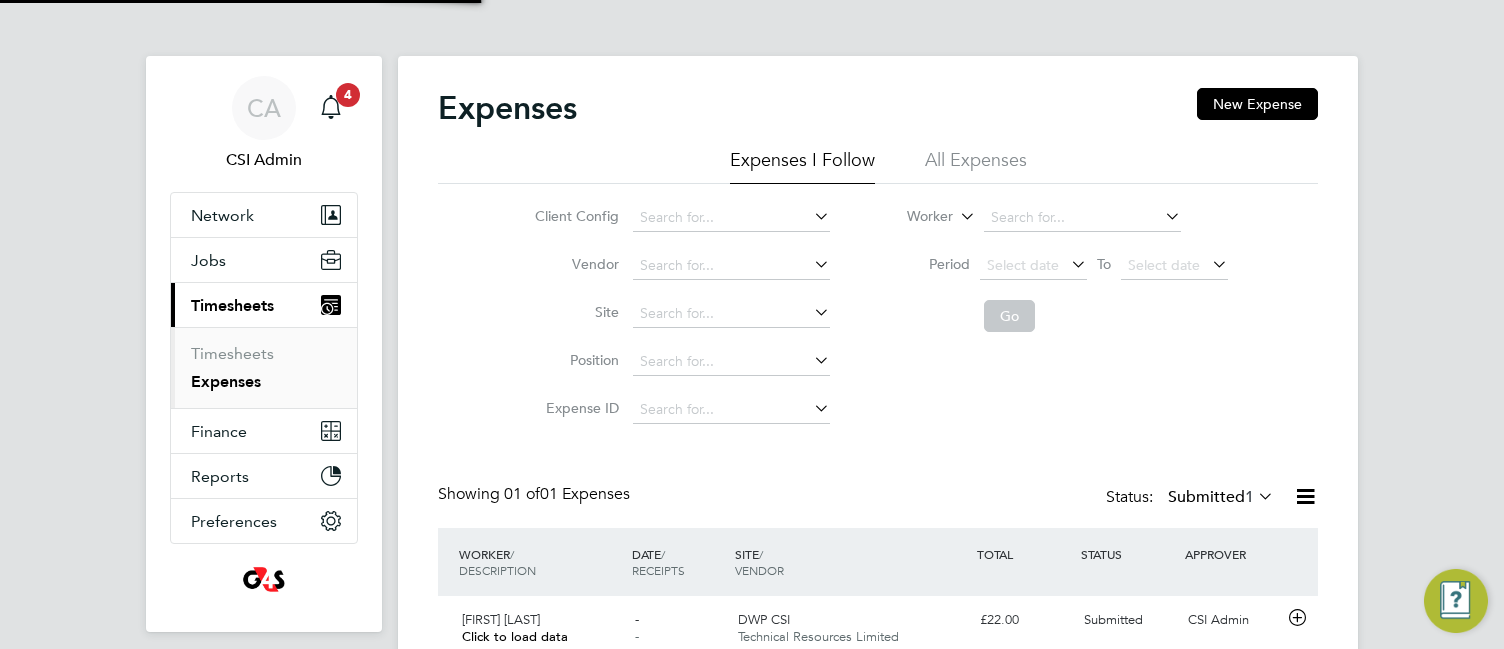 scroll, scrollTop: 10, scrollLeft: 10, axis: both 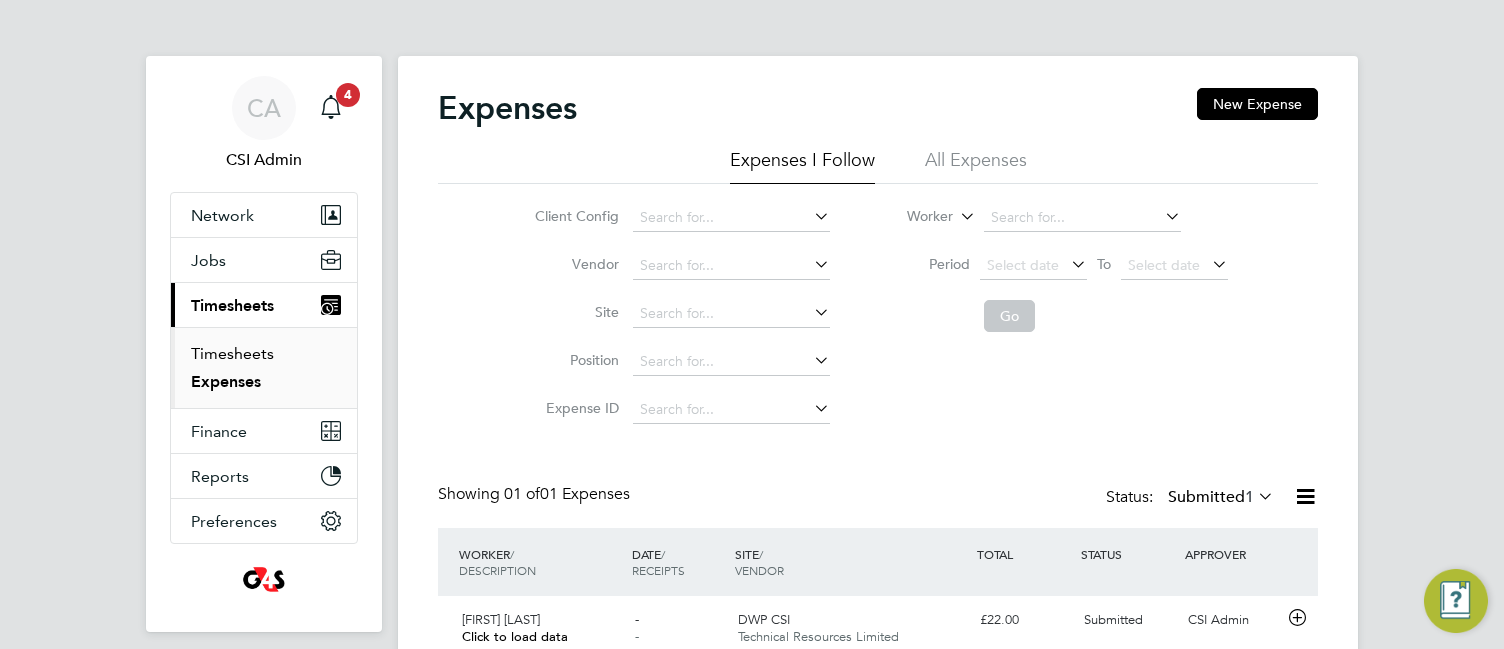 click on "Timesheets" at bounding box center [232, 353] 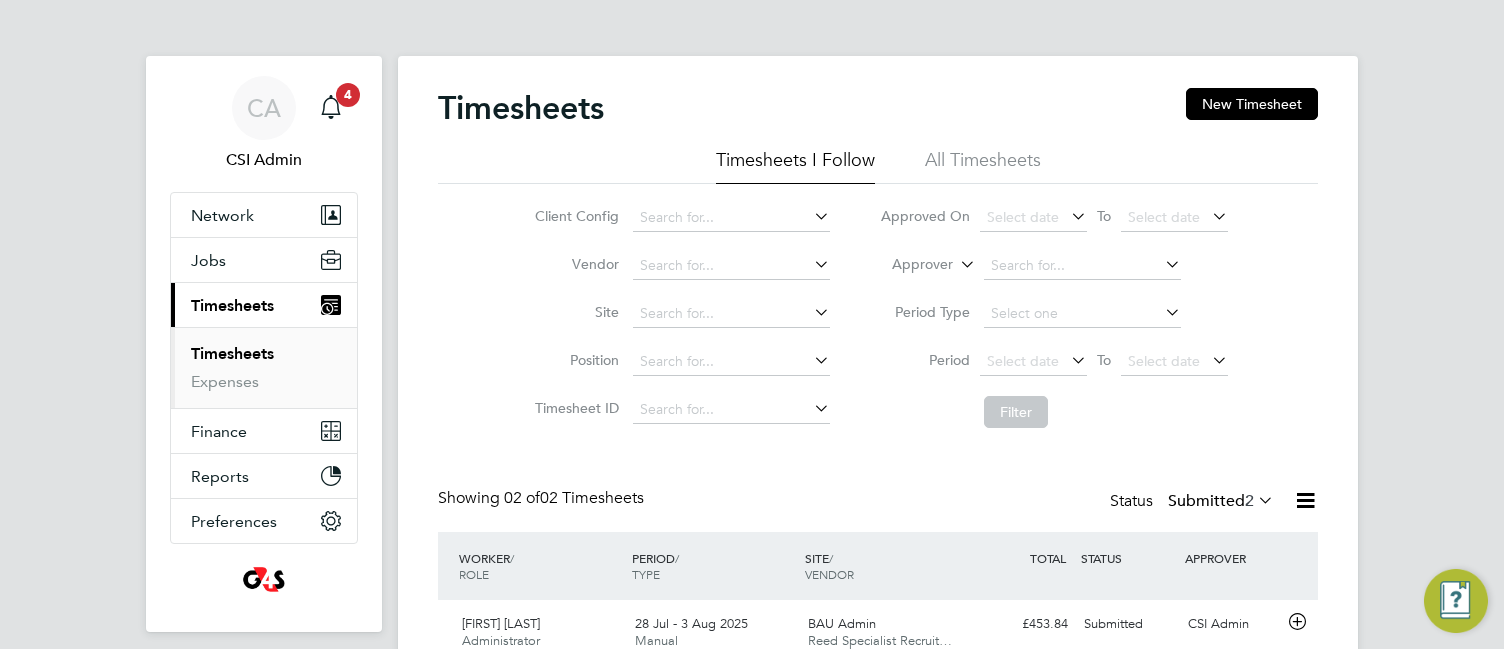 scroll, scrollTop: 10, scrollLeft: 10, axis: both 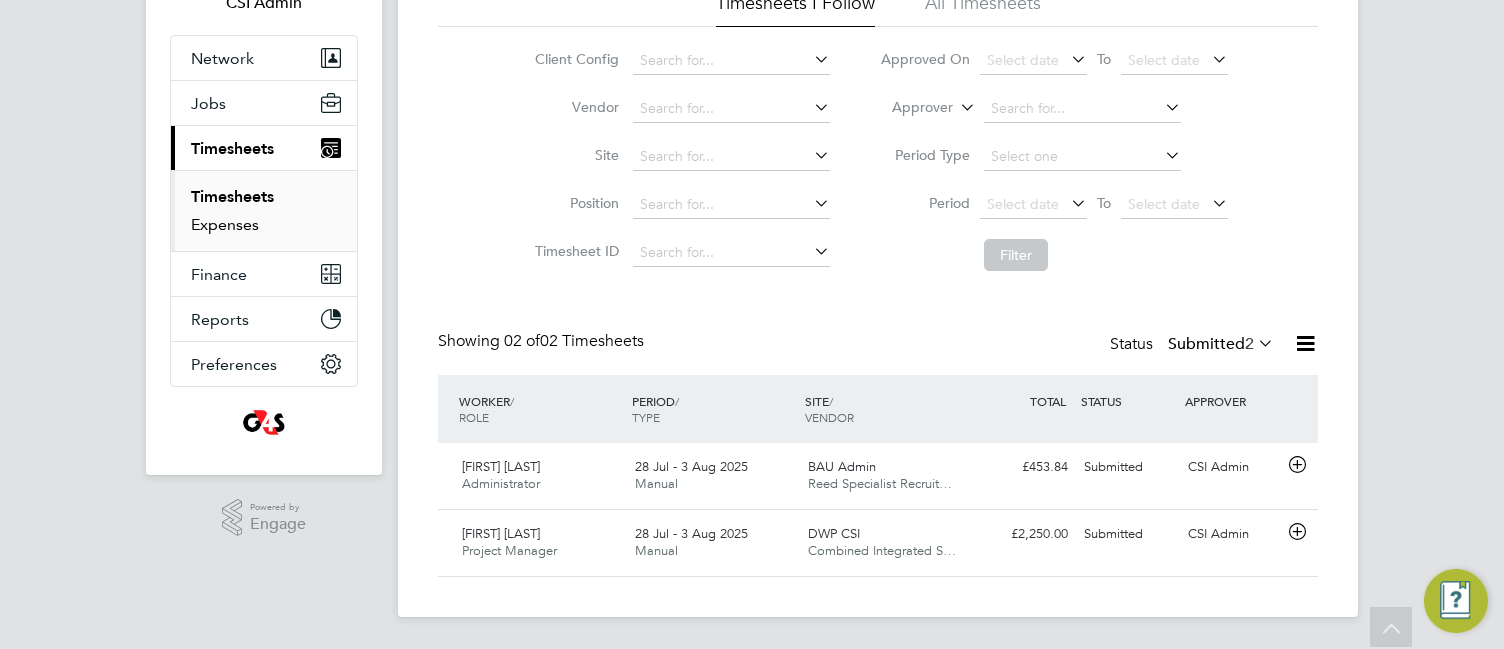click on "Expenses" at bounding box center [225, 224] 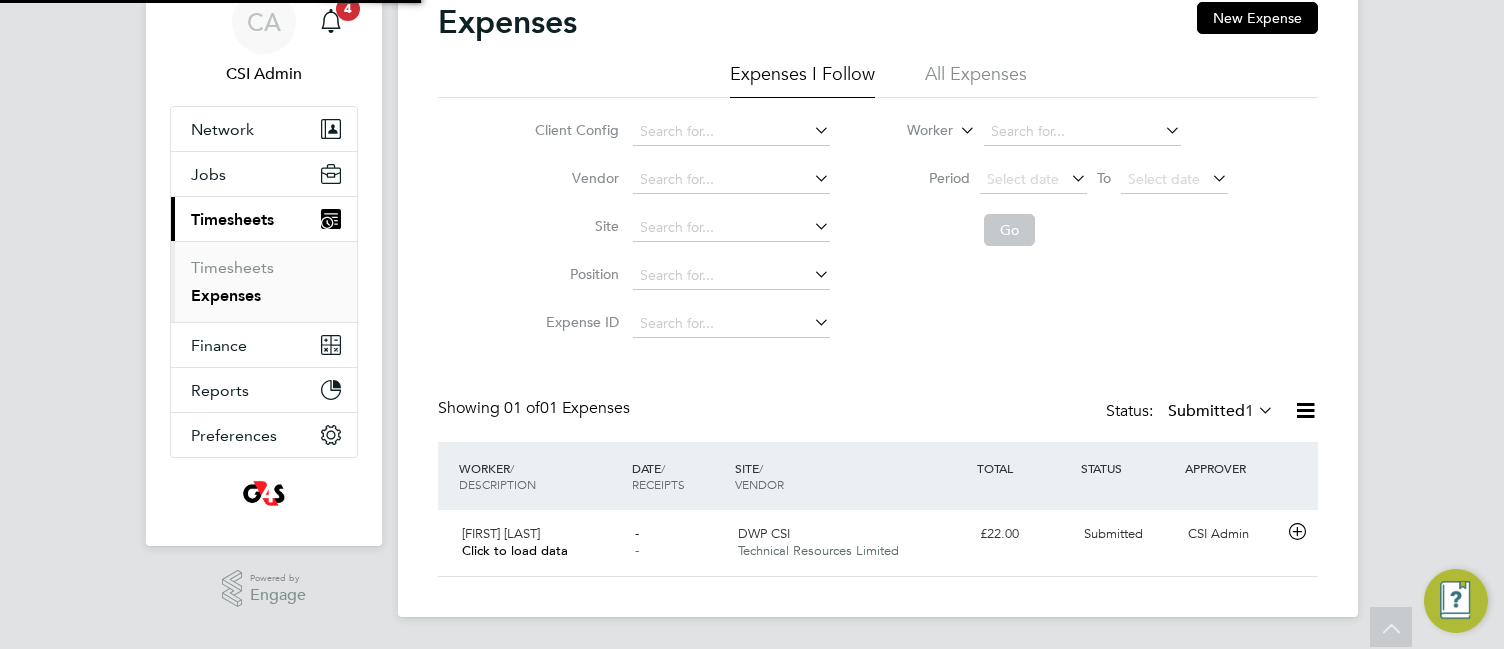 scroll, scrollTop: 0, scrollLeft: 0, axis: both 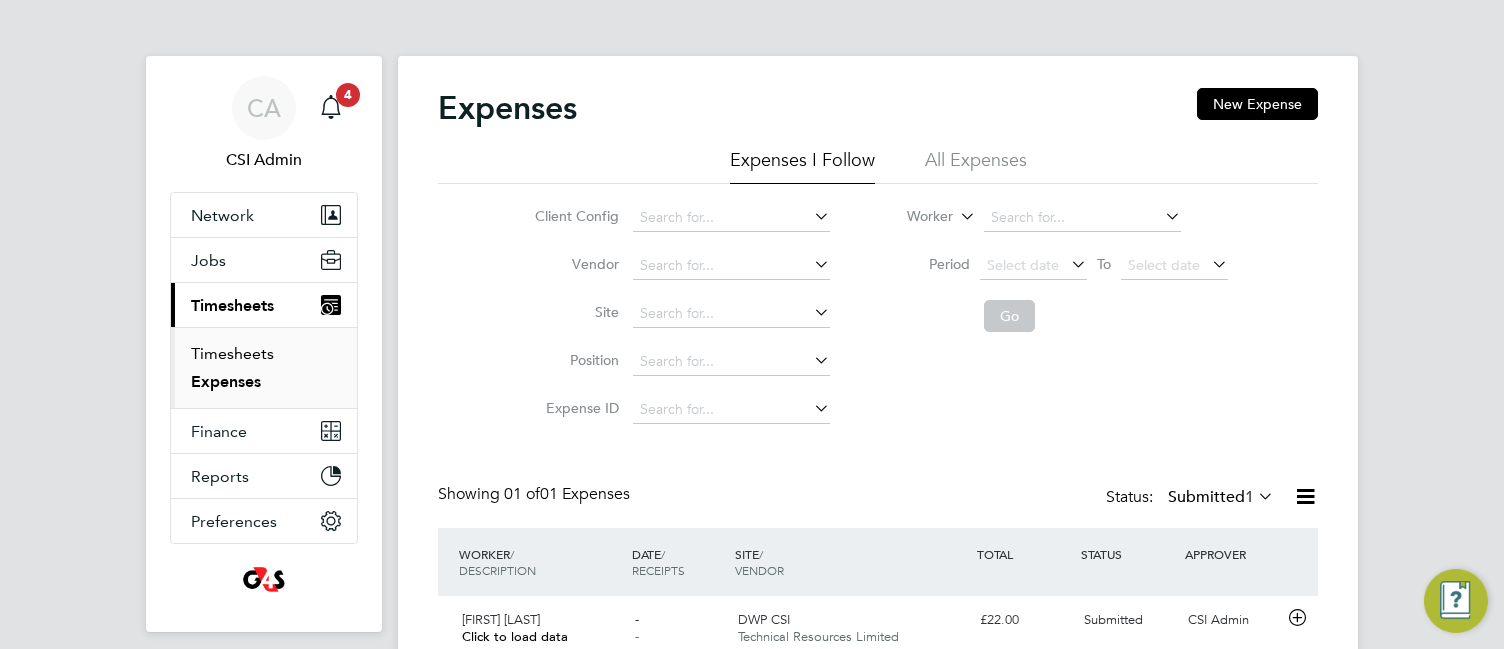 click on "Timesheets" at bounding box center [232, 353] 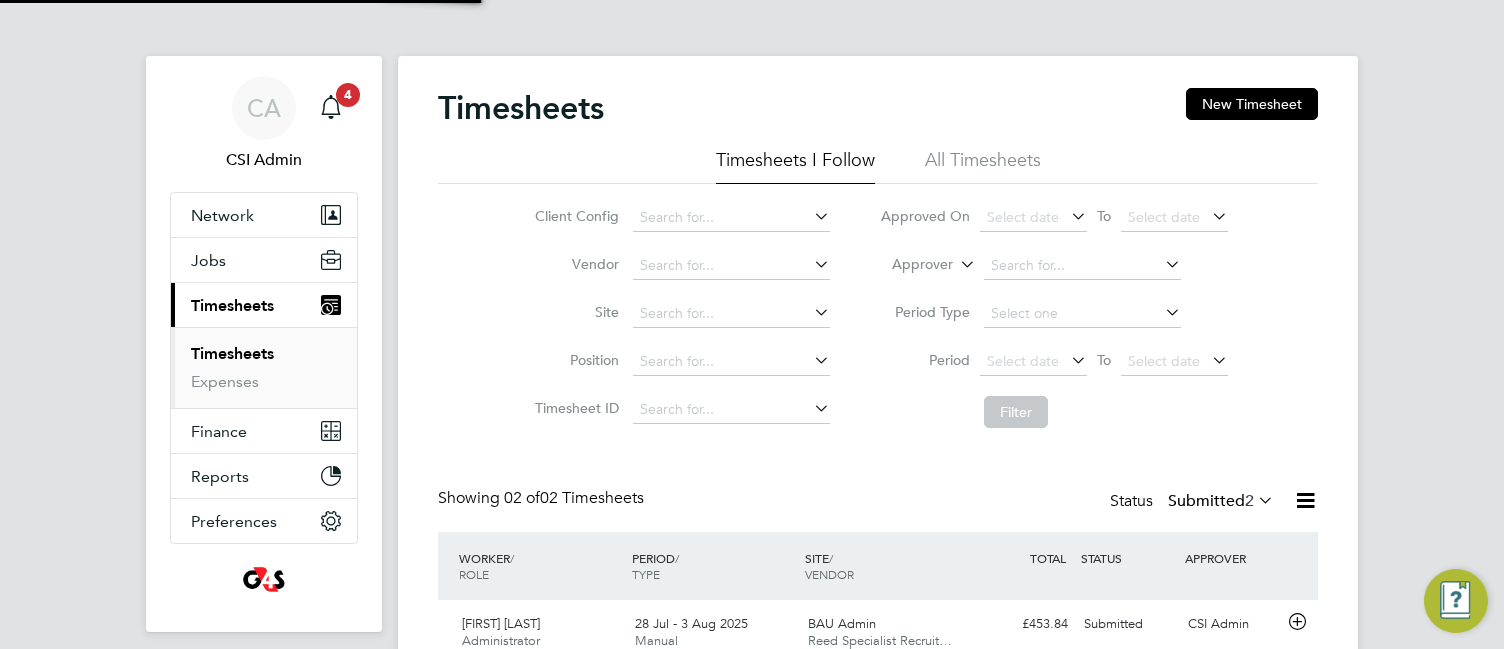 scroll, scrollTop: 10, scrollLeft: 10, axis: both 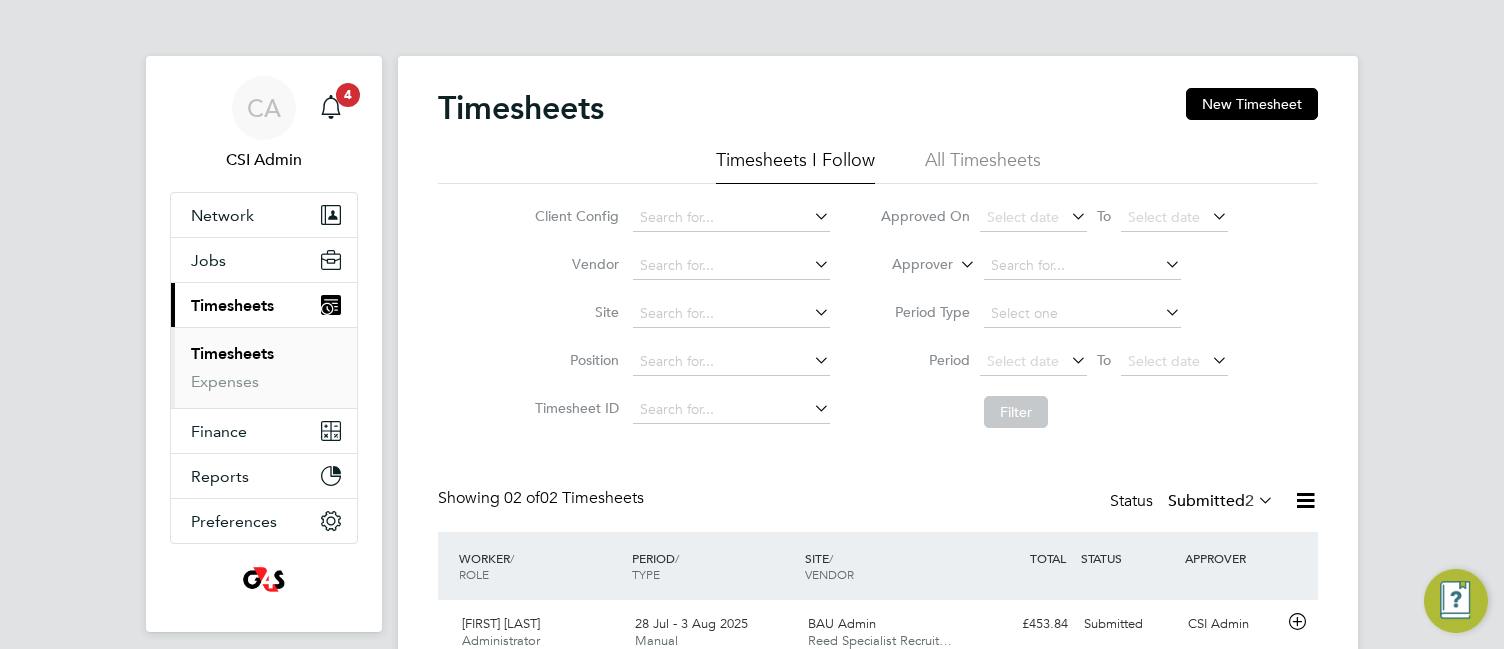 click on "Client Config   Vendor   Site   Position   Timesheet ID   Approved On
Select date
To
Select date
Approver     Period Type   Period
Select date
To
Select date
Filter" 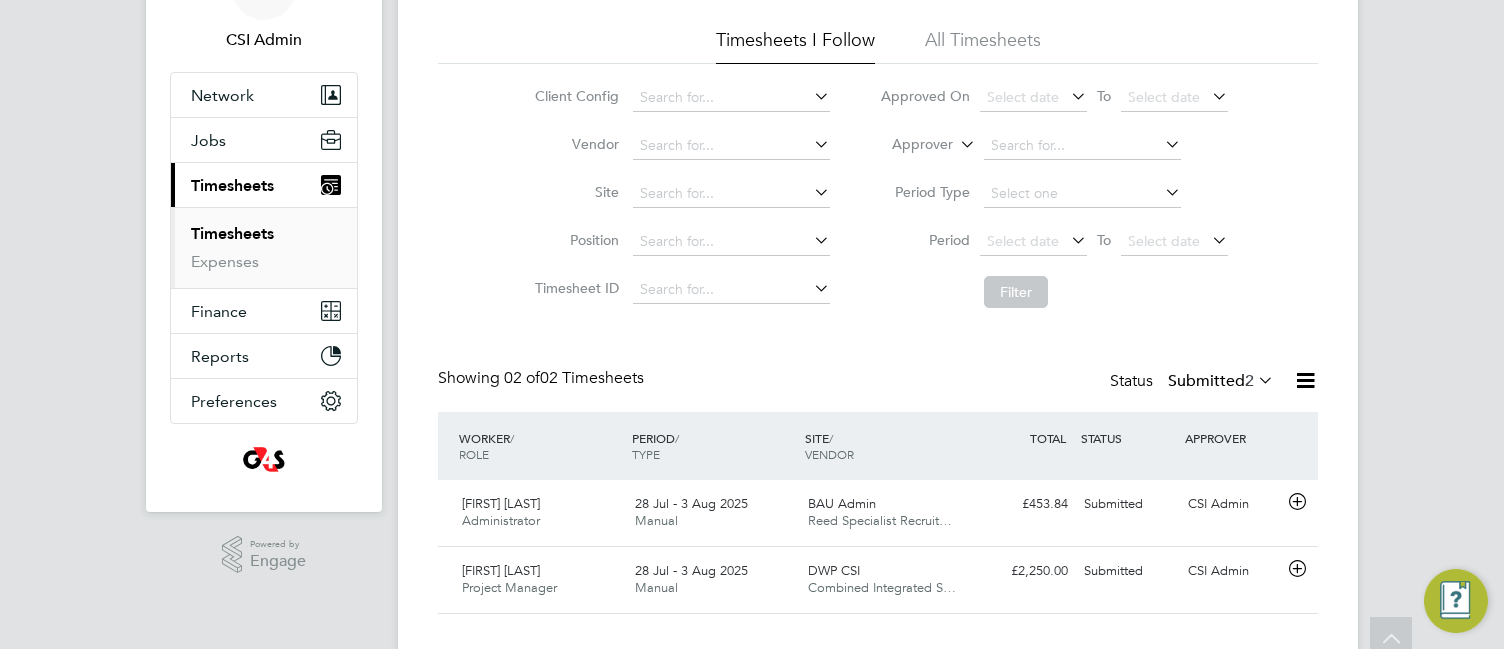 scroll, scrollTop: 157, scrollLeft: 0, axis: vertical 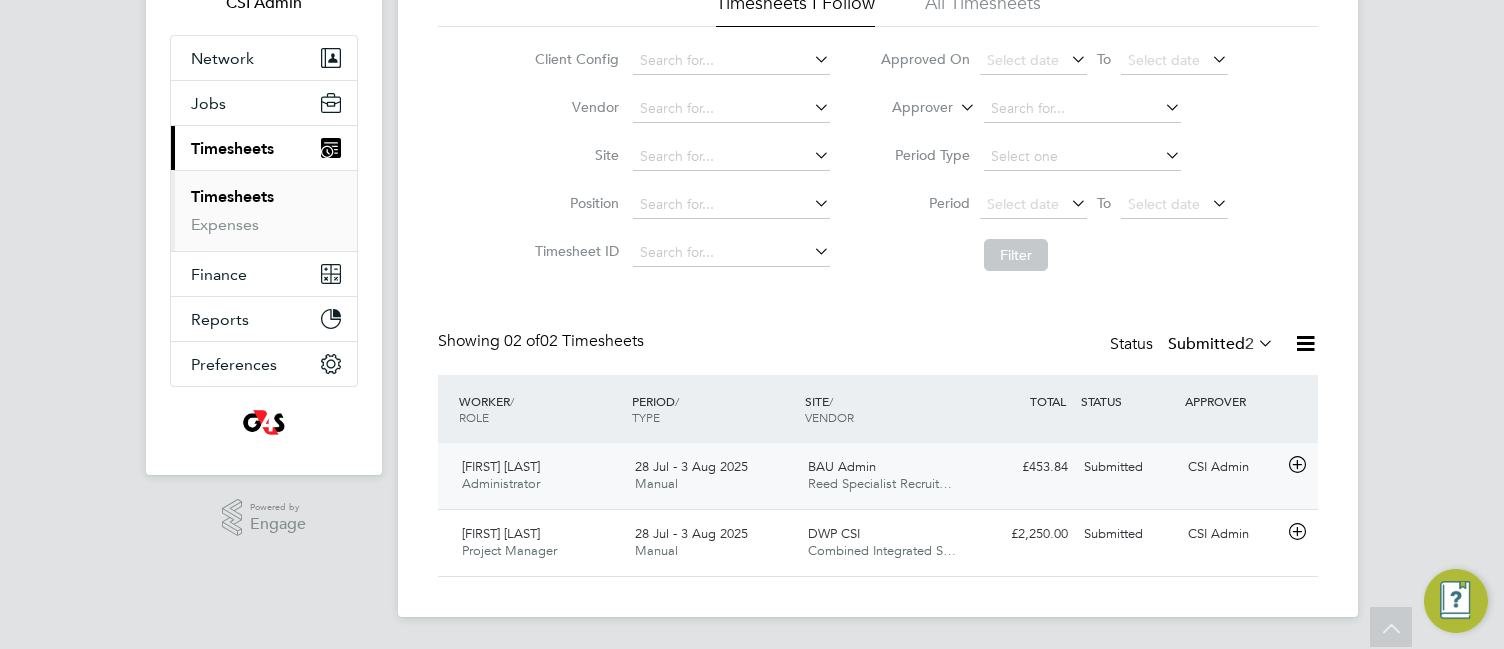 click 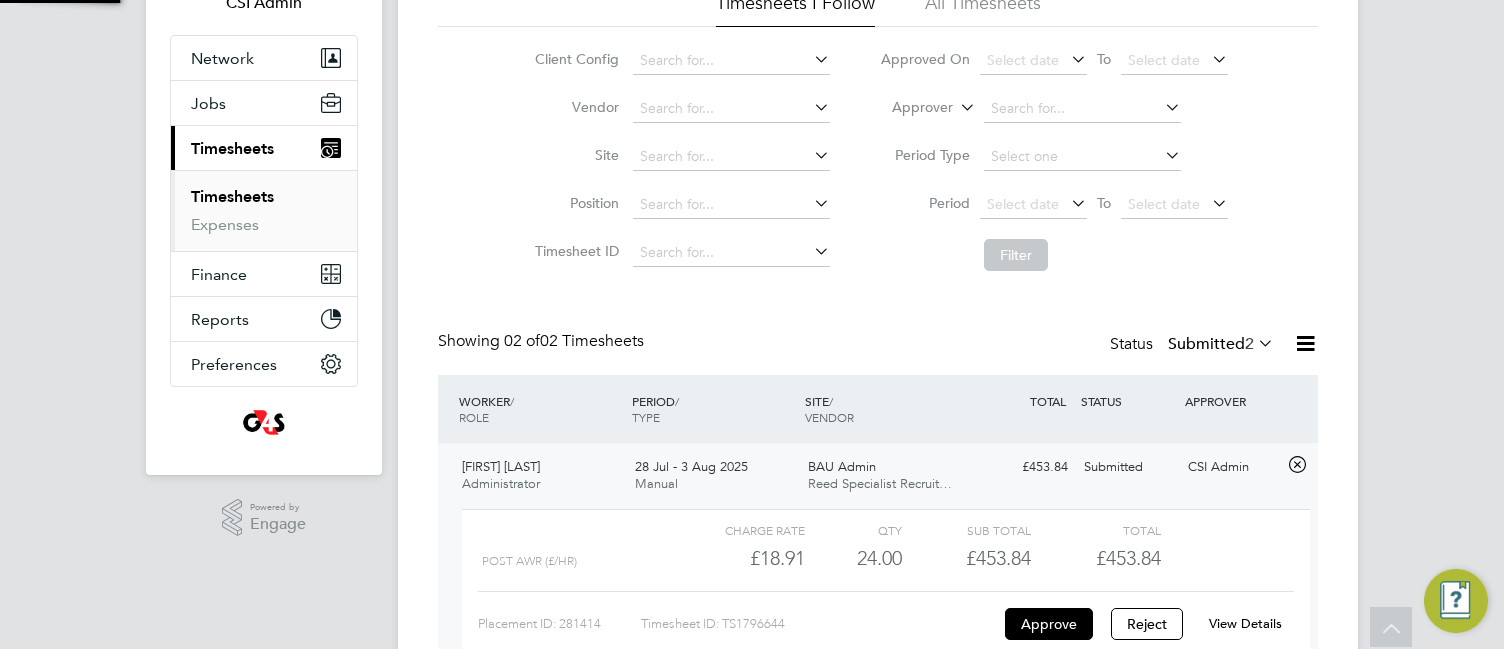 scroll, scrollTop: 10, scrollLeft: 10, axis: both 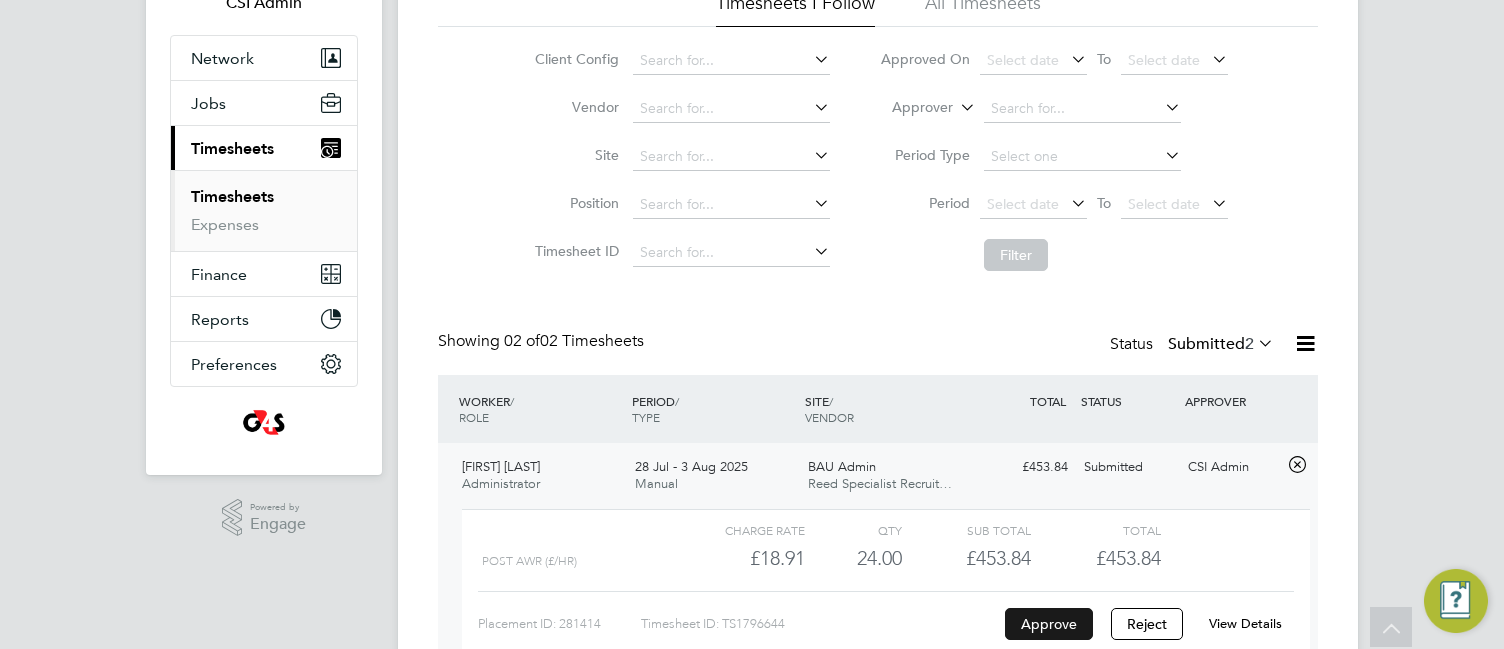 click on "Approve" 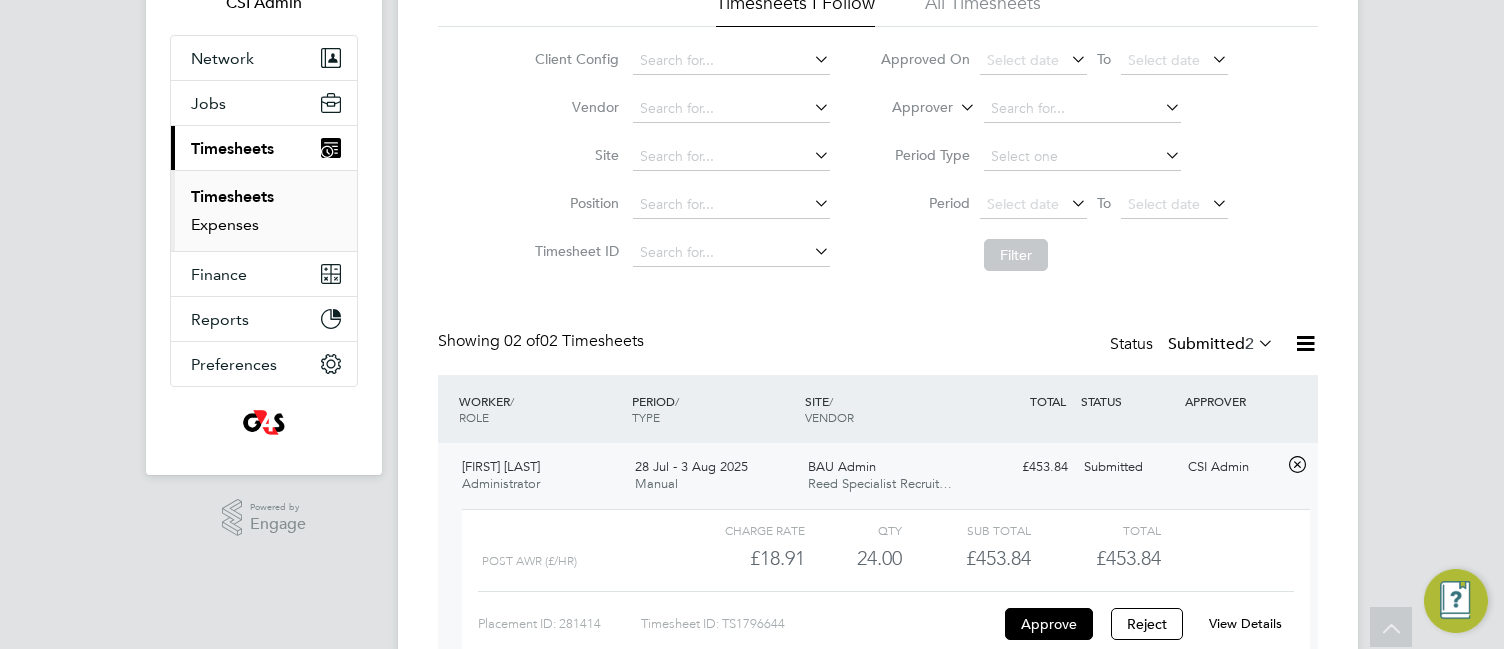 click on "Expenses" at bounding box center (225, 224) 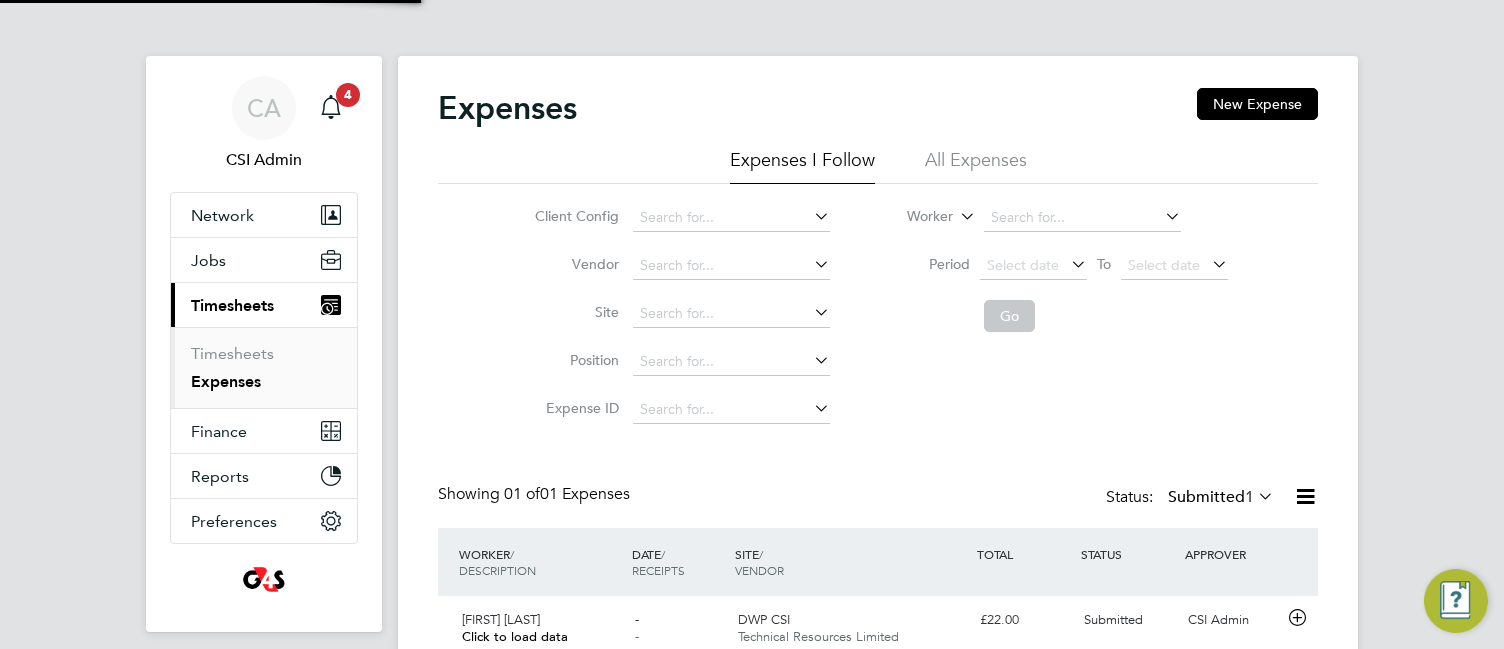 scroll, scrollTop: 10, scrollLeft: 10, axis: both 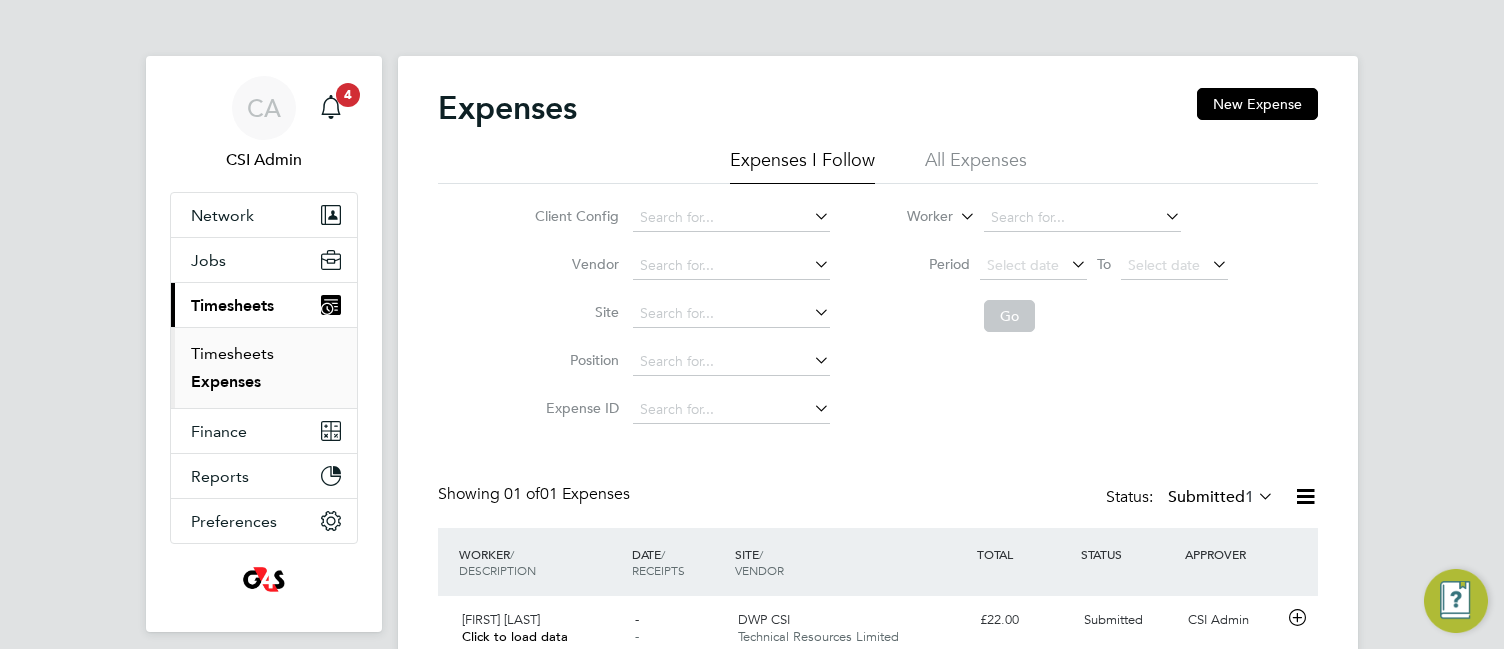 click on "Timesheets" at bounding box center [232, 353] 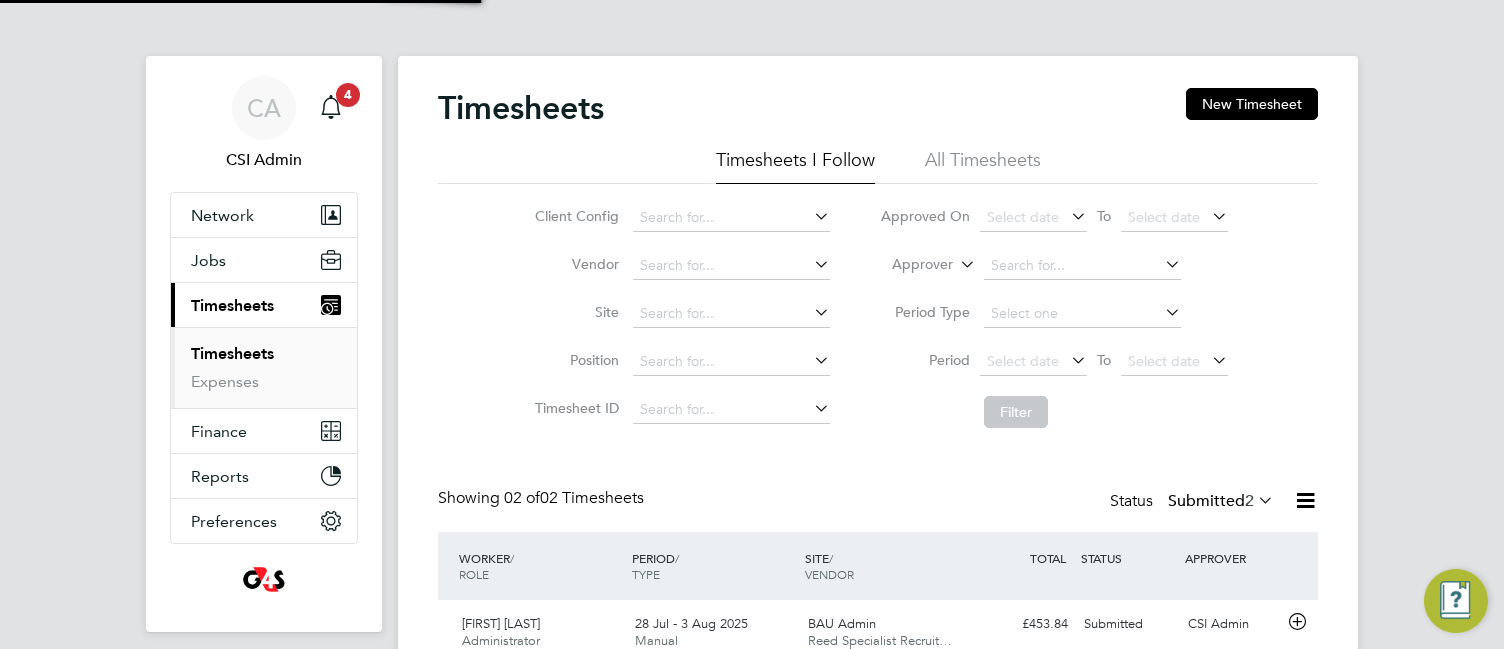 scroll, scrollTop: 10, scrollLeft: 10, axis: both 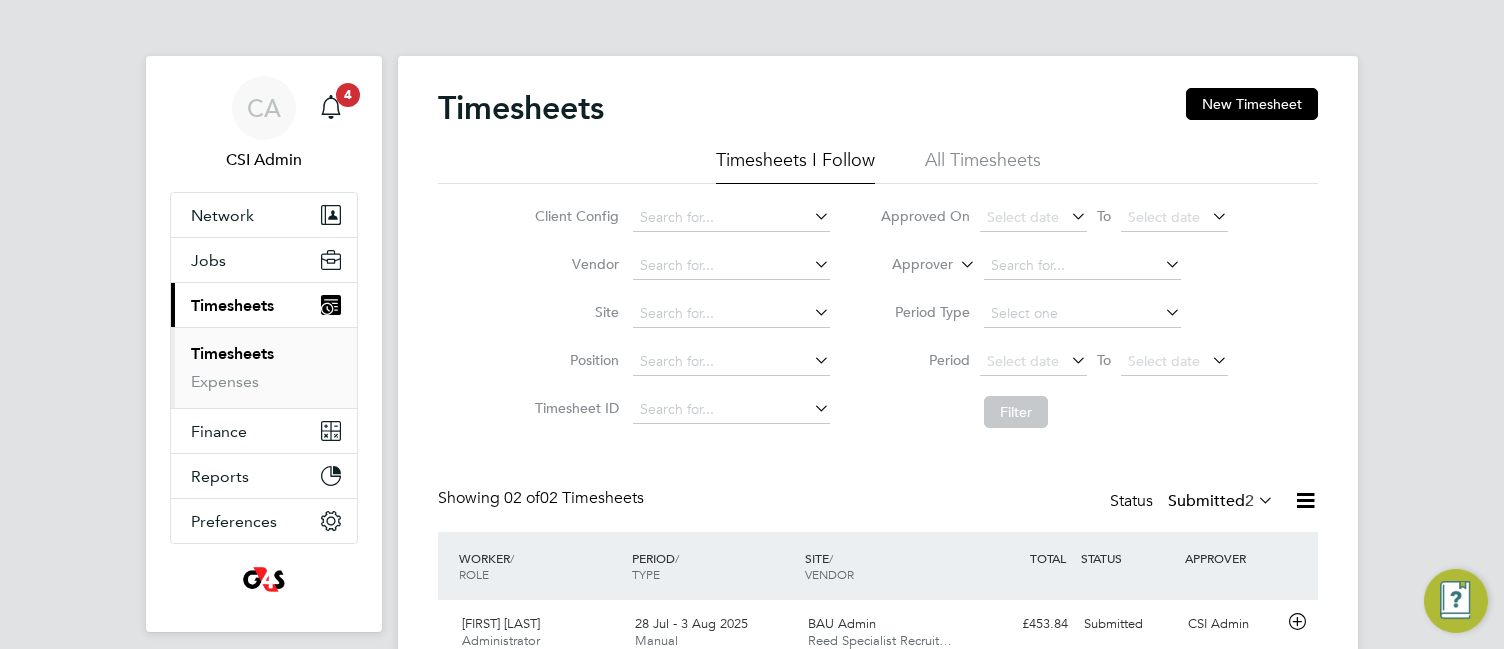 click on "Client Config   Vendor   Site   Position   Timesheet ID   Approved On
Select date
To
Select date
Approver     Period Type   Period
Select date
To
Select date
Filter" 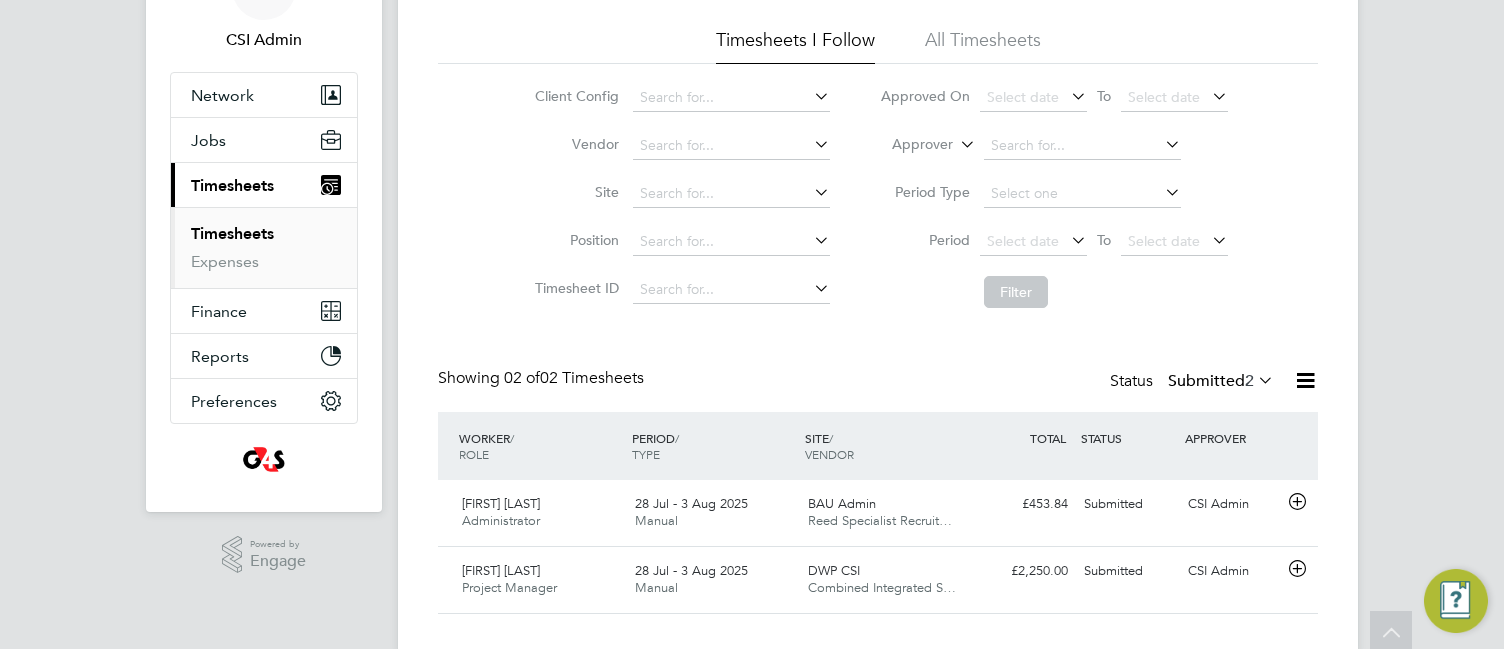 scroll, scrollTop: 157, scrollLeft: 0, axis: vertical 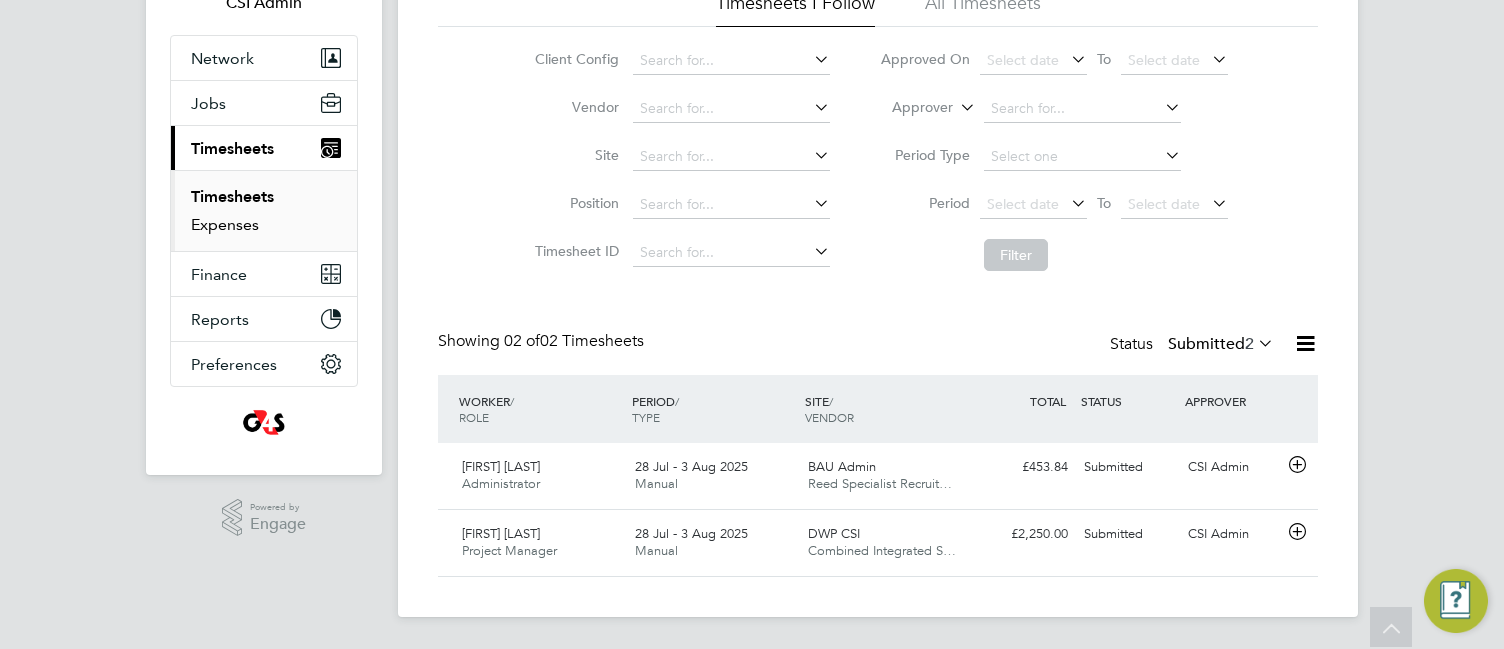 click on "Expenses" at bounding box center [225, 224] 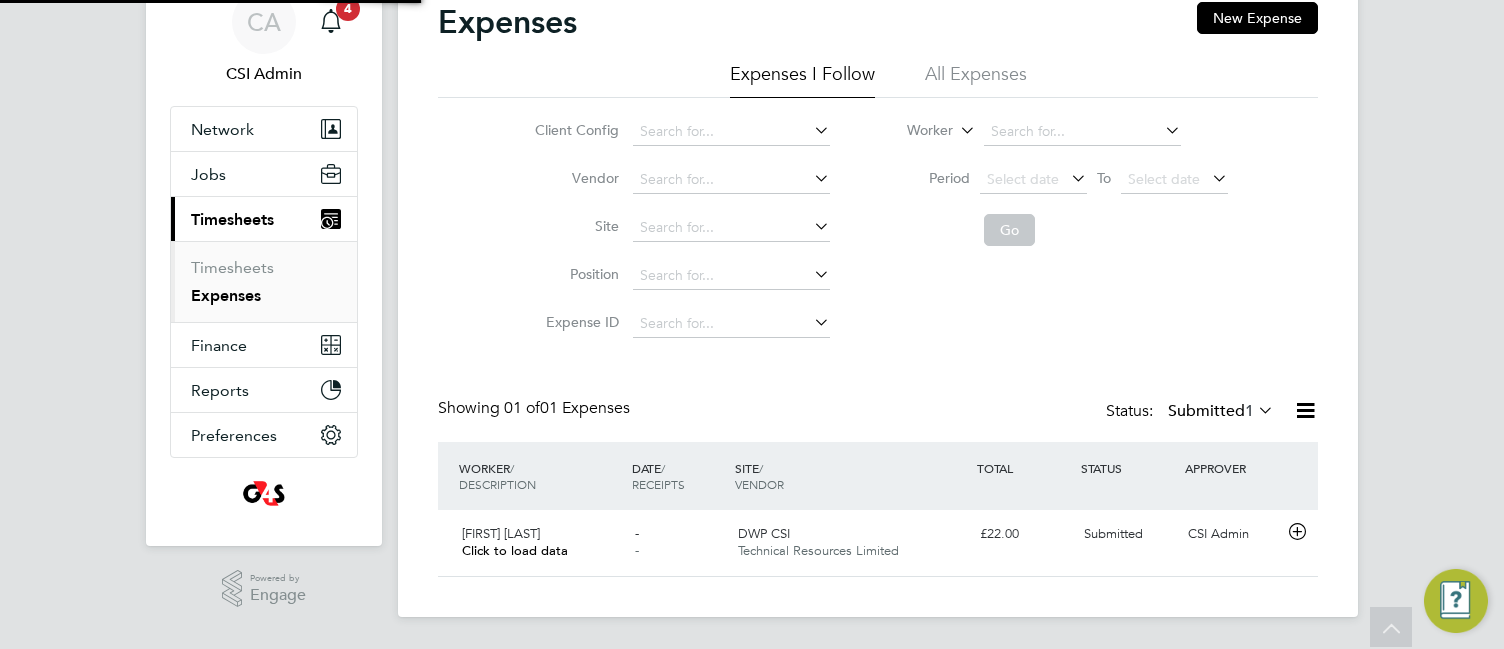 scroll, scrollTop: 0, scrollLeft: 0, axis: both 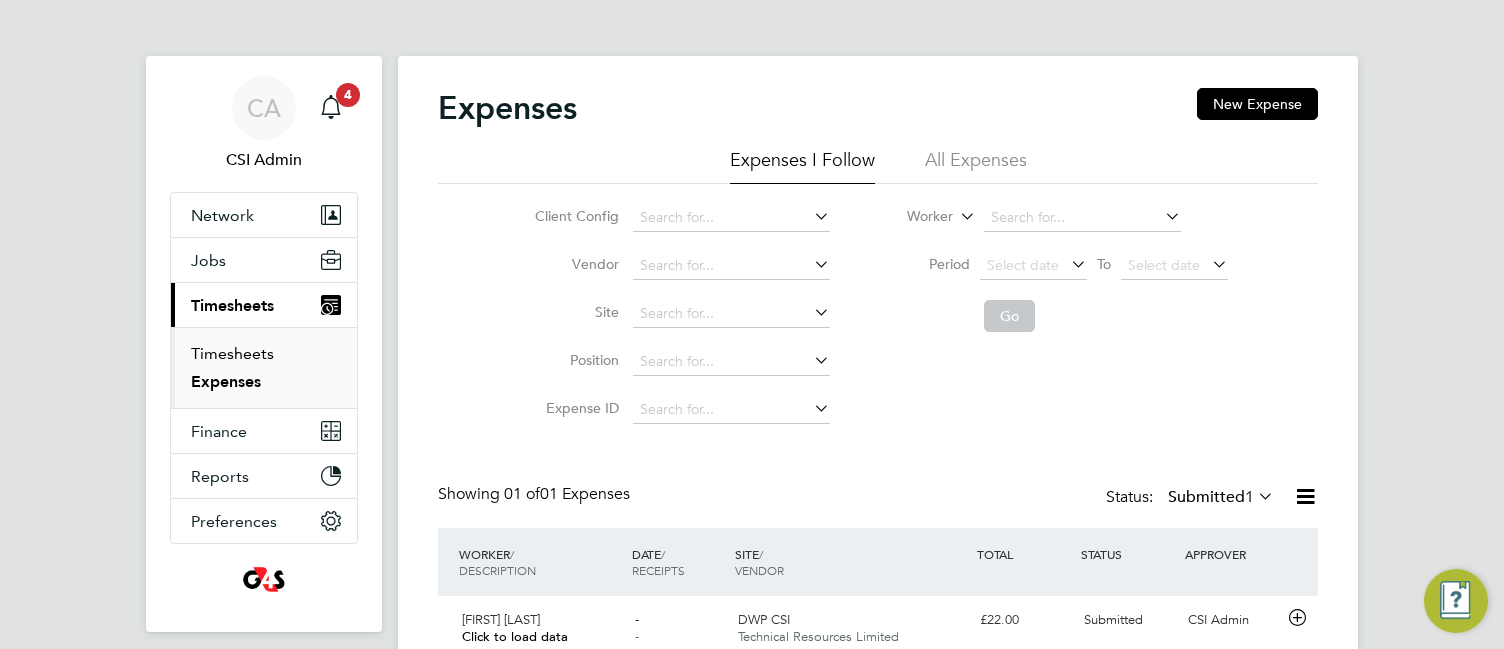 click on "Timesheets" at bounding box center (232, 353) 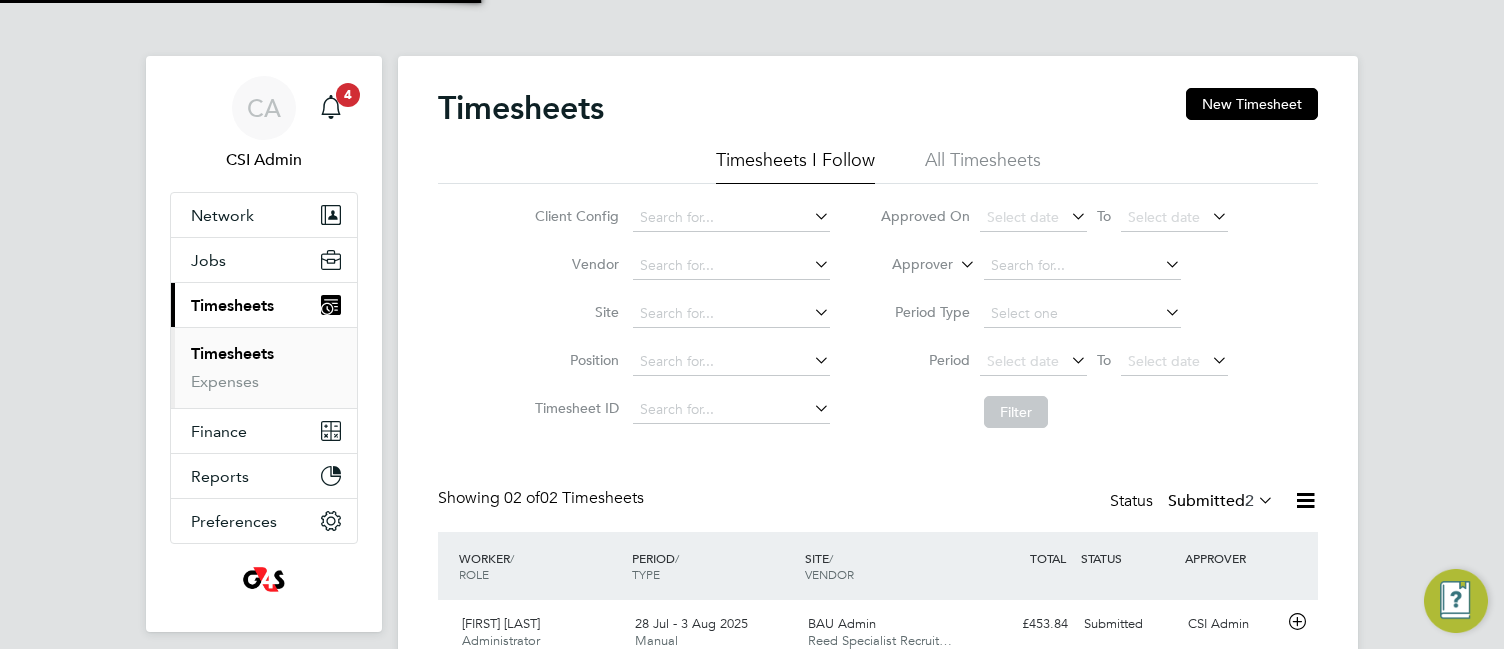 scroll, scrollTop: 10, scrollLeft: 10, axis: both 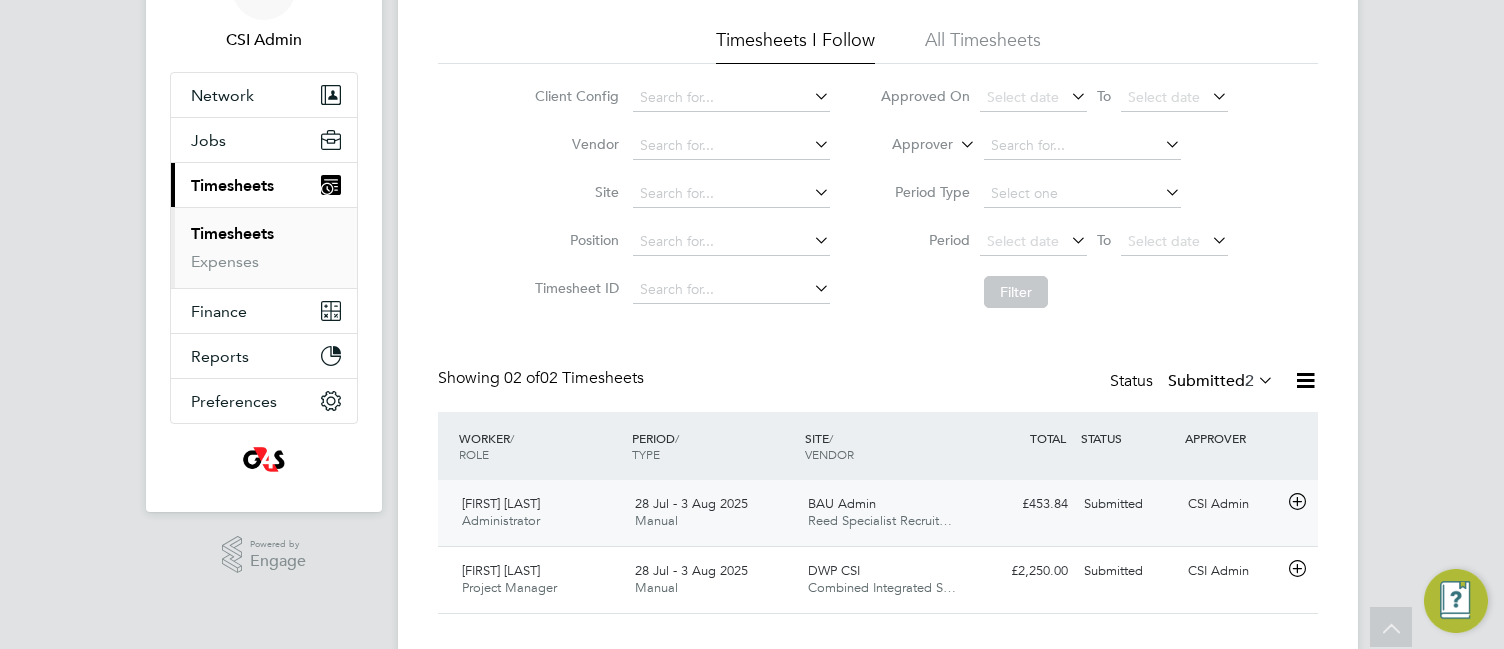 click 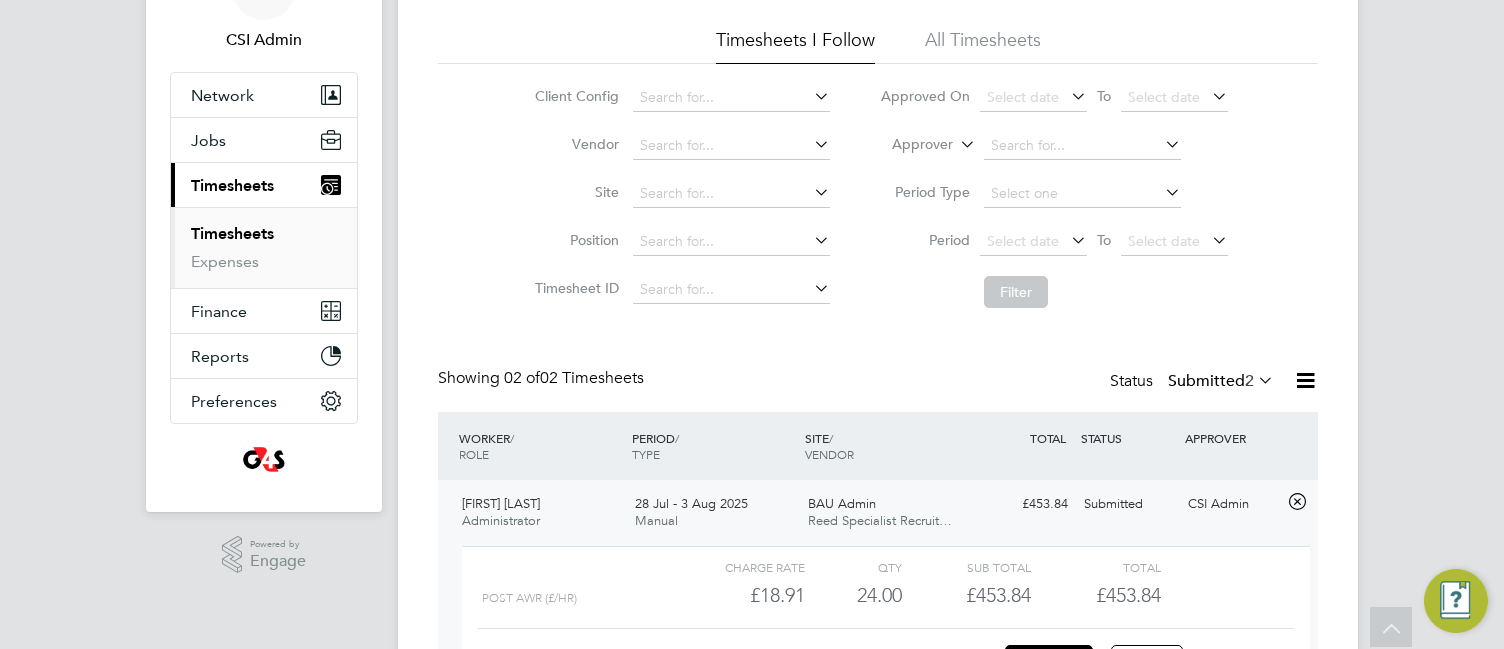 click on "24.00" 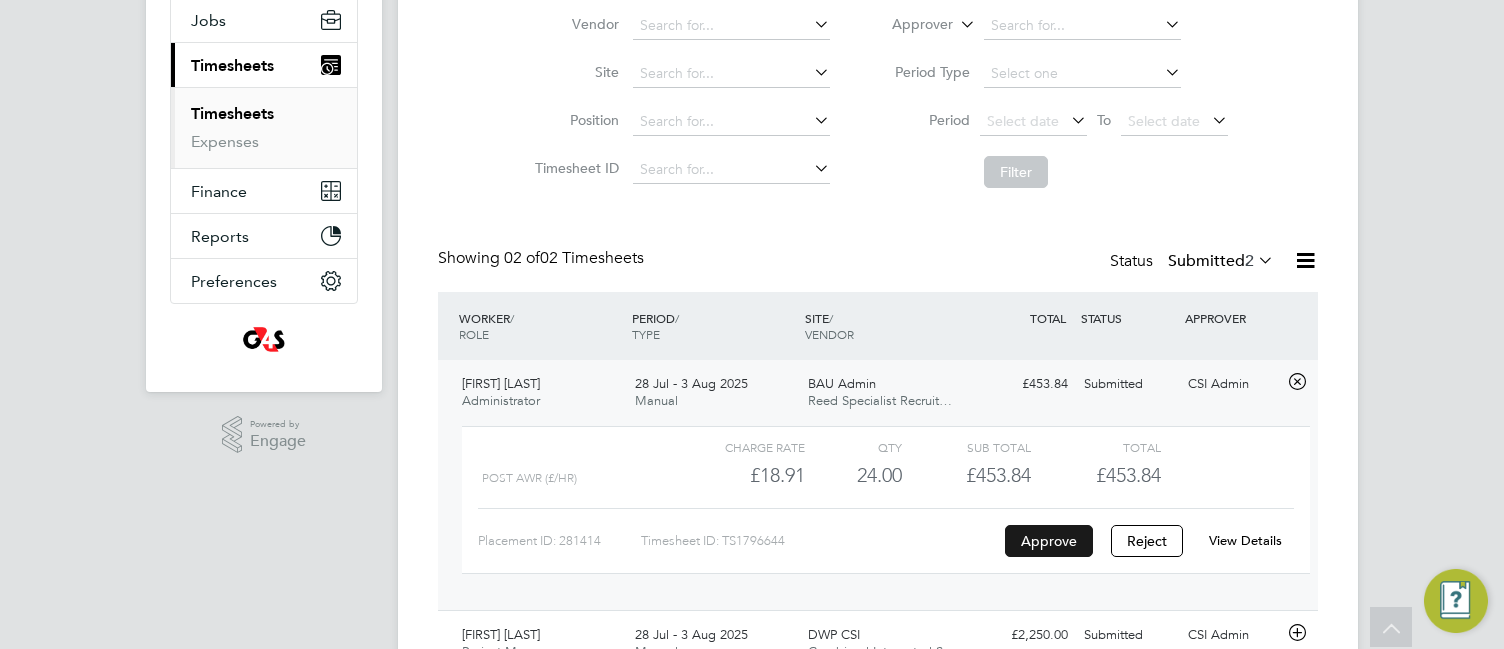 click on "Approve" 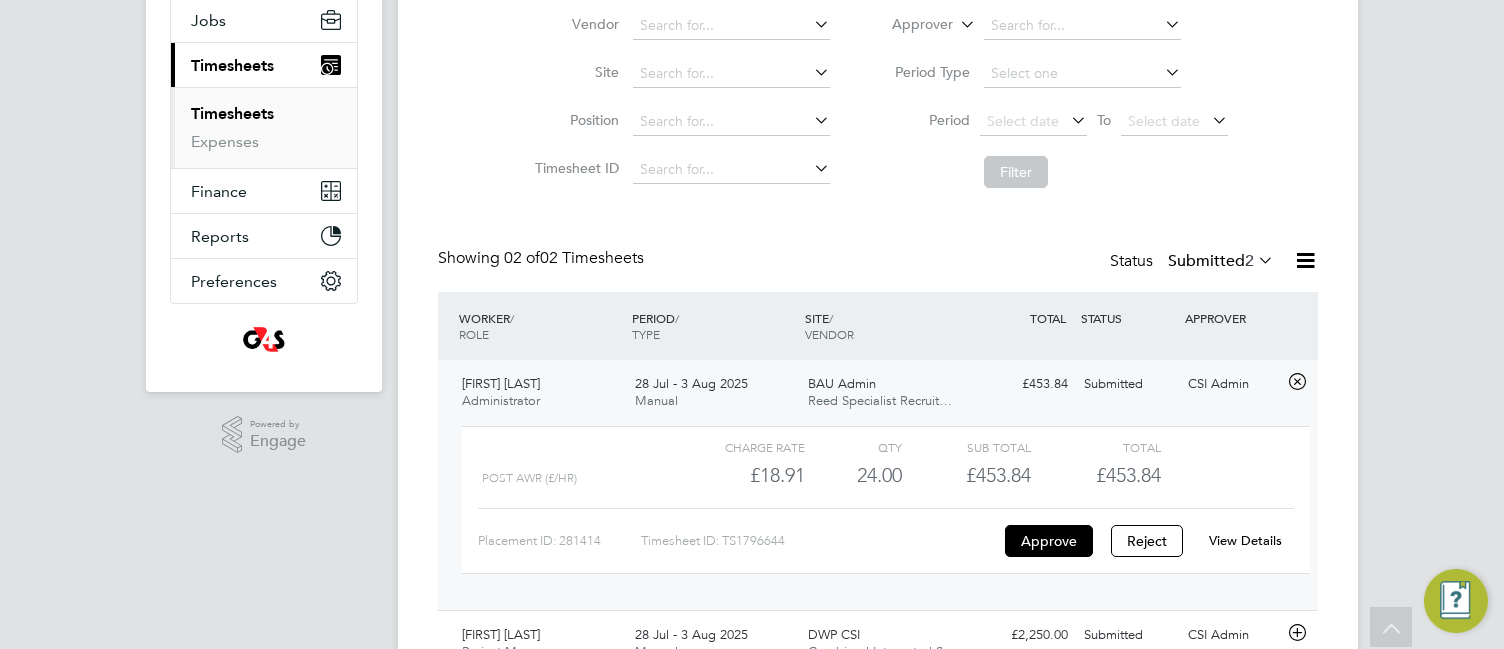 click 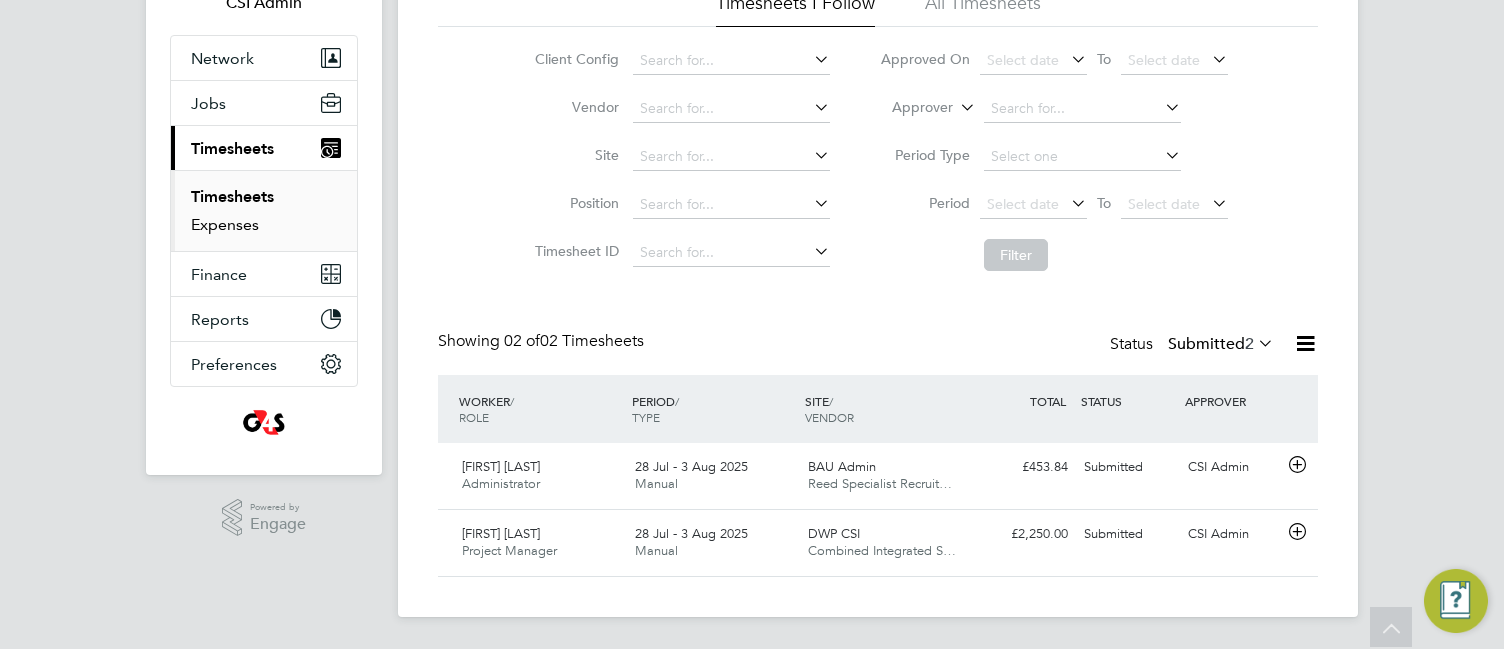 click on "Expenses" at bounding box center [225, 224] 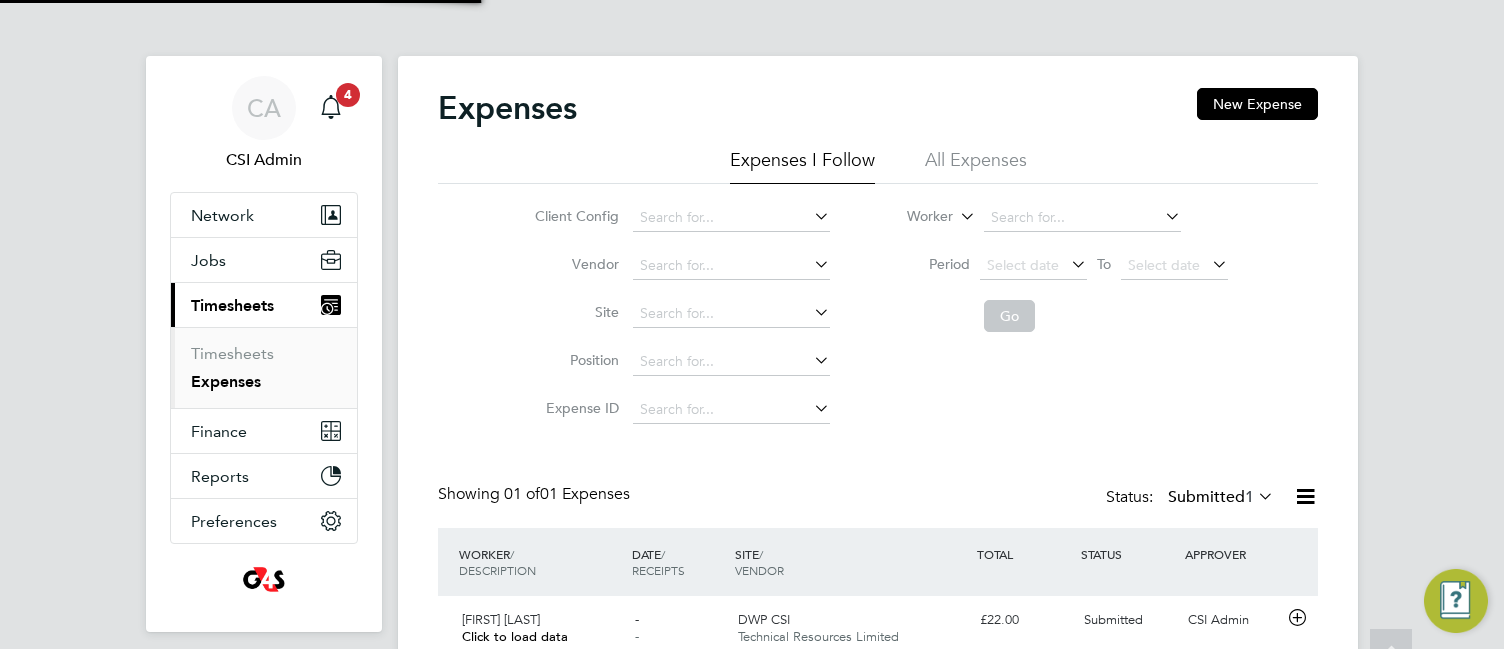 scroll, scrollTop: 10, scrollLeft: 10, axis: both 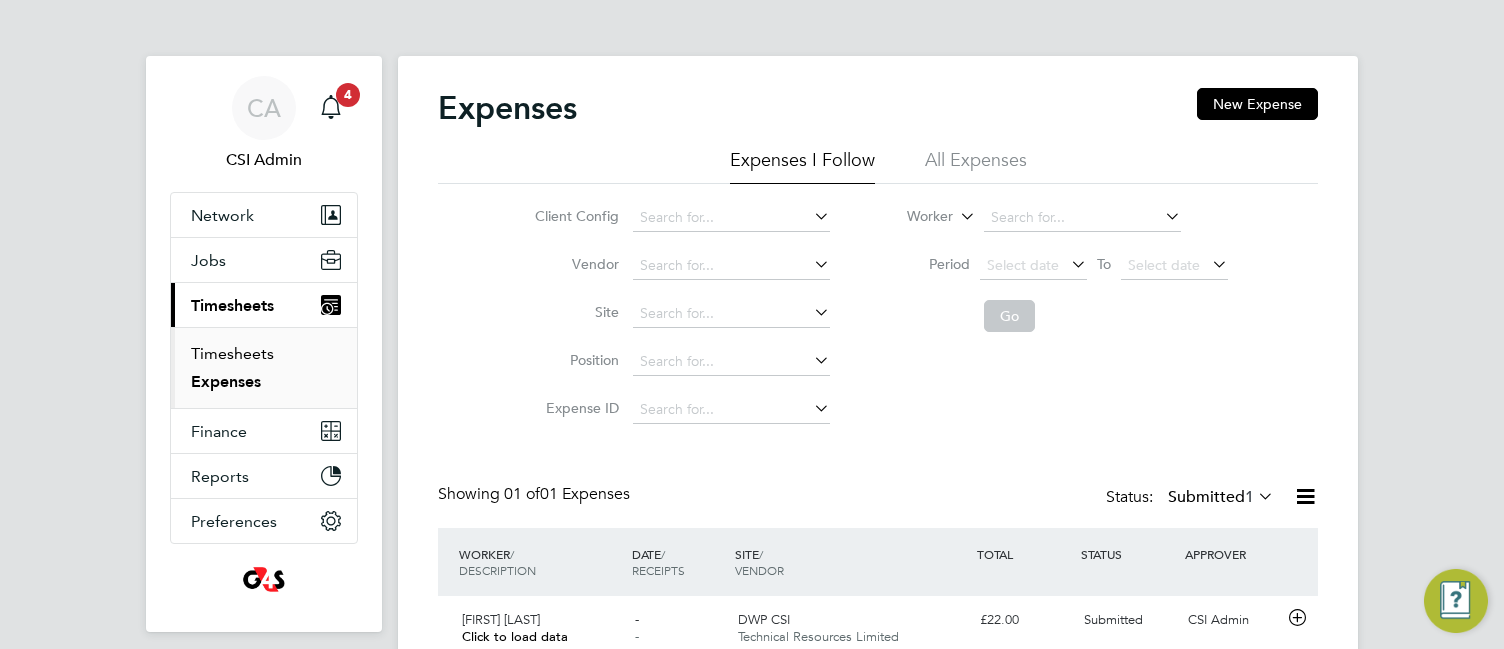 click on "Timesheets" at bounding box center [232, 353] 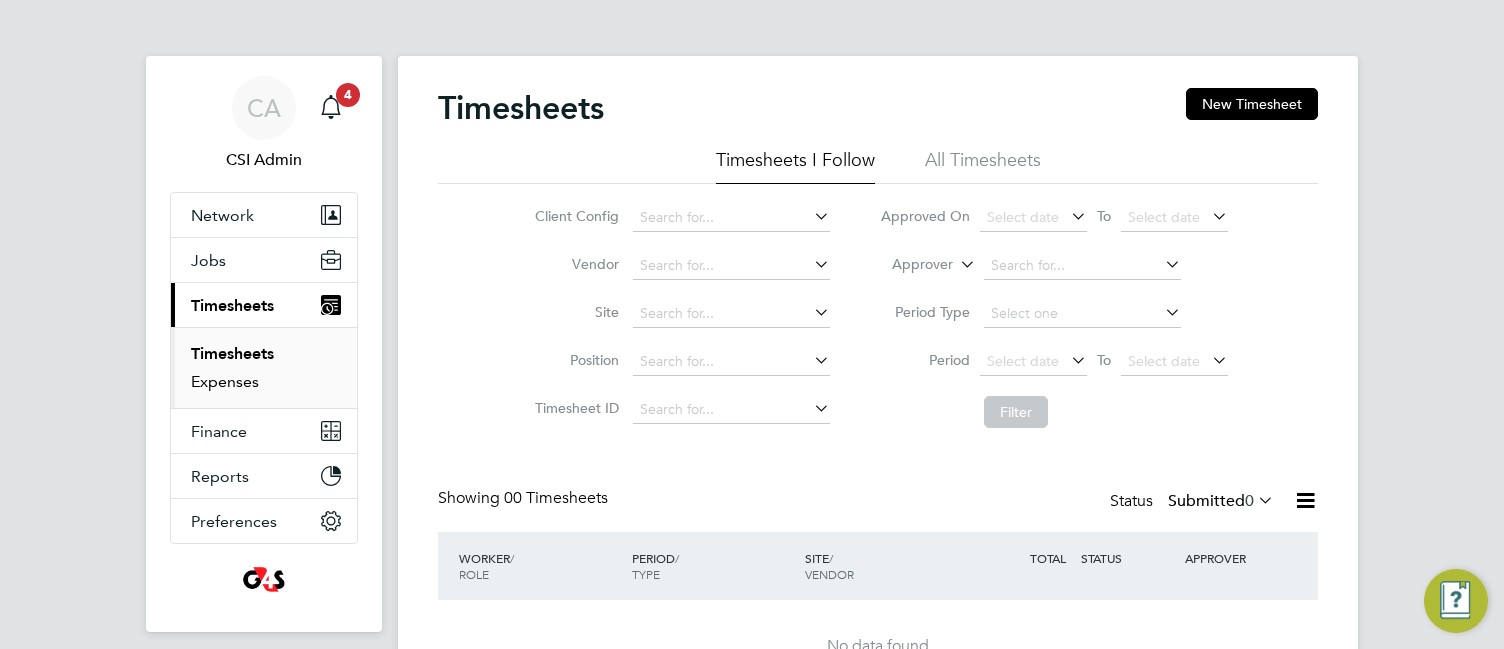 click on "Expenses" at bounding box center (225, 381) 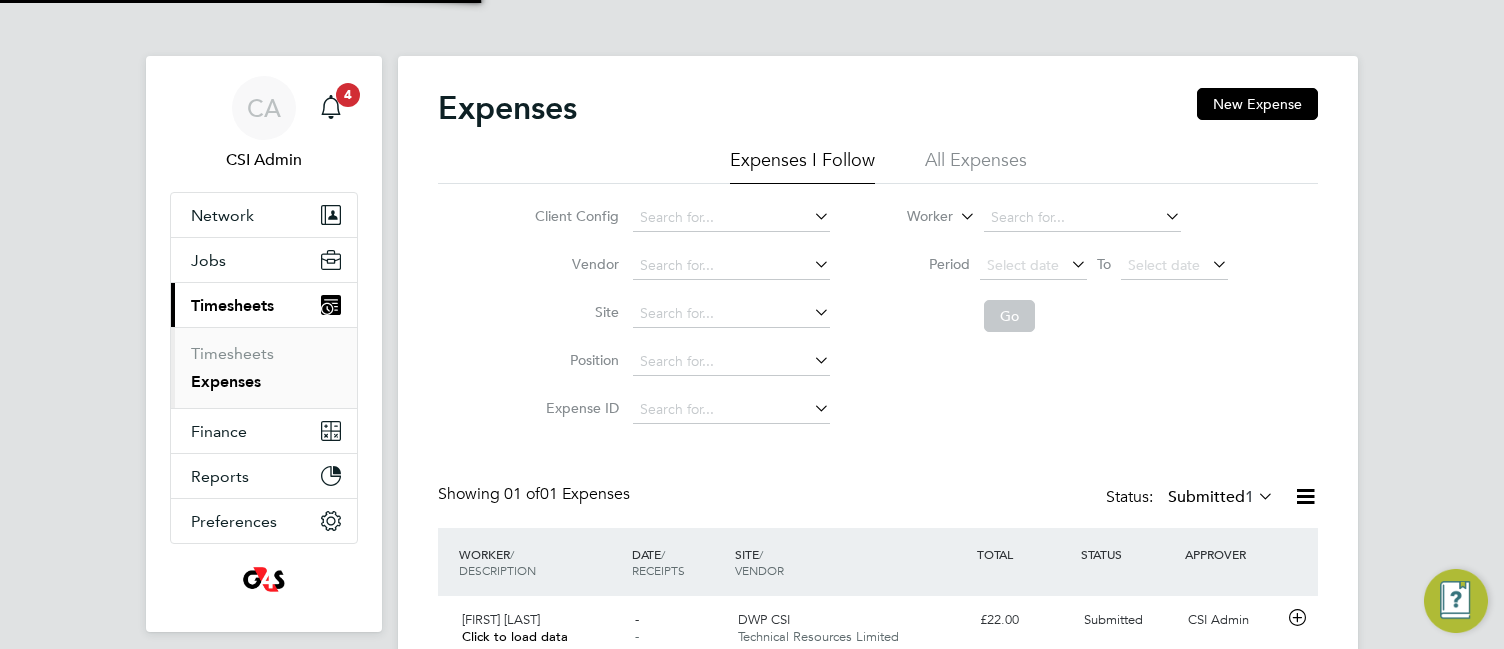 scroll, scrollTop: 10, scrollLeft: 10, axis: both 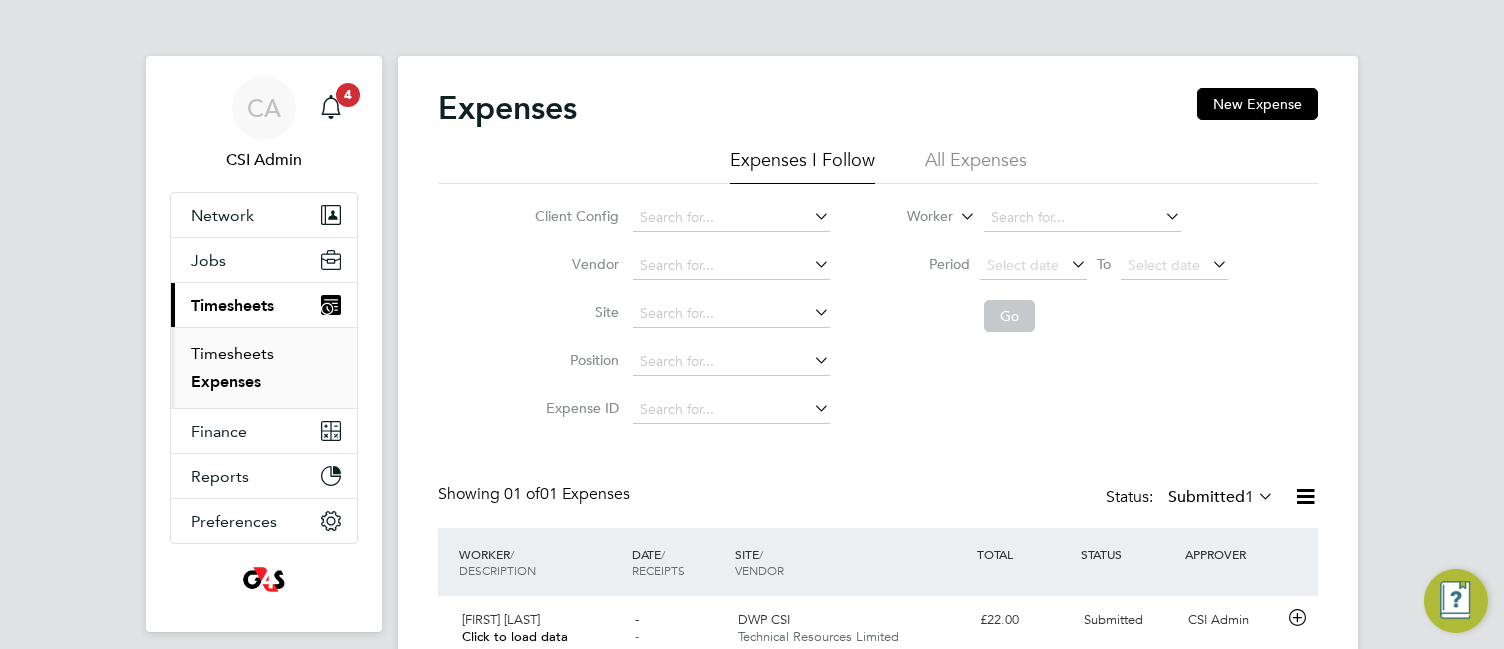 click on "Timesheets" at bounding box center [232, 353] 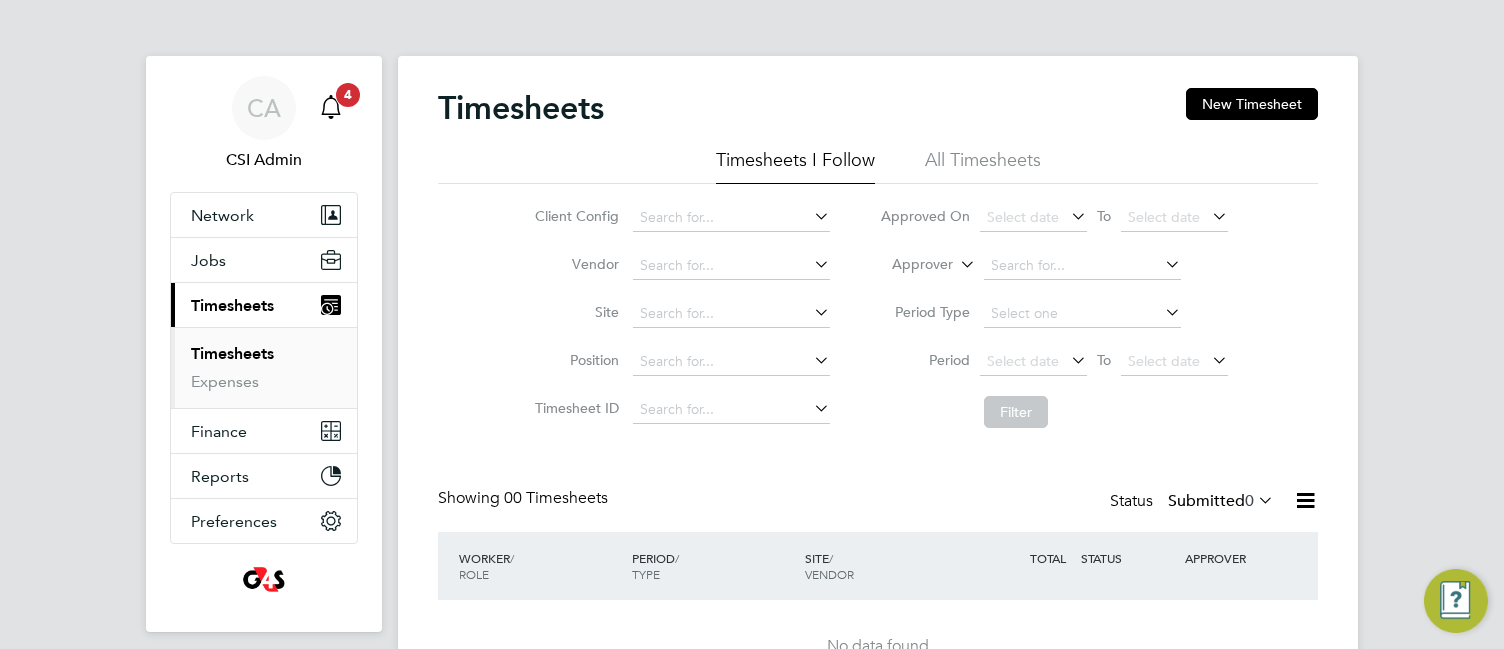 click on "4" at bounding box center (348, 95) 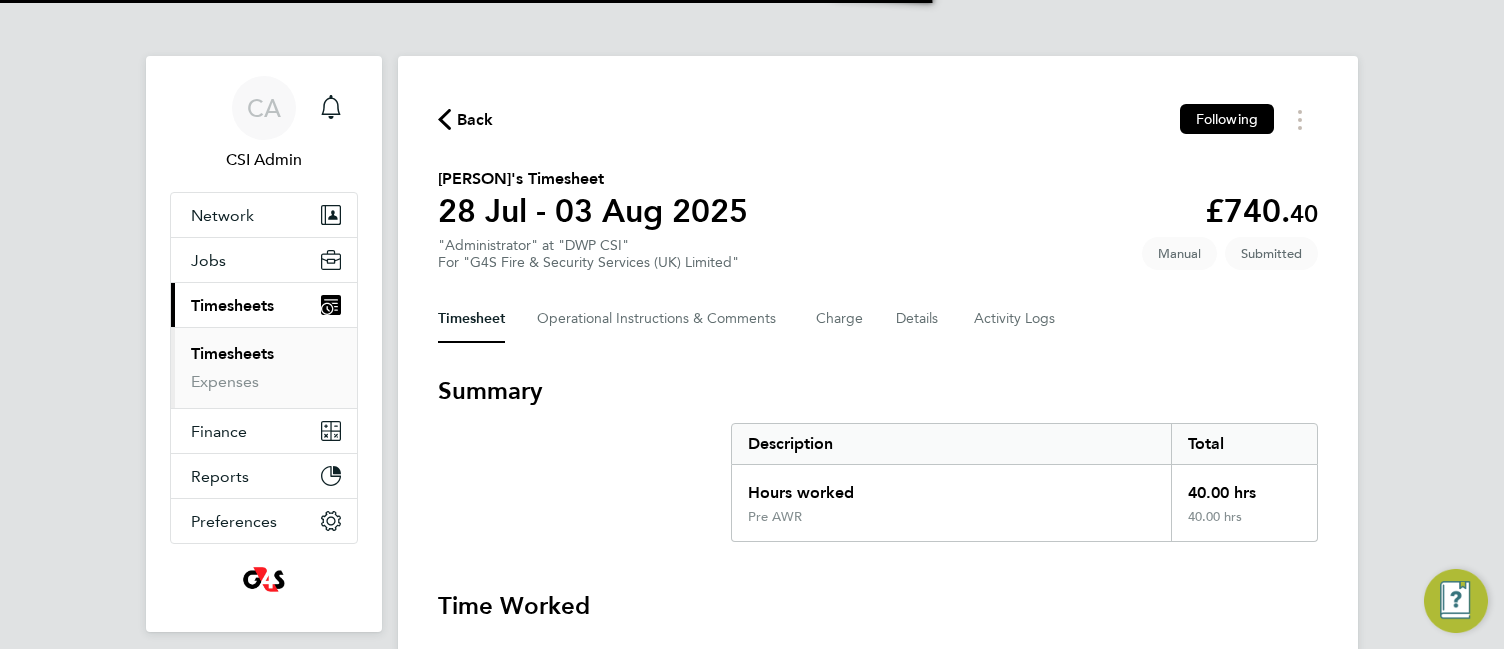 scroll, scrollTop: 0, scrollLeft: 0, axis: both 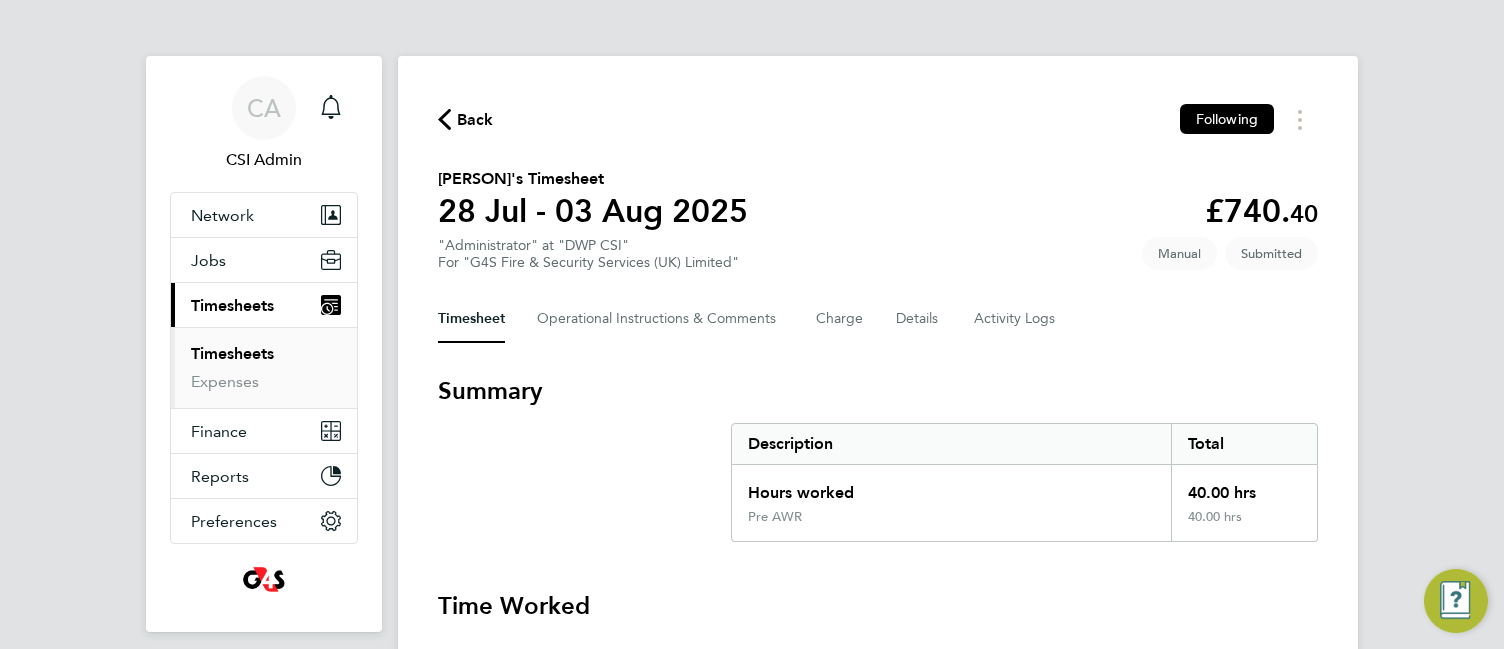 type 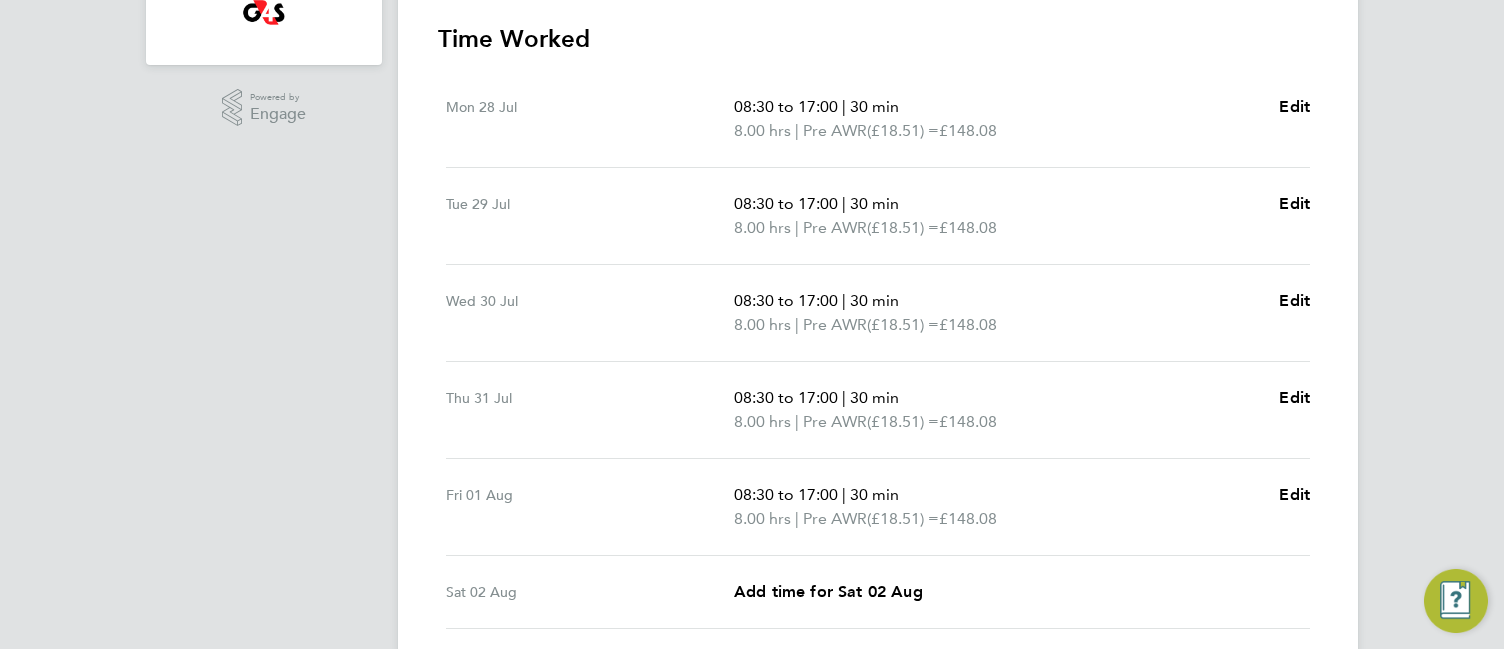 scroll, scrollTop: 796, scrollLeft: 0, axis: vertical 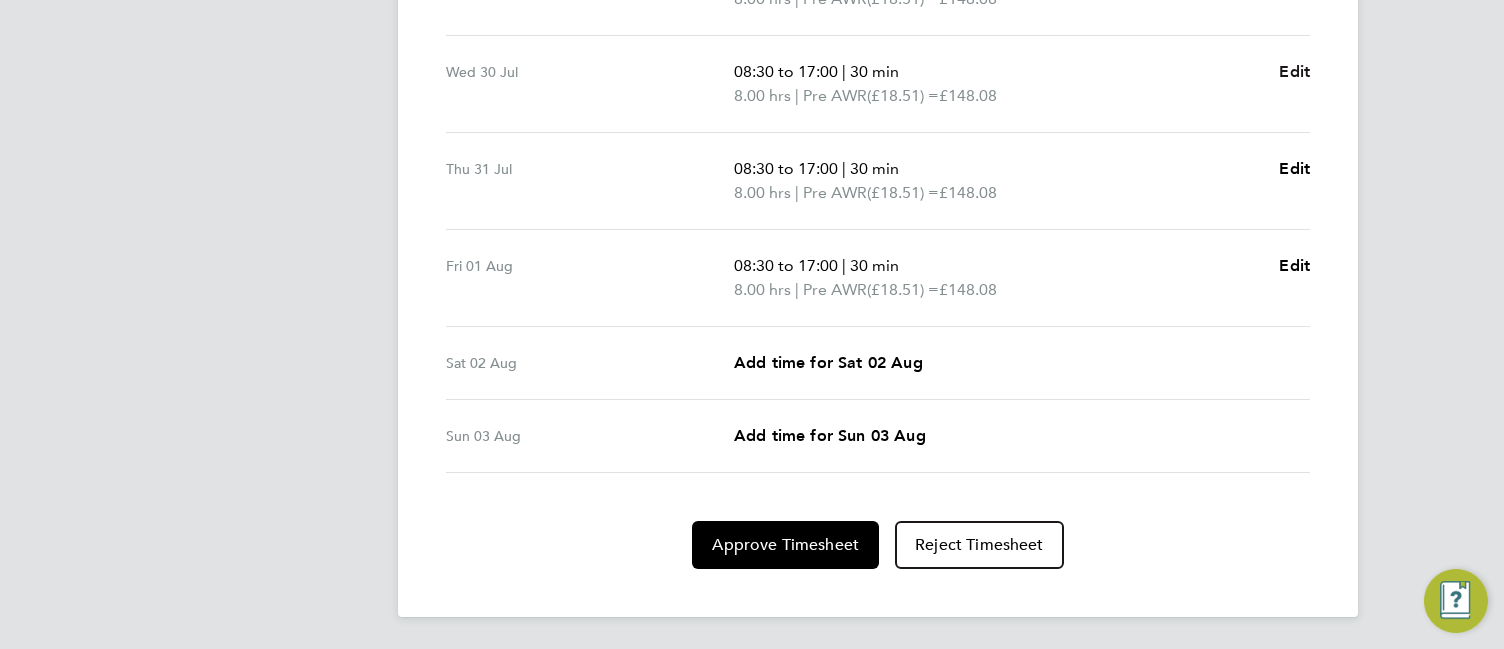click on "Edit" at bounding box center (1294, 71) 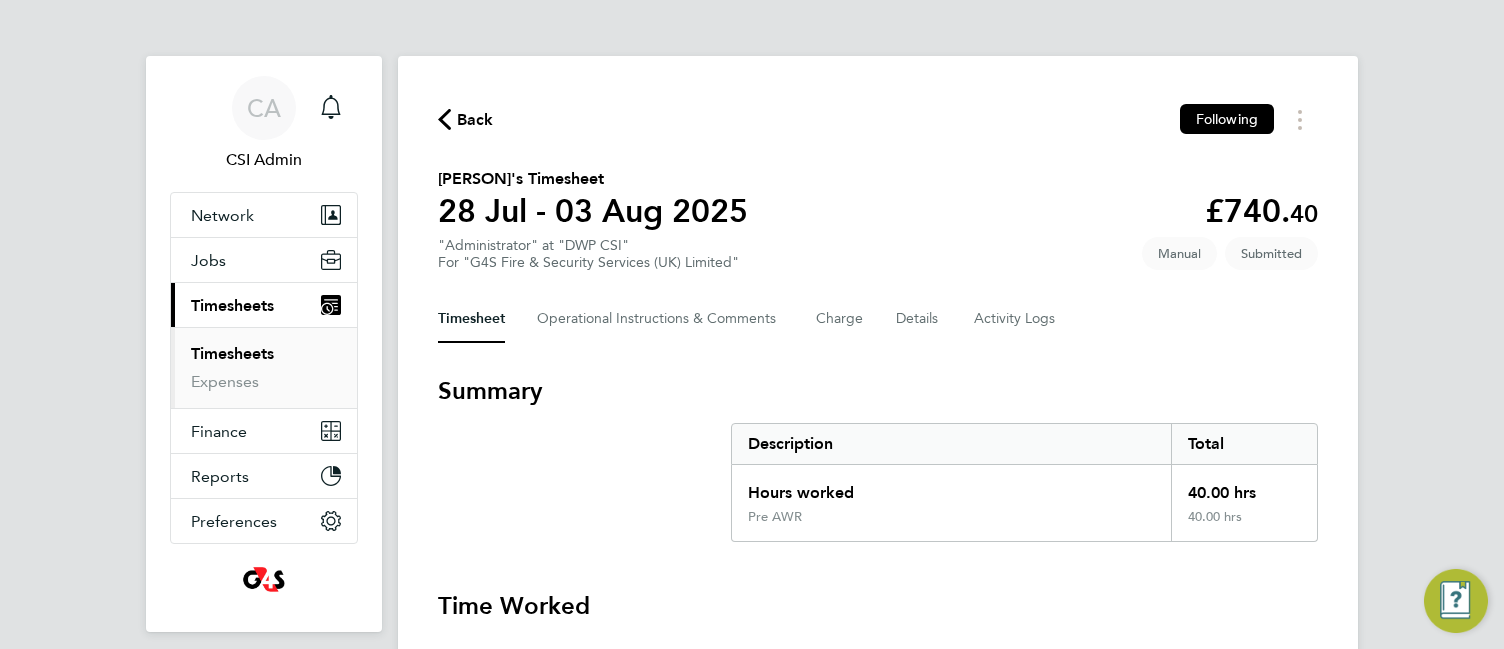select on "30" 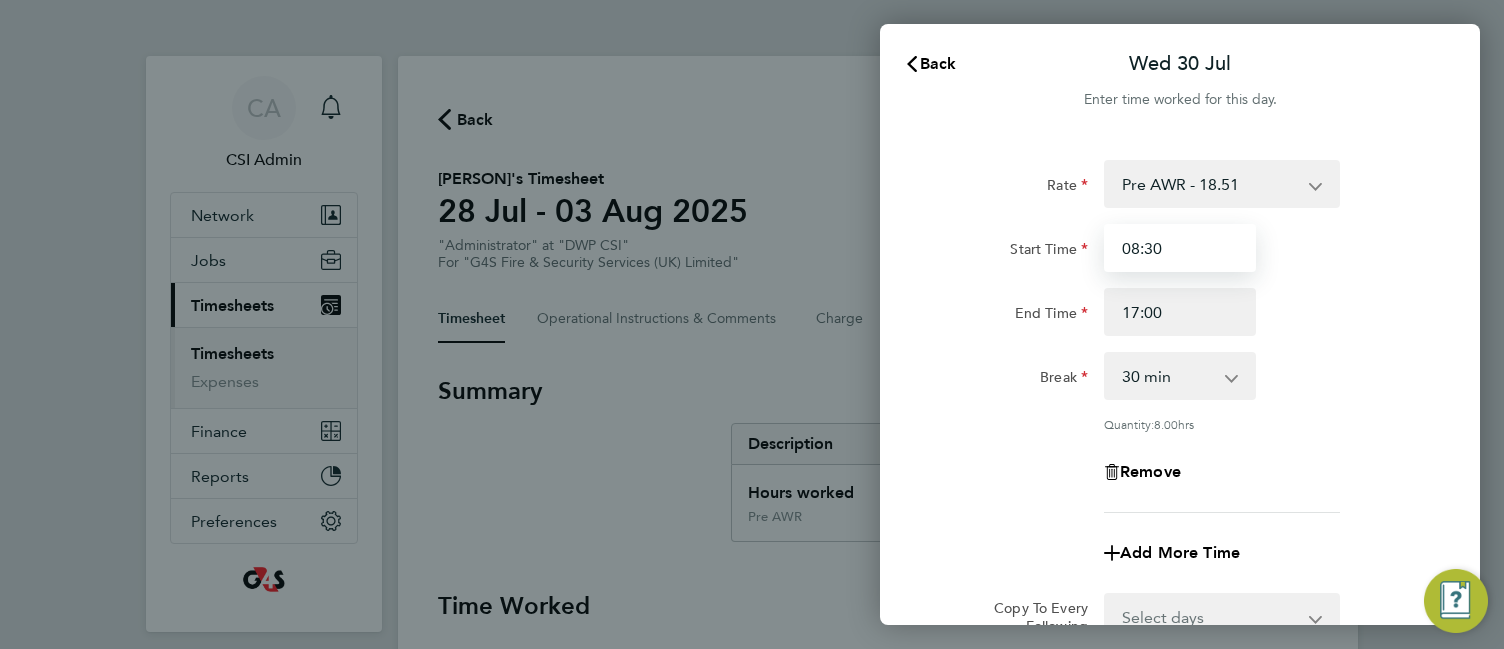 click on "08:30" at bounding box center (1180, 248) 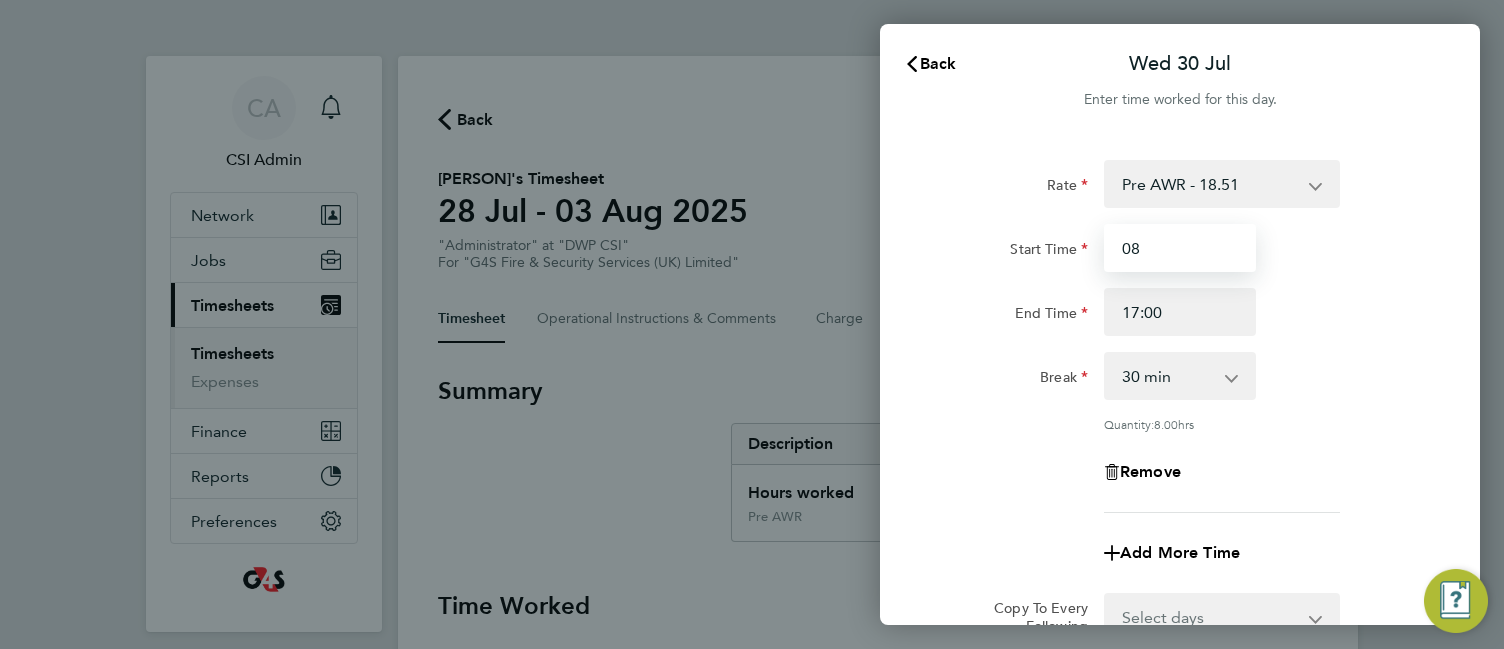 type on "0" 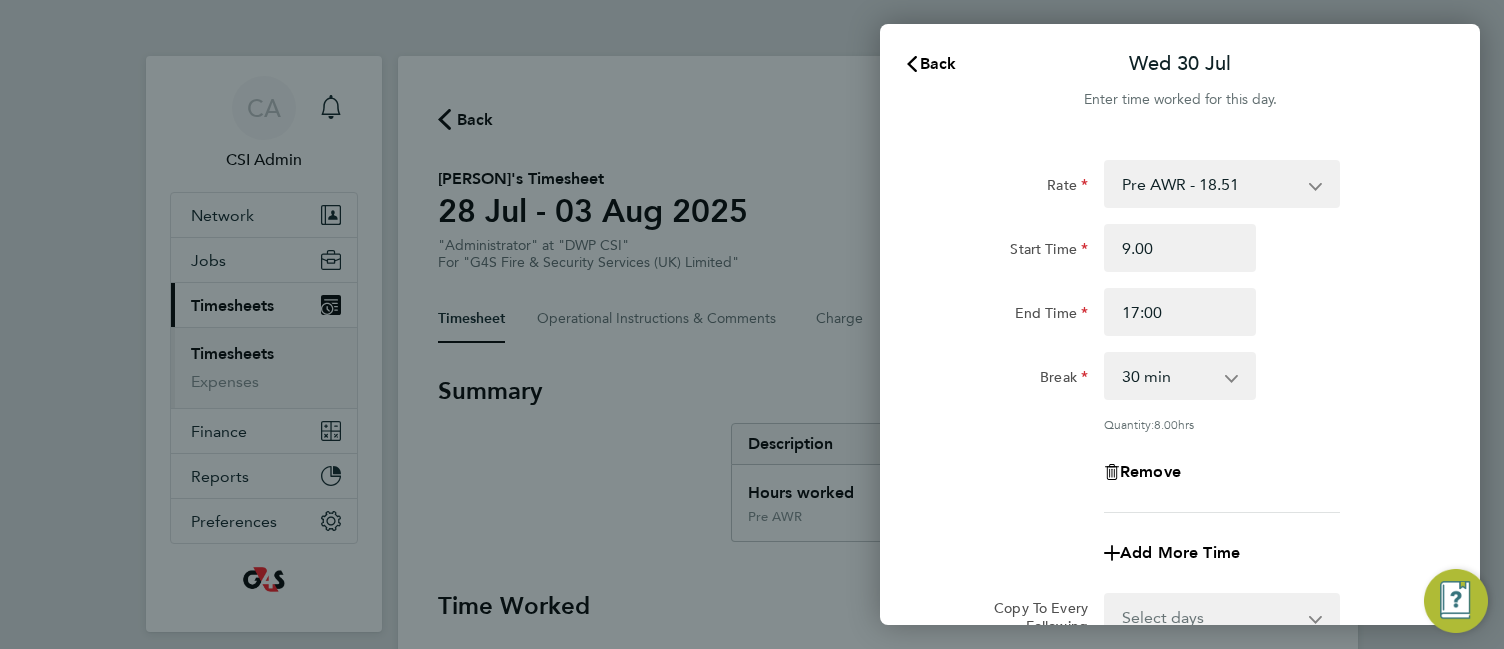 type on "09:00" 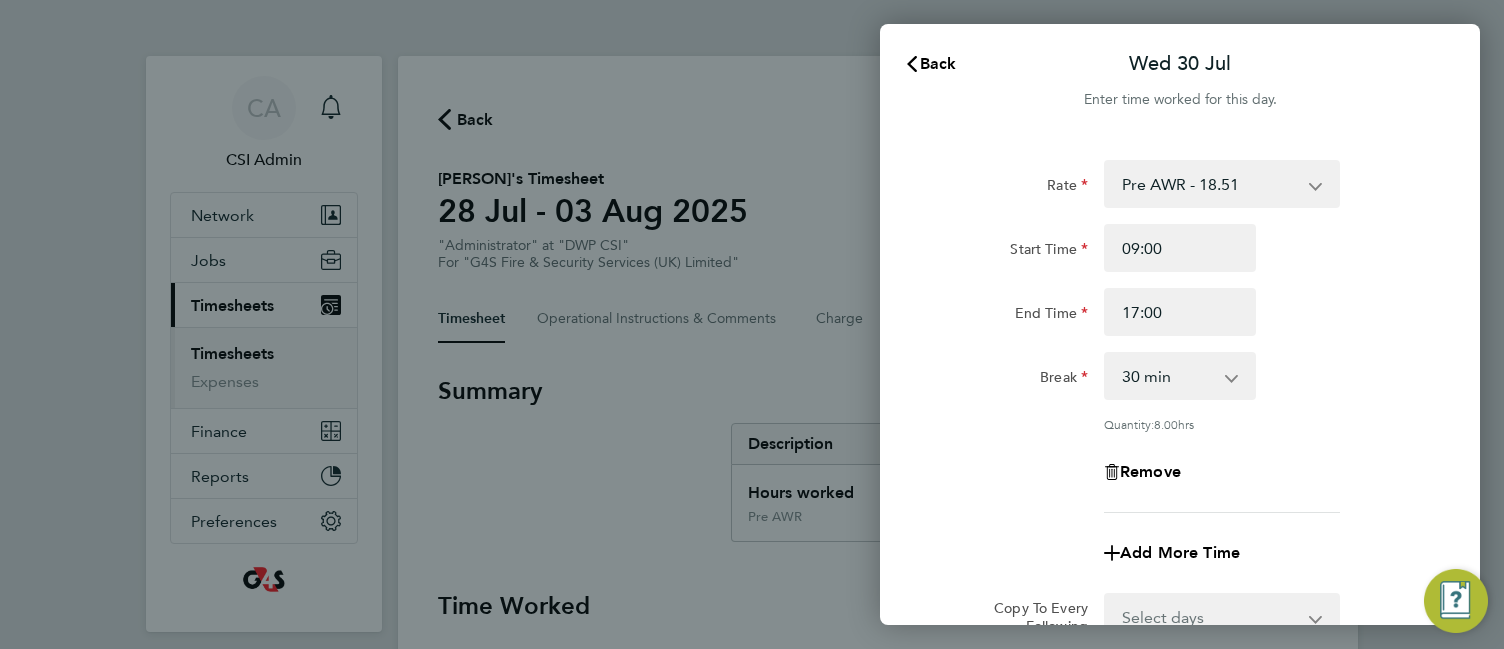 click on "Break  0 min   15 min   30 min   45 min   60 min   75 min   90 min" 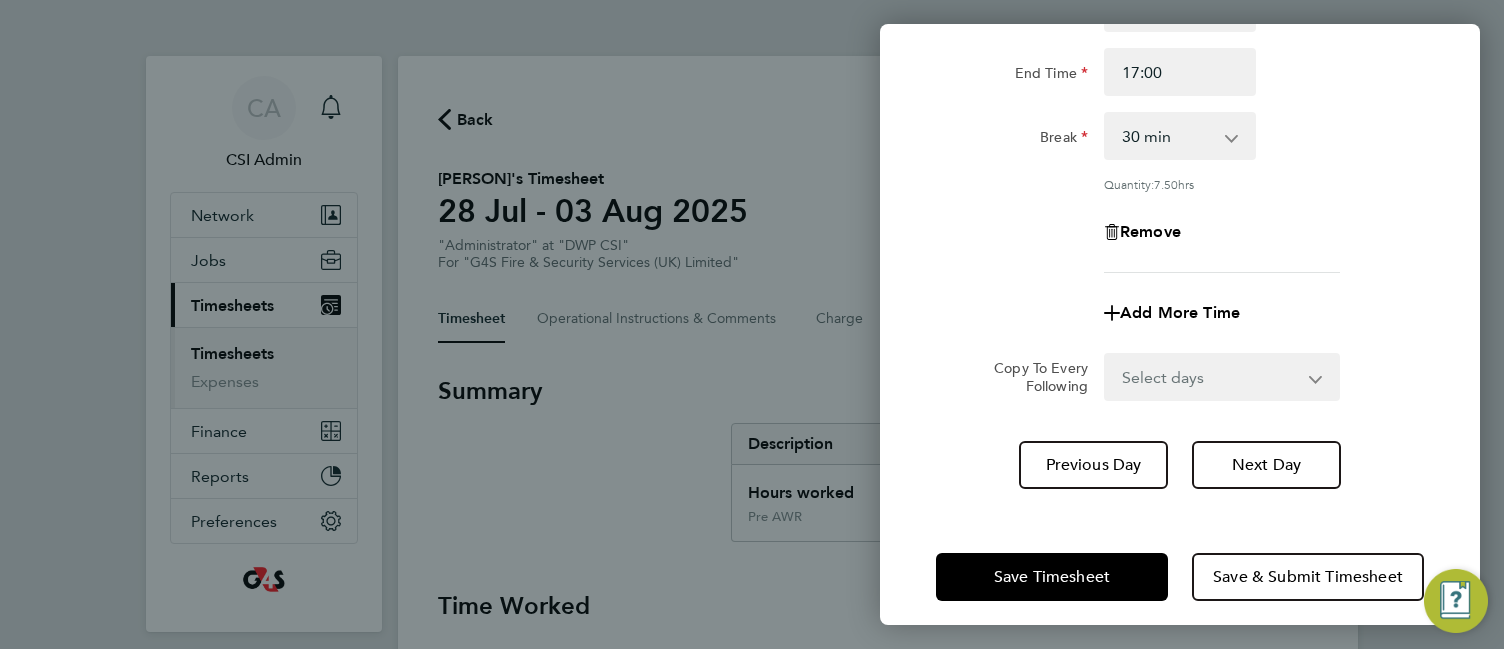 scroll, scrollTop: 254, scrollLeft: 0, axis: vertical 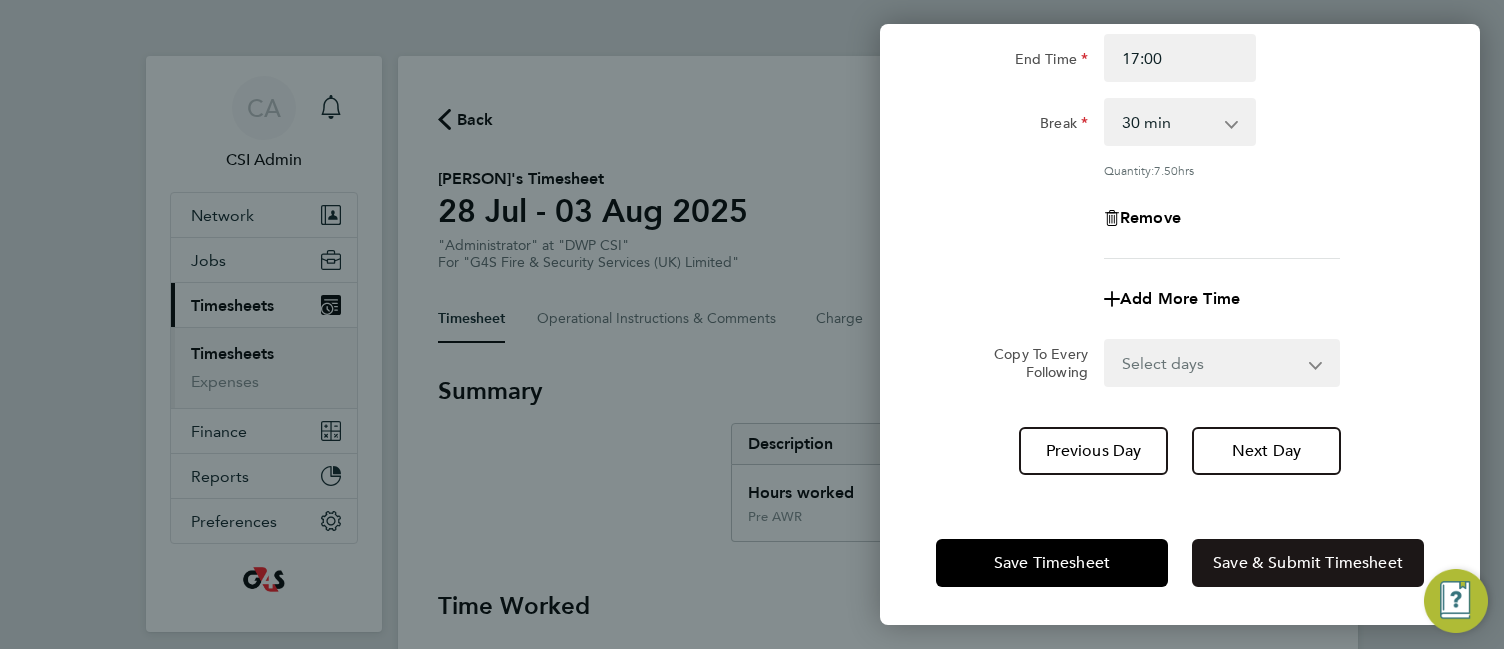 click on "Save & Submit Timesheet" 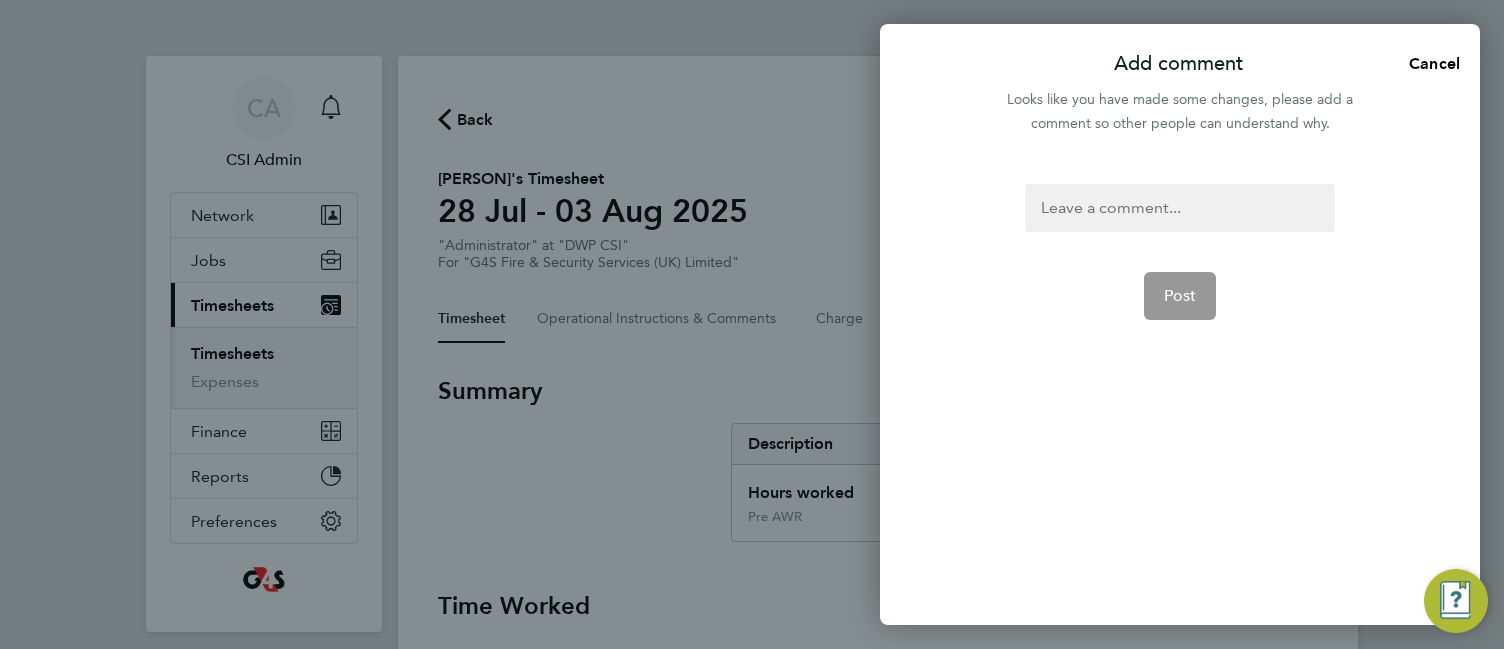 click at bounding box center [1179, 208] 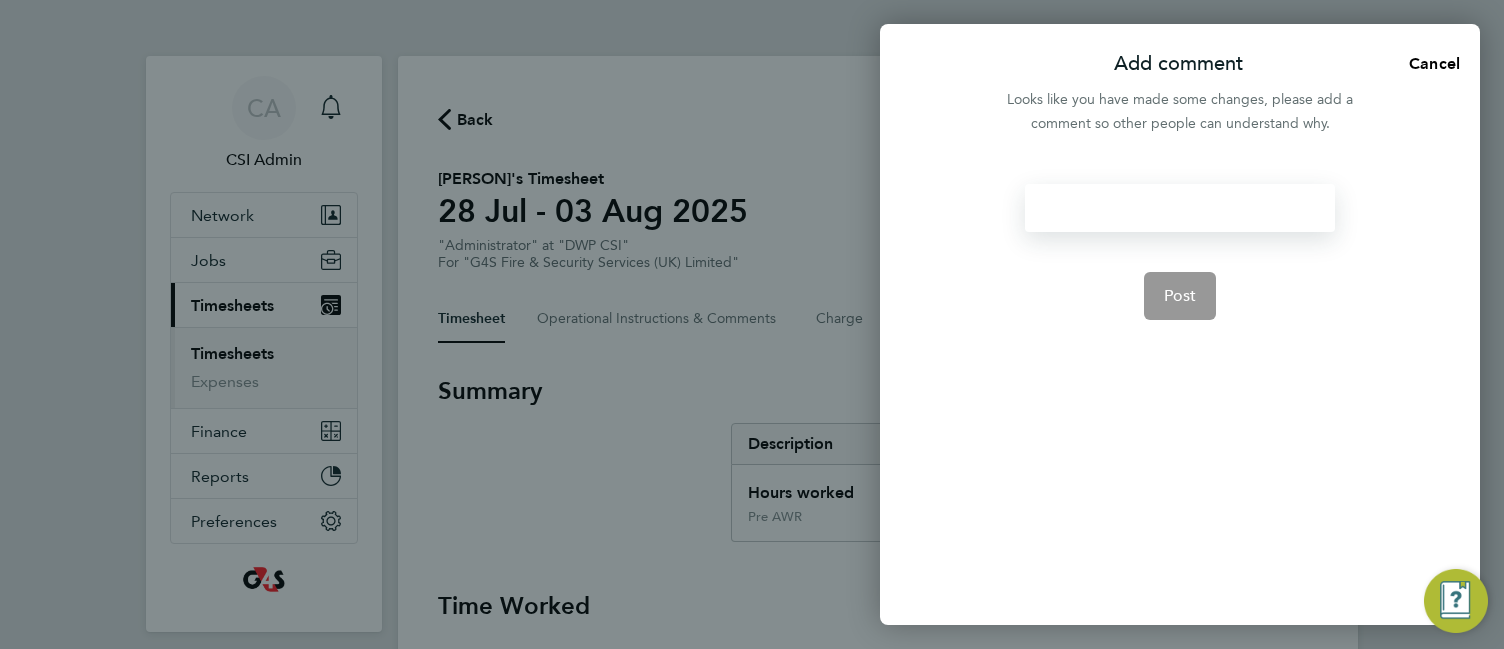 click at bounding box center (1179, 208) 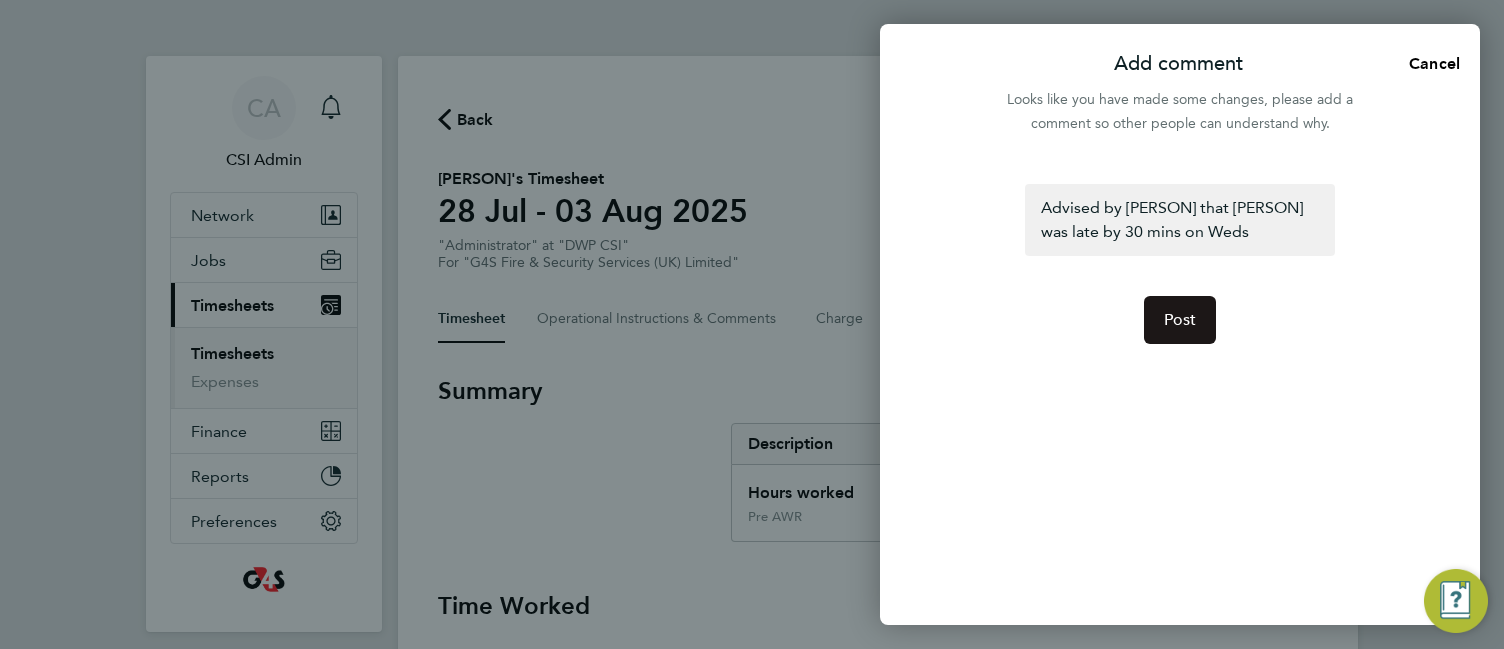 click on "Post" 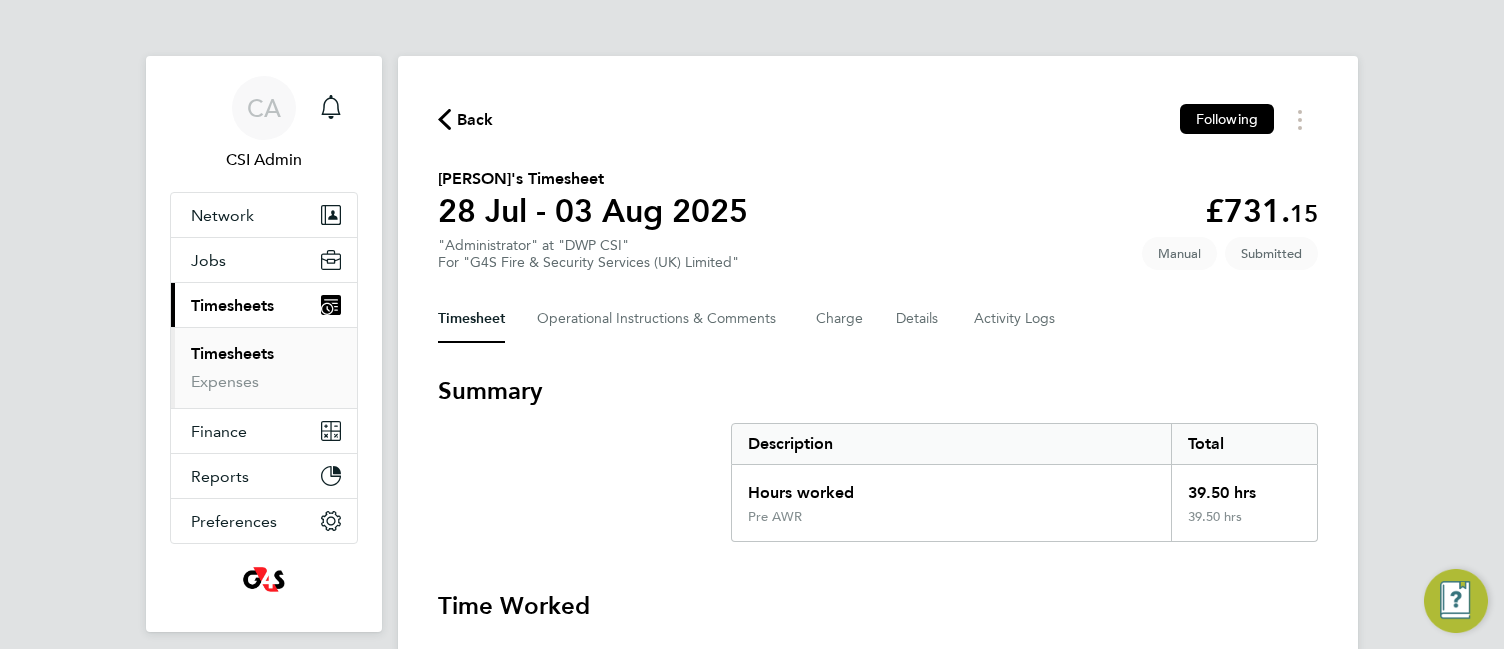 click on "Kieran Mees's Timesheet   28 Jul - 03 Aug 2025   £731. 15  "Administrator" at "DWP CSI"  For "G4S Fire & Security Services  (UK) Limited"  Submitted   Manual" 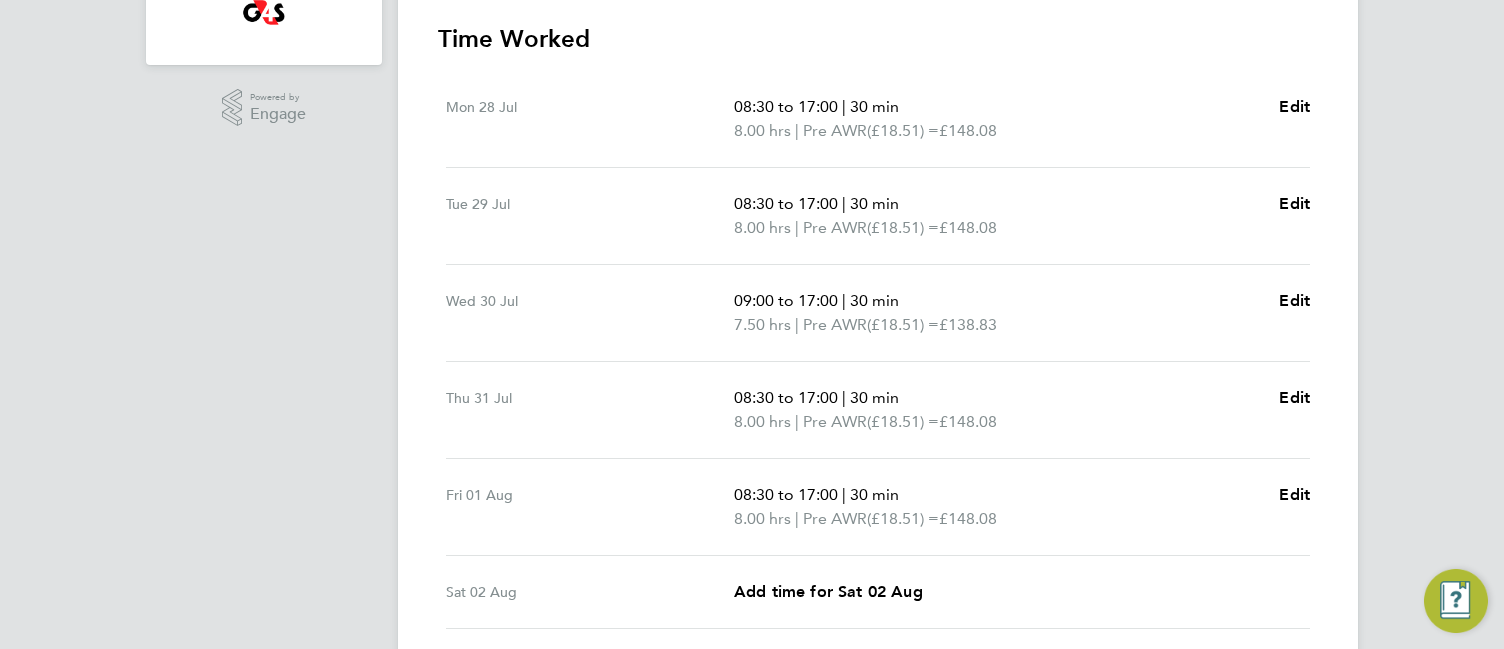 scroll, scrollTop: 796, scrollLeft: 0, axis: vertical 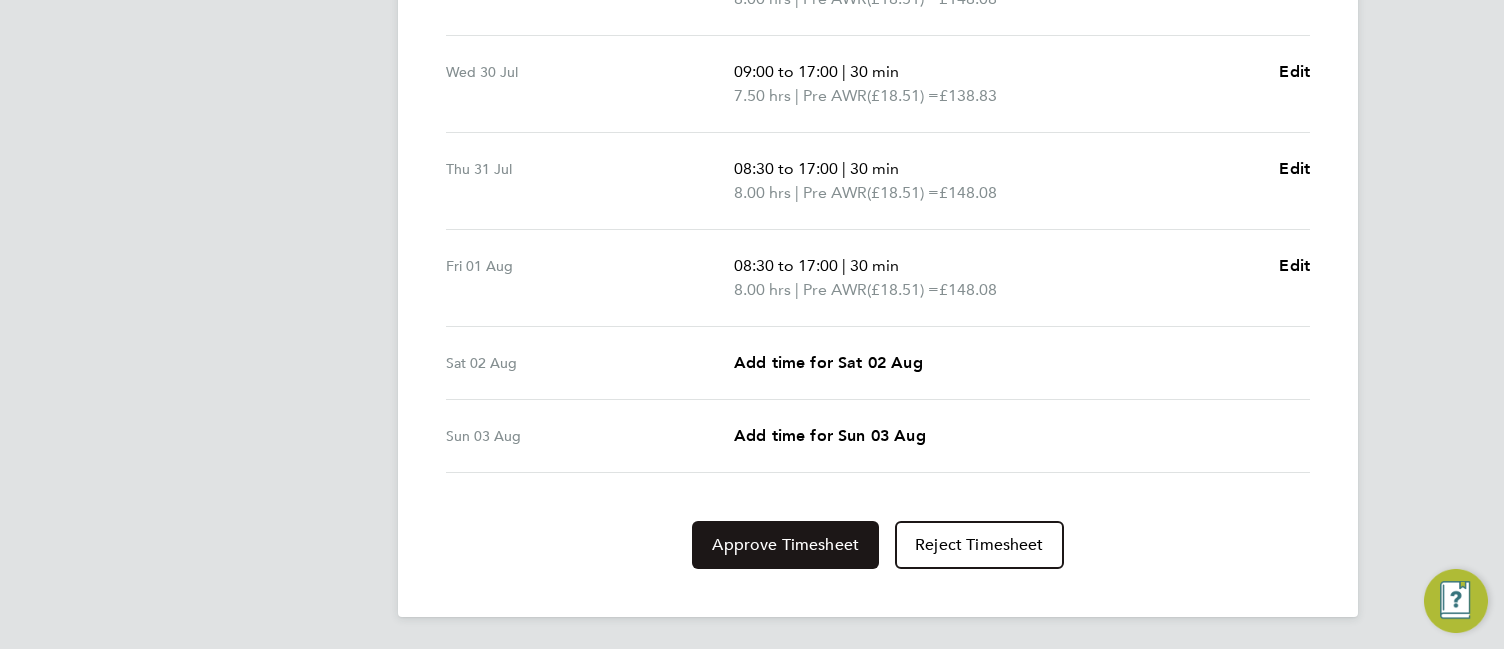 click on "Approve Timesheet" 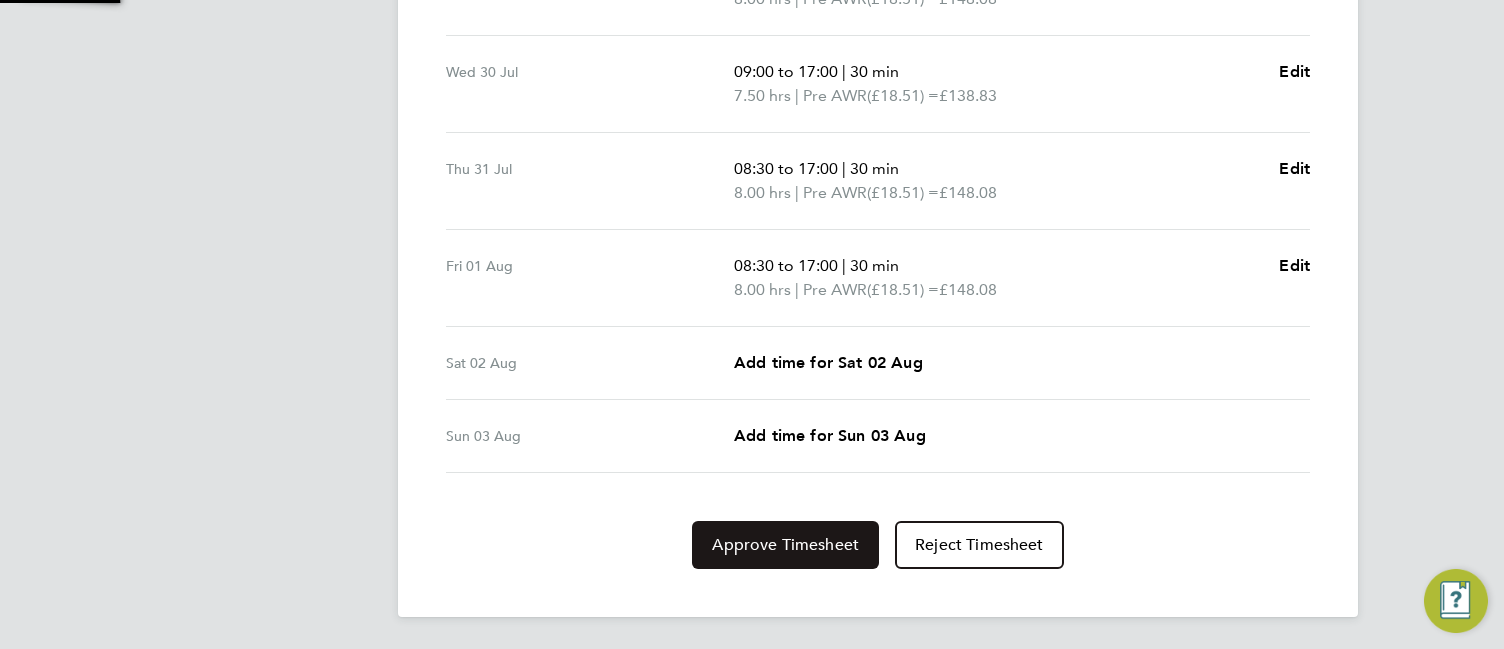 scroll, scrollTop: 0, scrollLeft: 0, axis: both 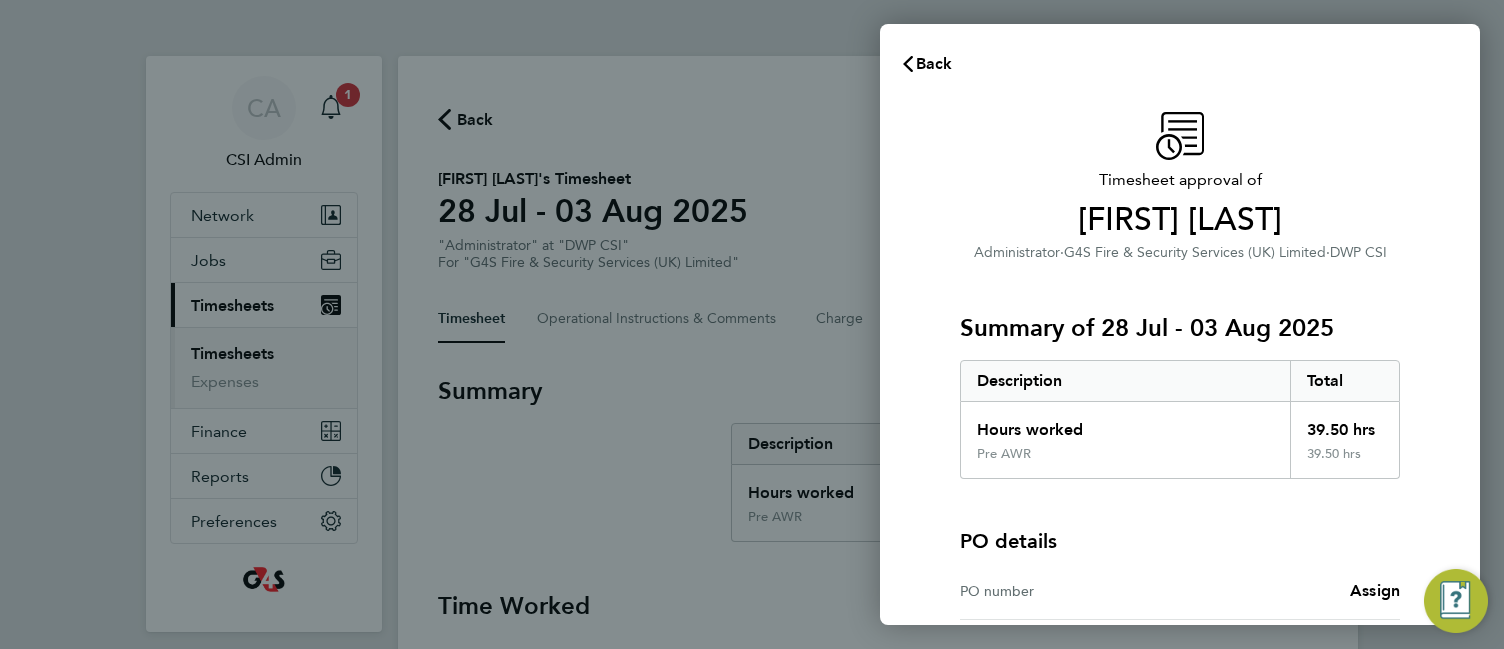 click on "[FIRST] [LAST]" 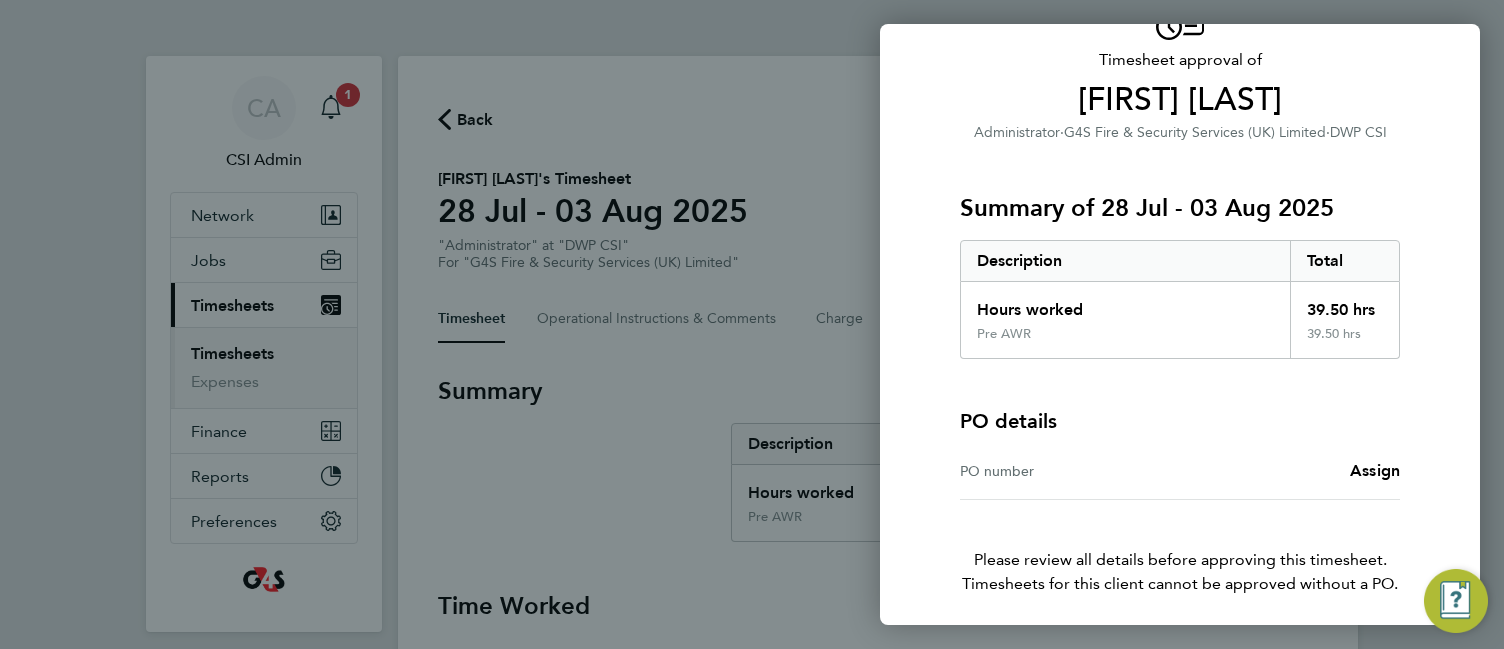 scroll, scrollTop: 195, scrollLeft: 0, axis: vertical 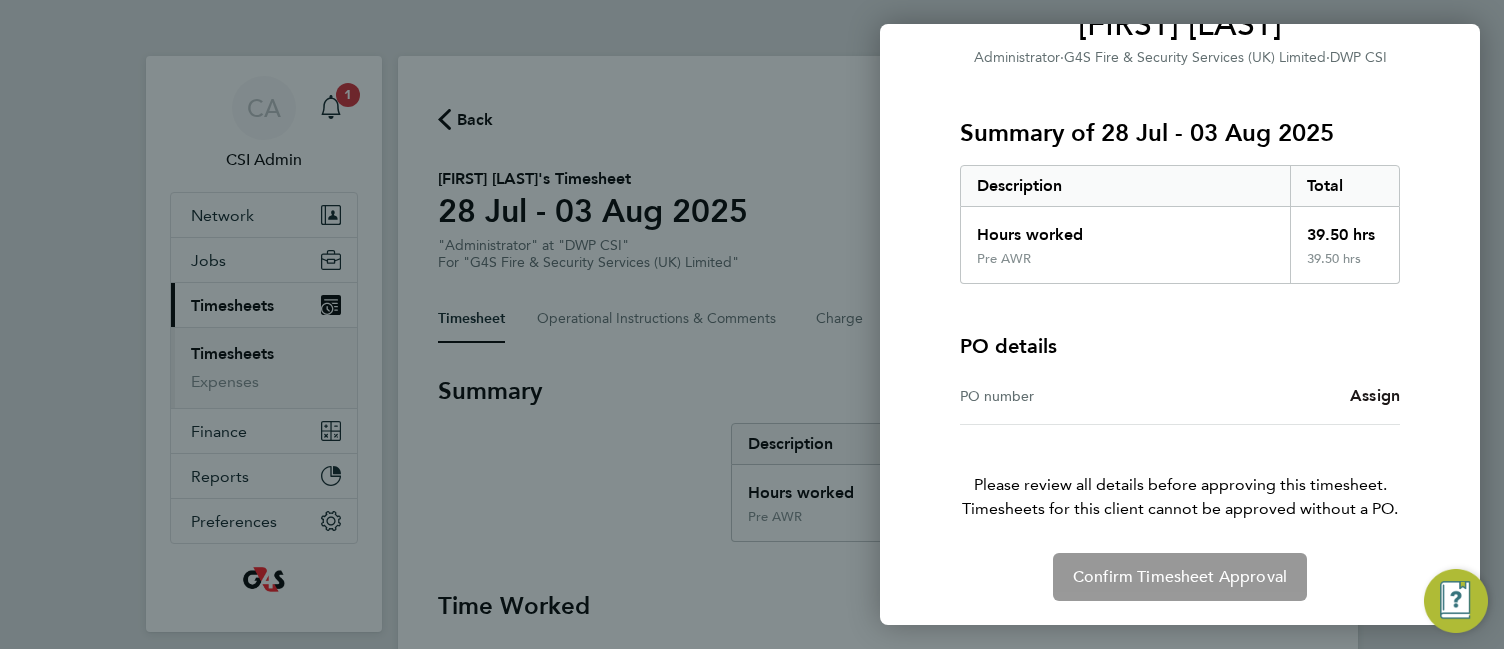 click on "Assign" at bounding box center (1375, 395) 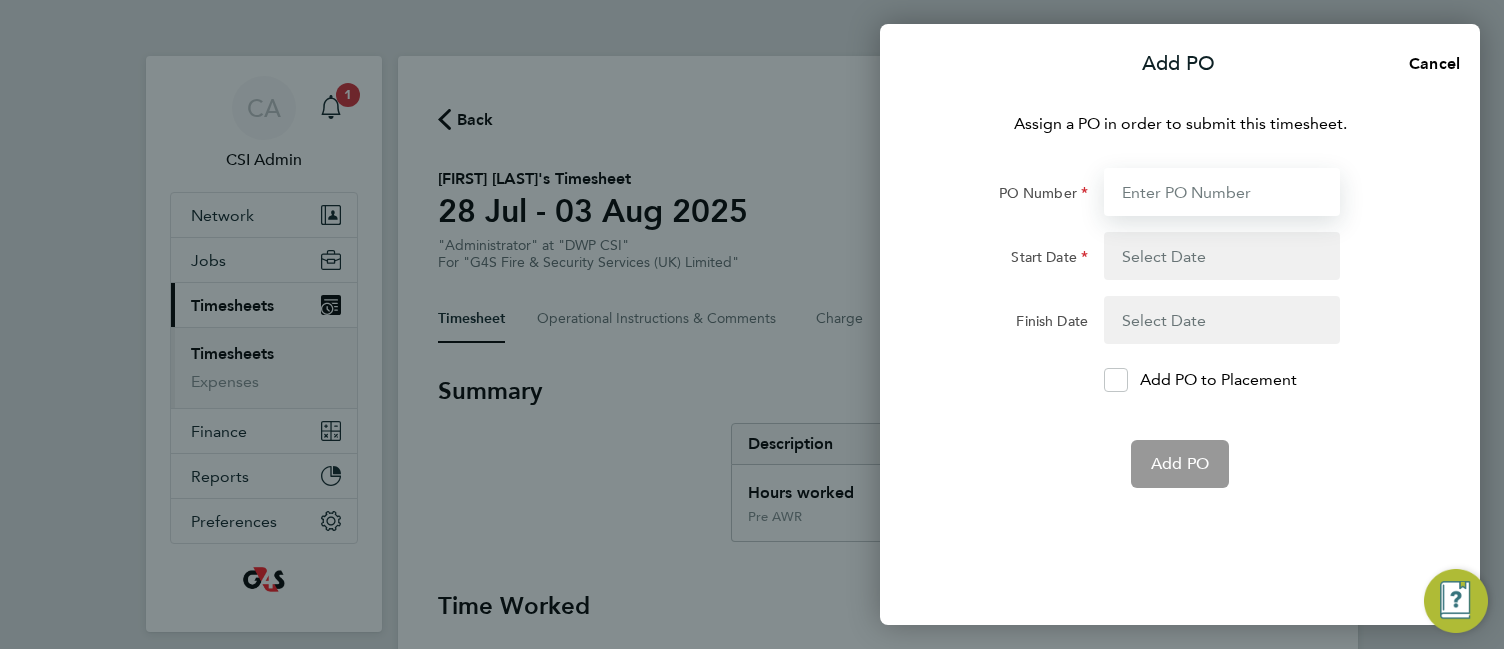 click on "PO Number" at bounding box center (1222, 192) 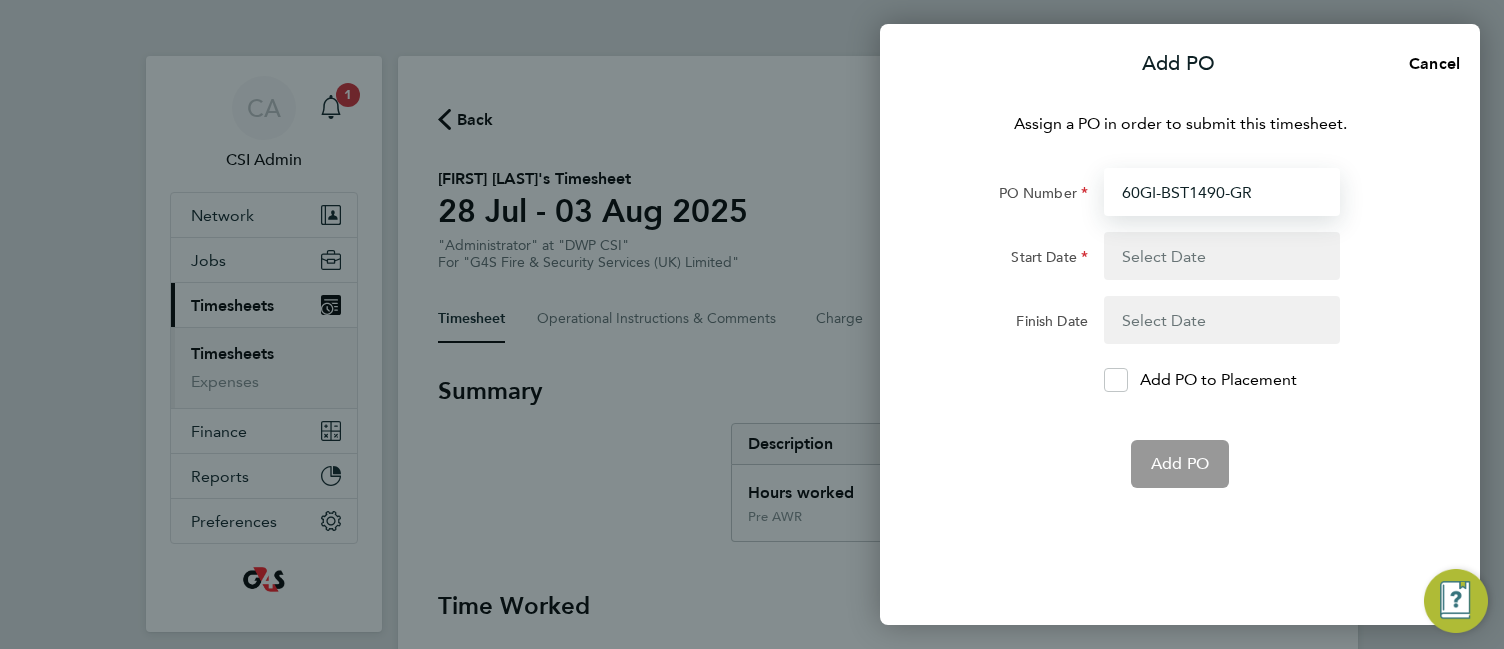 type on "21 Jul 25" 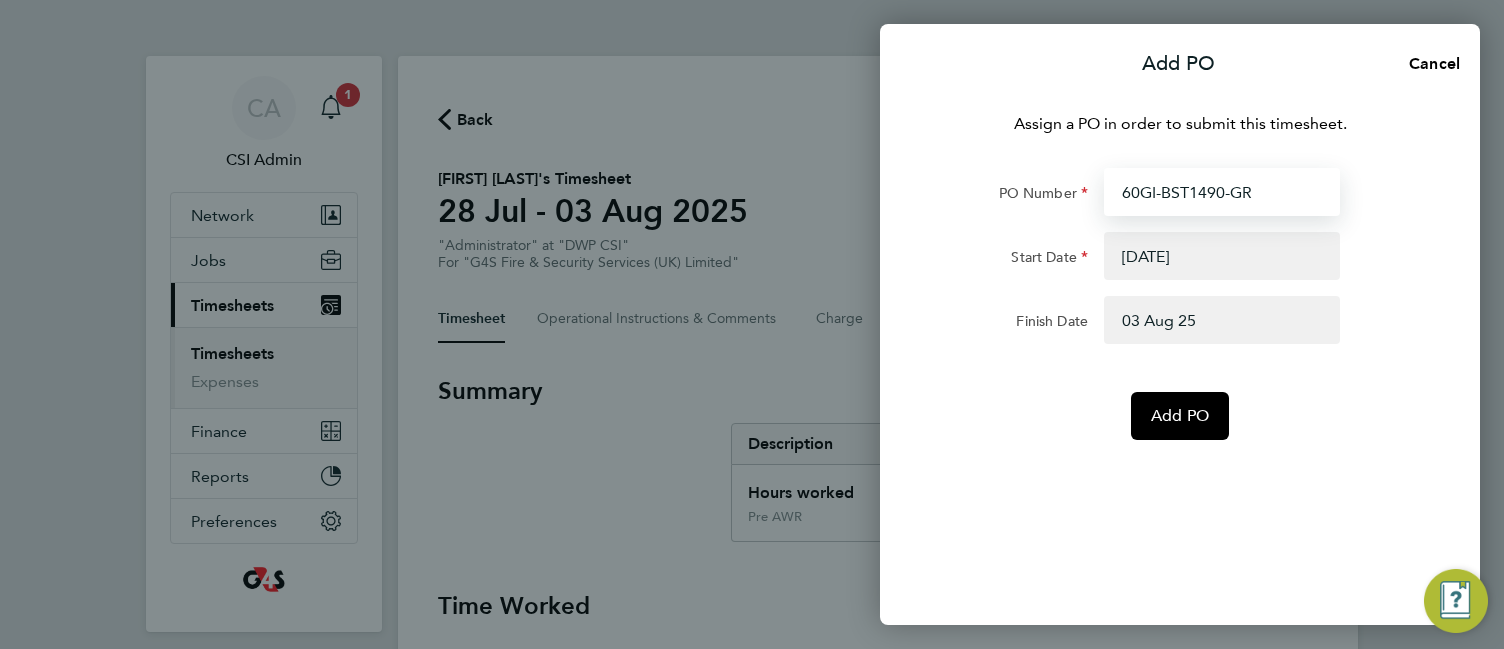 type on "60GI-BST1490-GR" 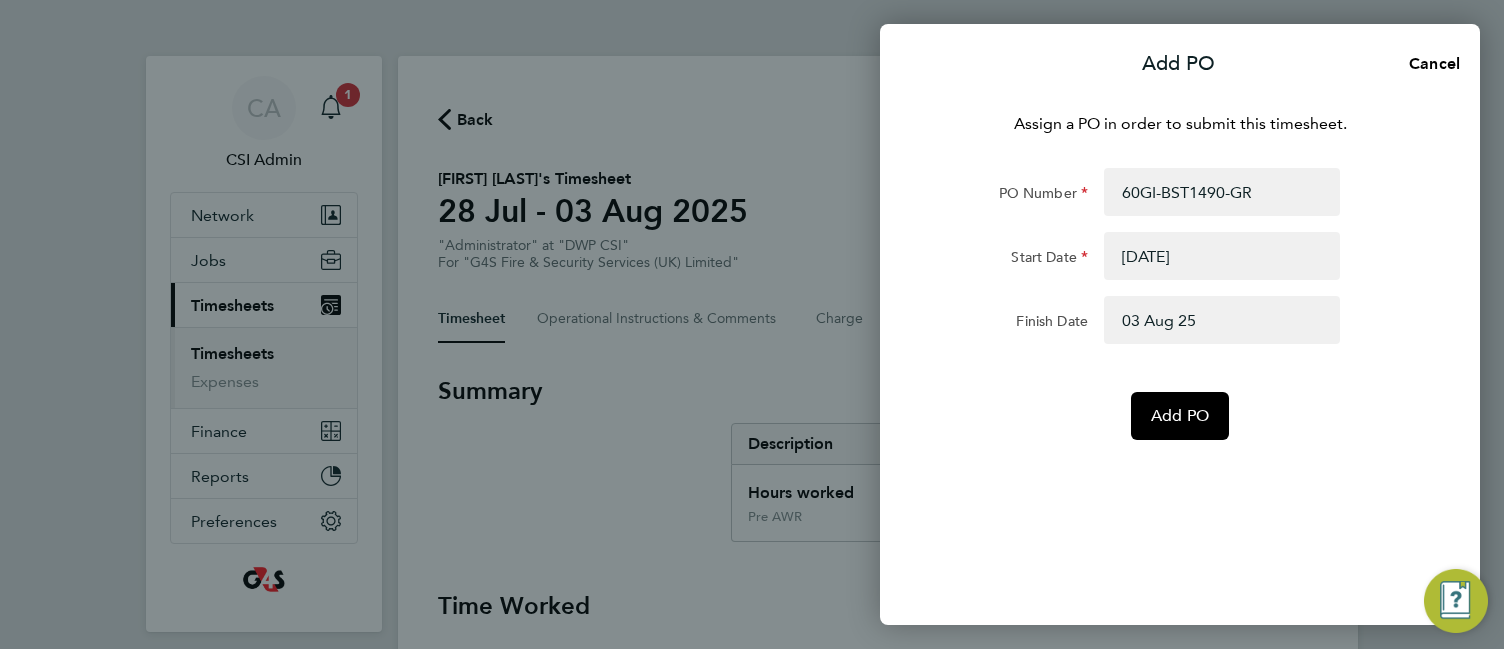 click 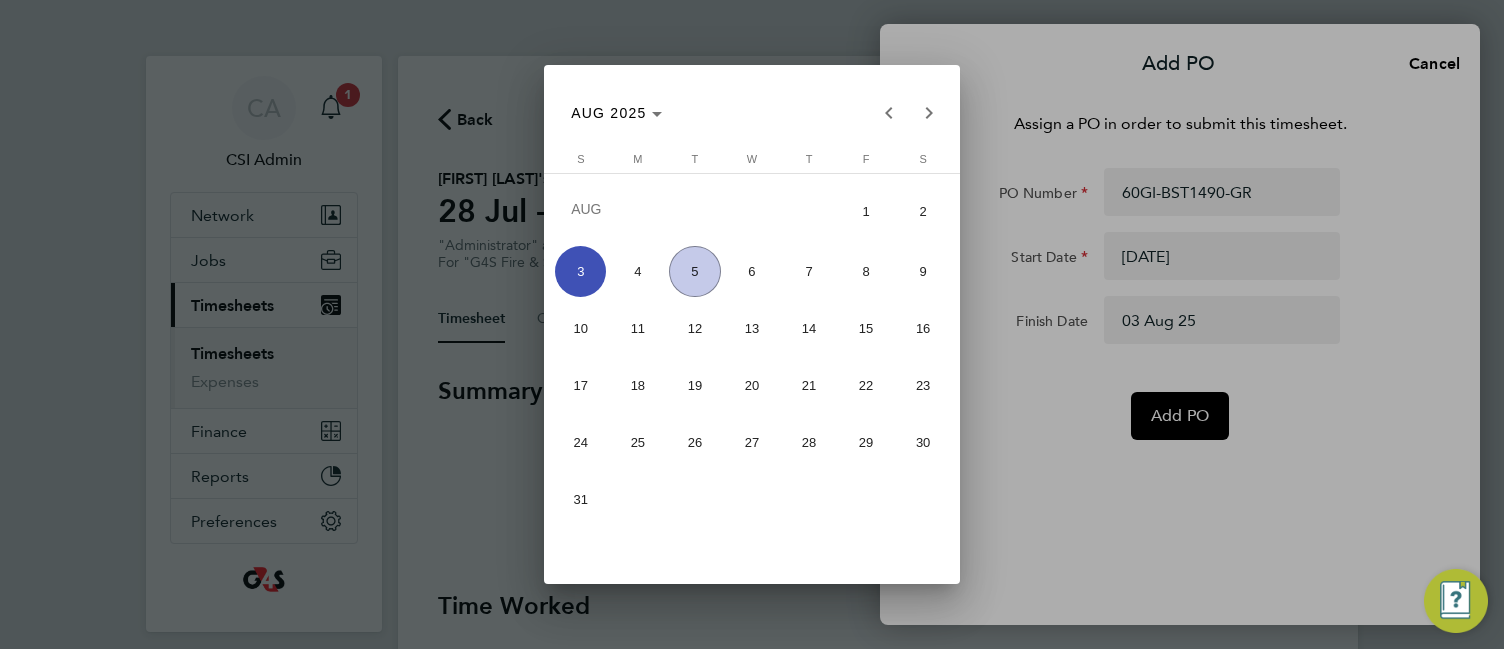click at bounding box center [752, 324] 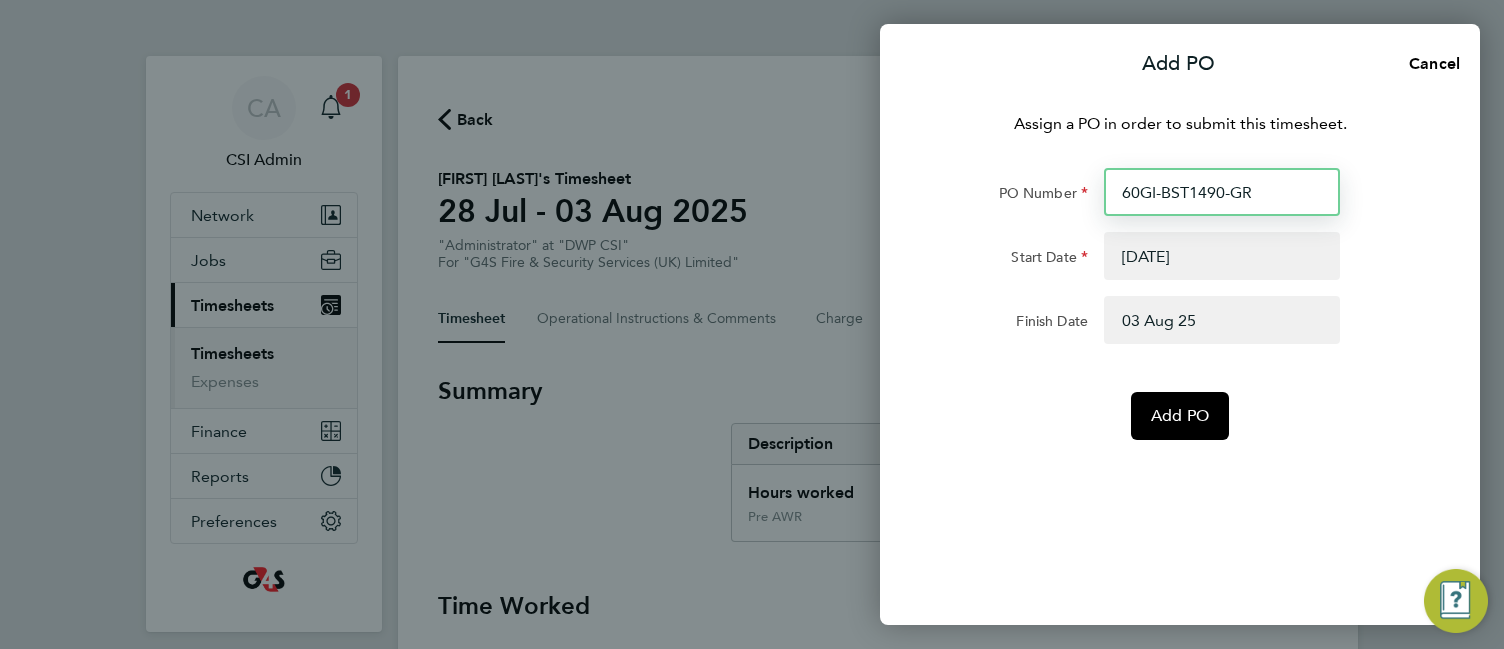 drag, startPoint x: 1272, startPoint y: 193, endPoint x: 996, endPoint y: 220, distance: 277.3175 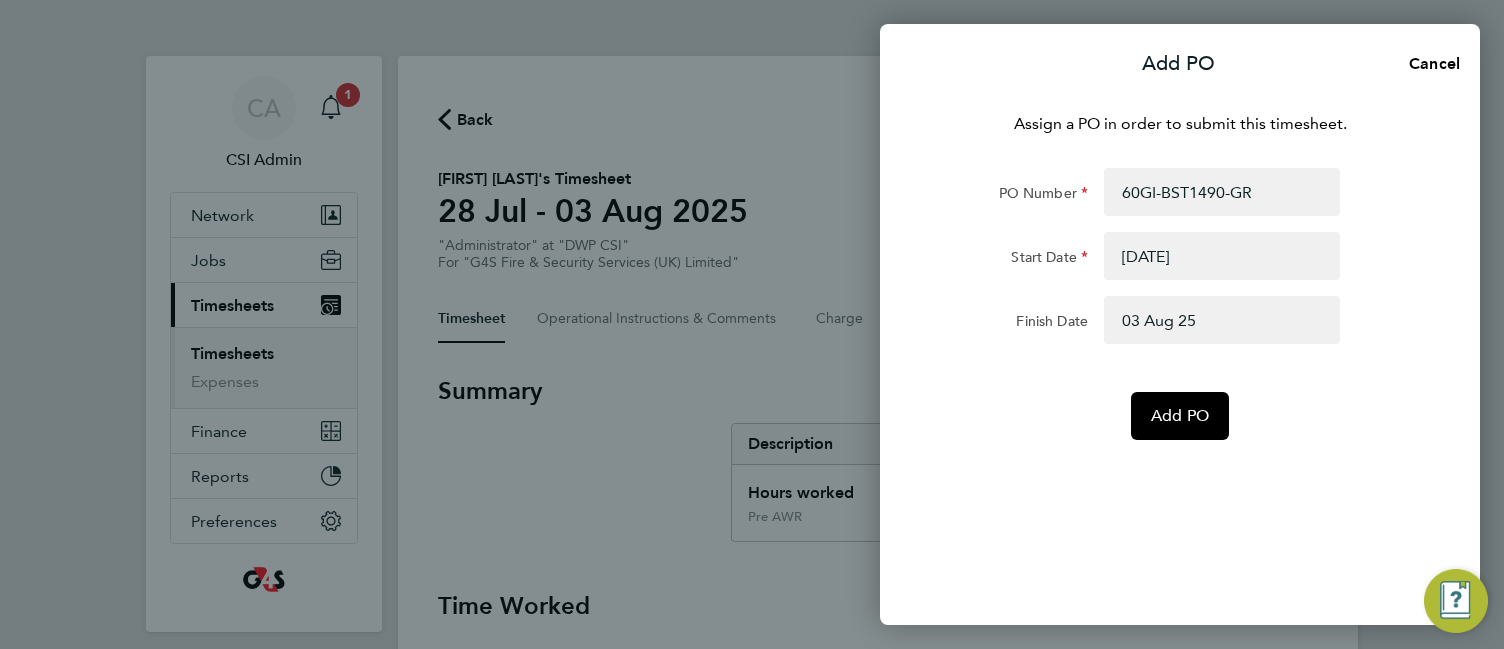 click on "PO Number 60GI-BST1490-GR Start Date 21 Jul 25 Finish Date 03 Aug 25  Add PO" 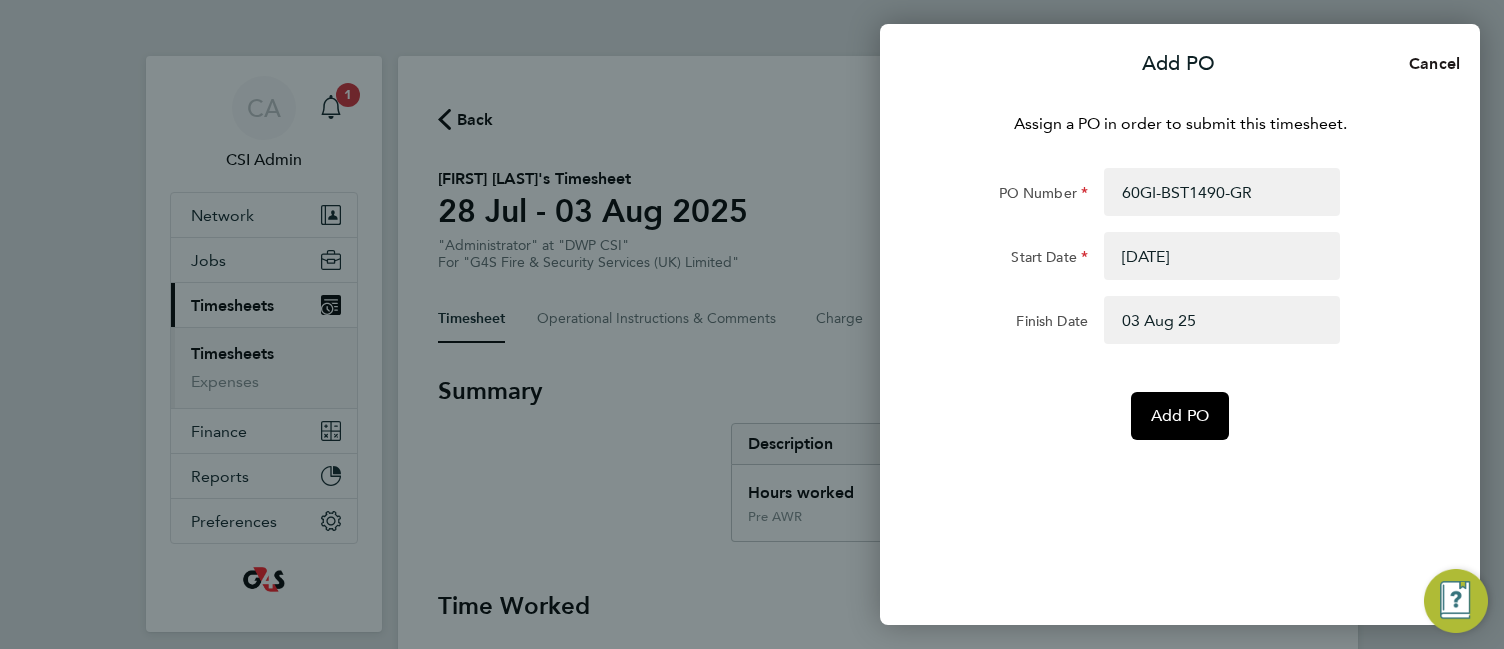 click on "Cancel" 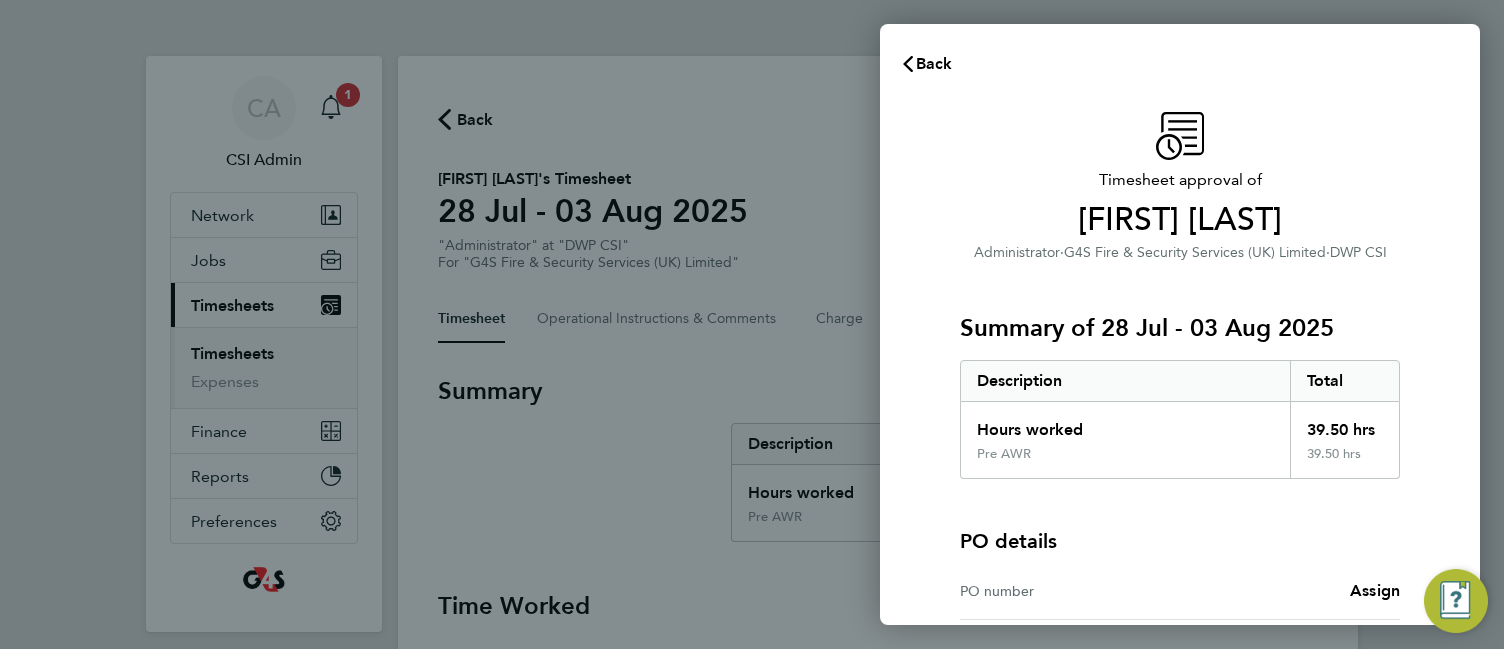 click on "Pre AWR" 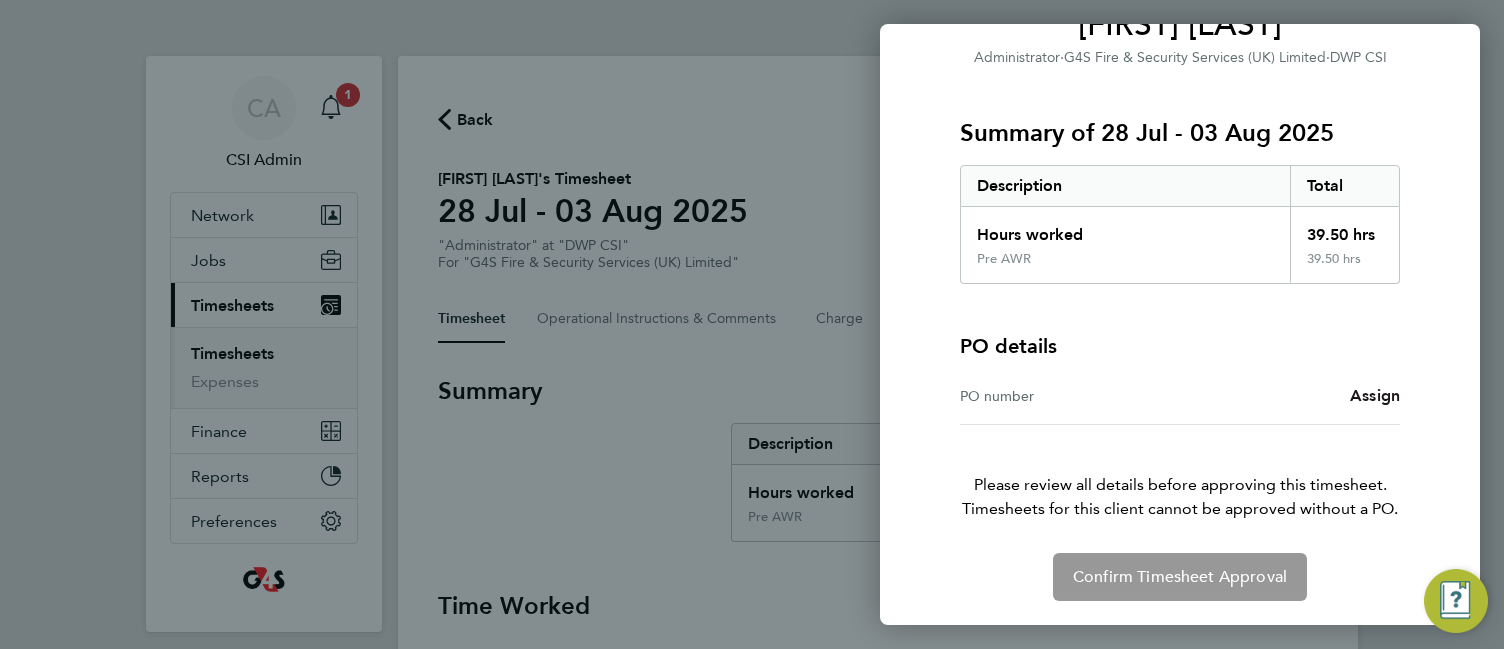 click on "Assign" at bounding box center (1375, 395) 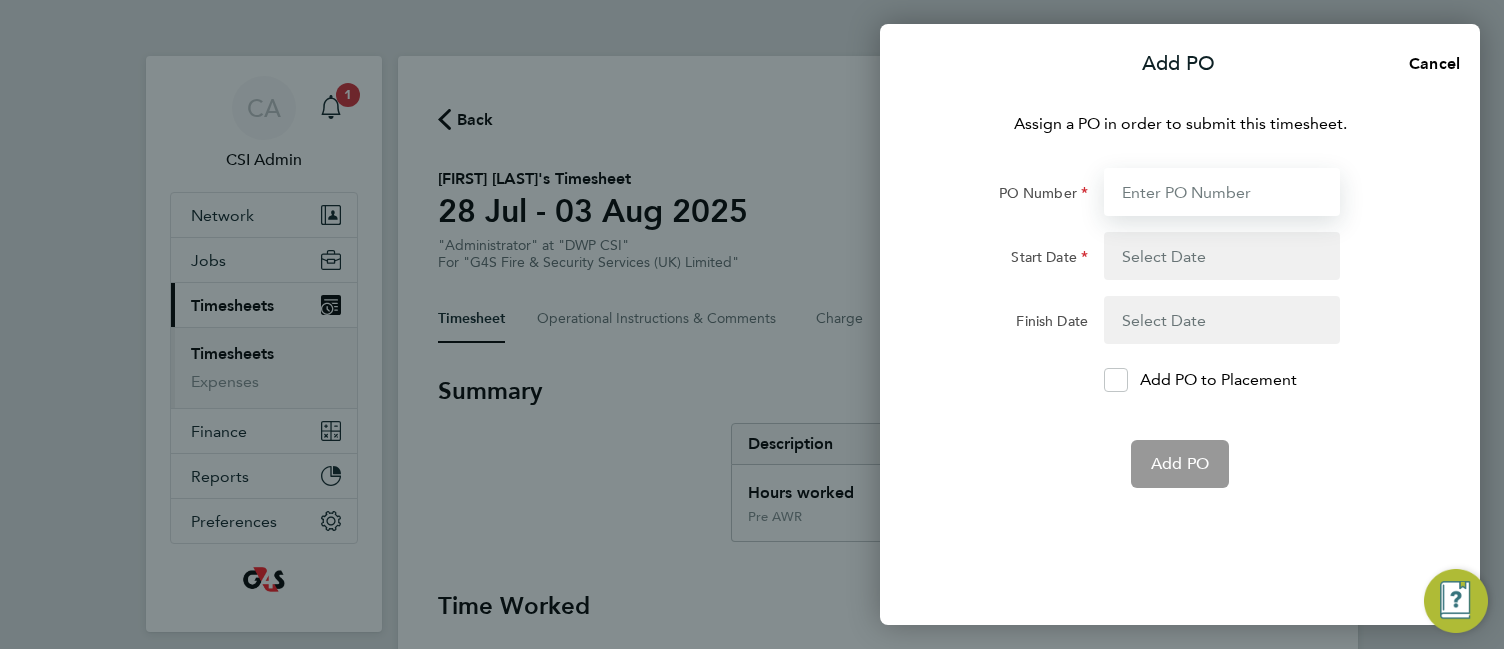 click on "PO Number" at bounding box center [1222, 192] 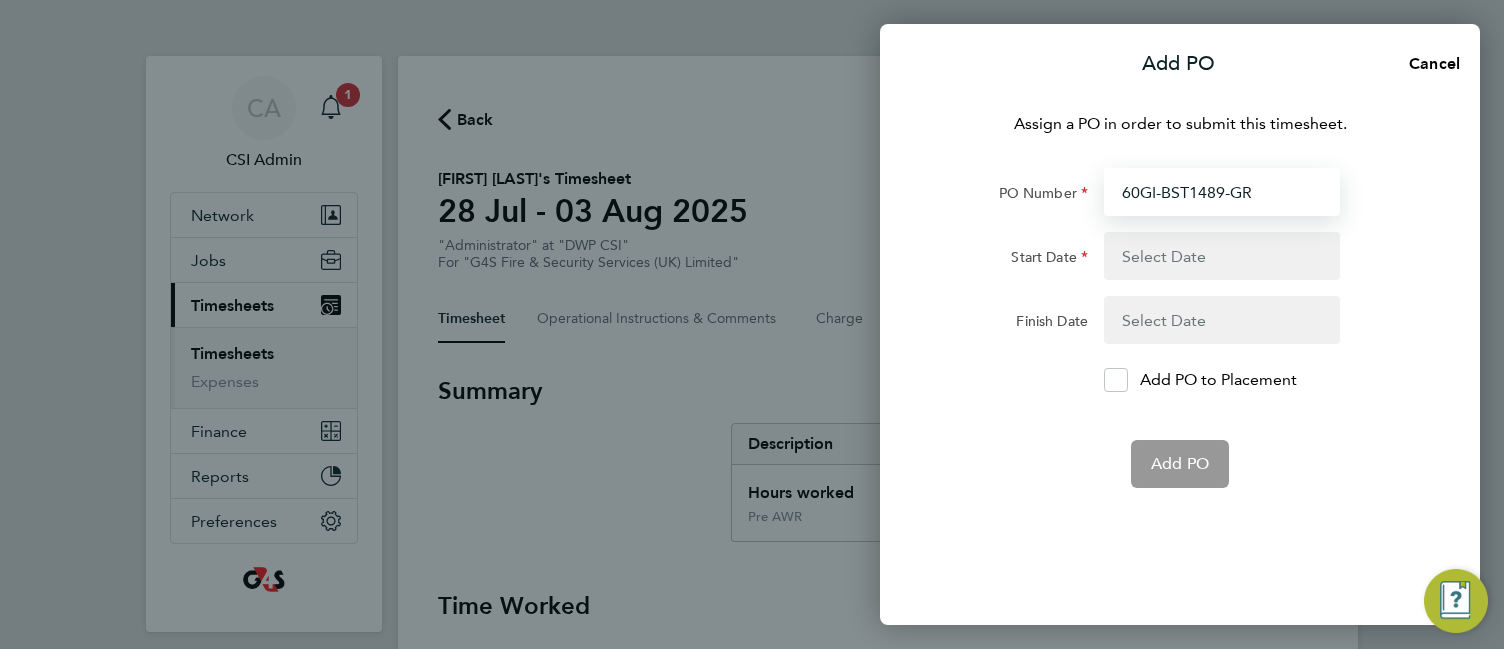 type on "07 Jul 25" 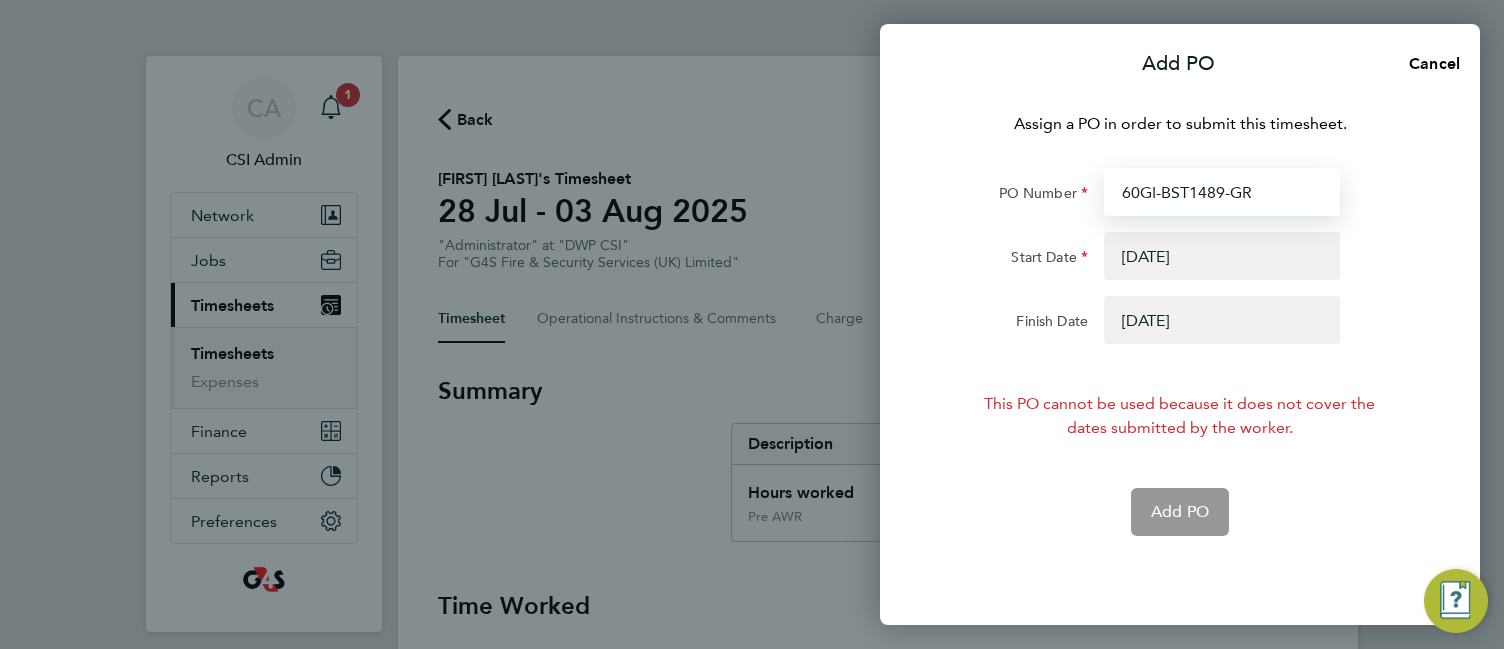 type on "60GI-BST1489-GR" 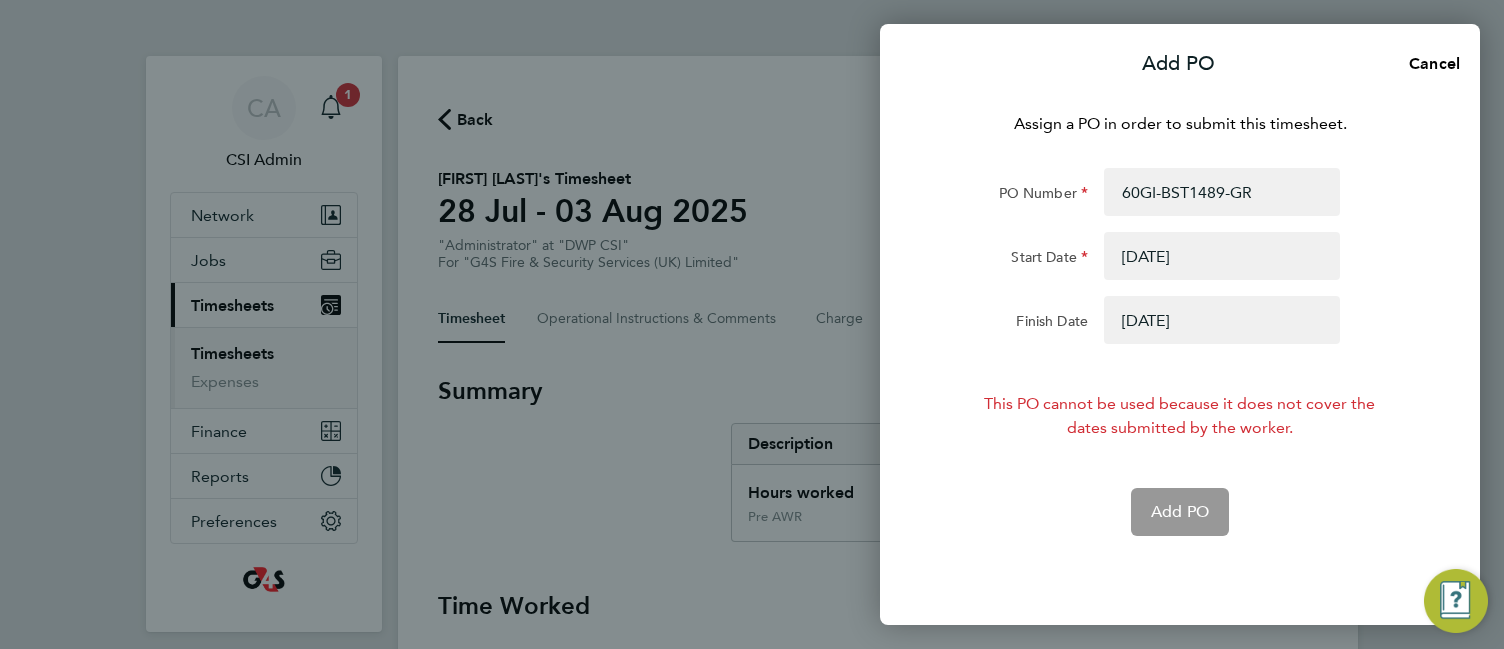 click 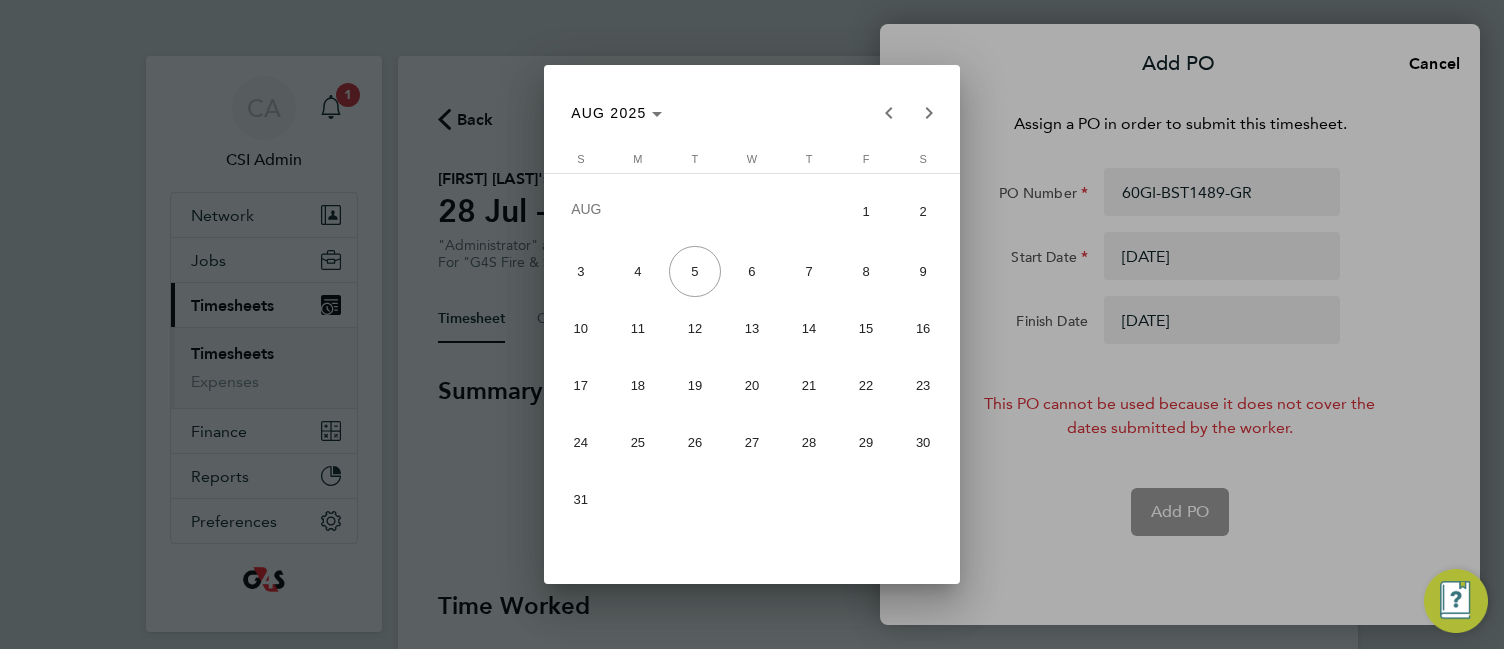 click on "3" at bounding box center [580, 271] 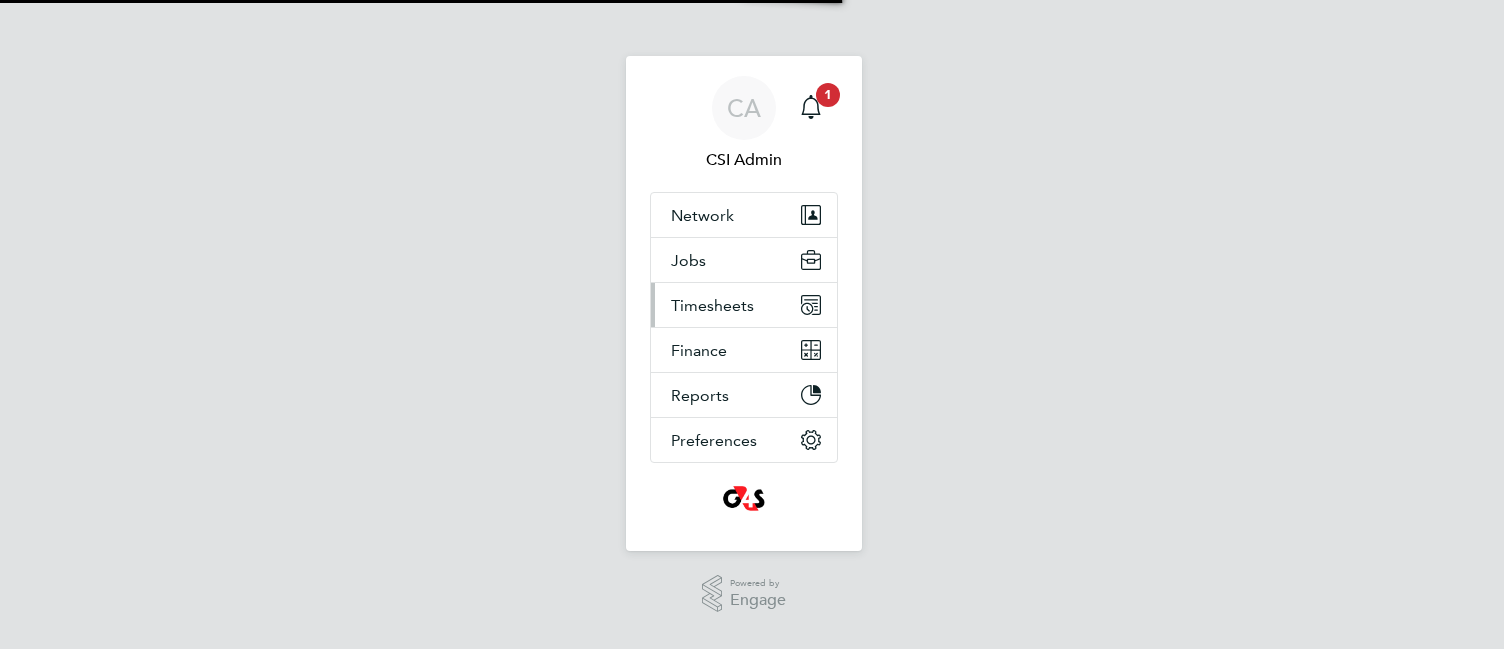 scroll, scrollTop: 0, scrollLeft: 0, axis: both 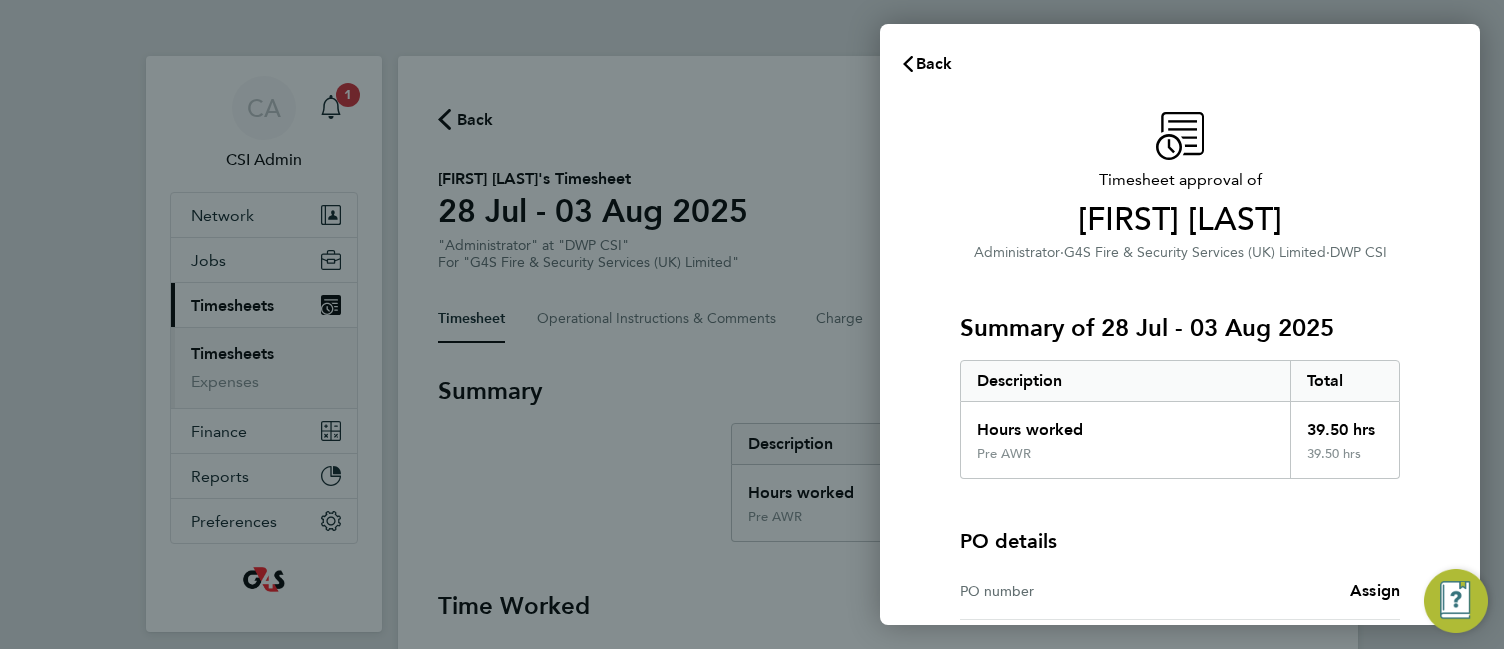 click on "PO details  PO number   Assign" 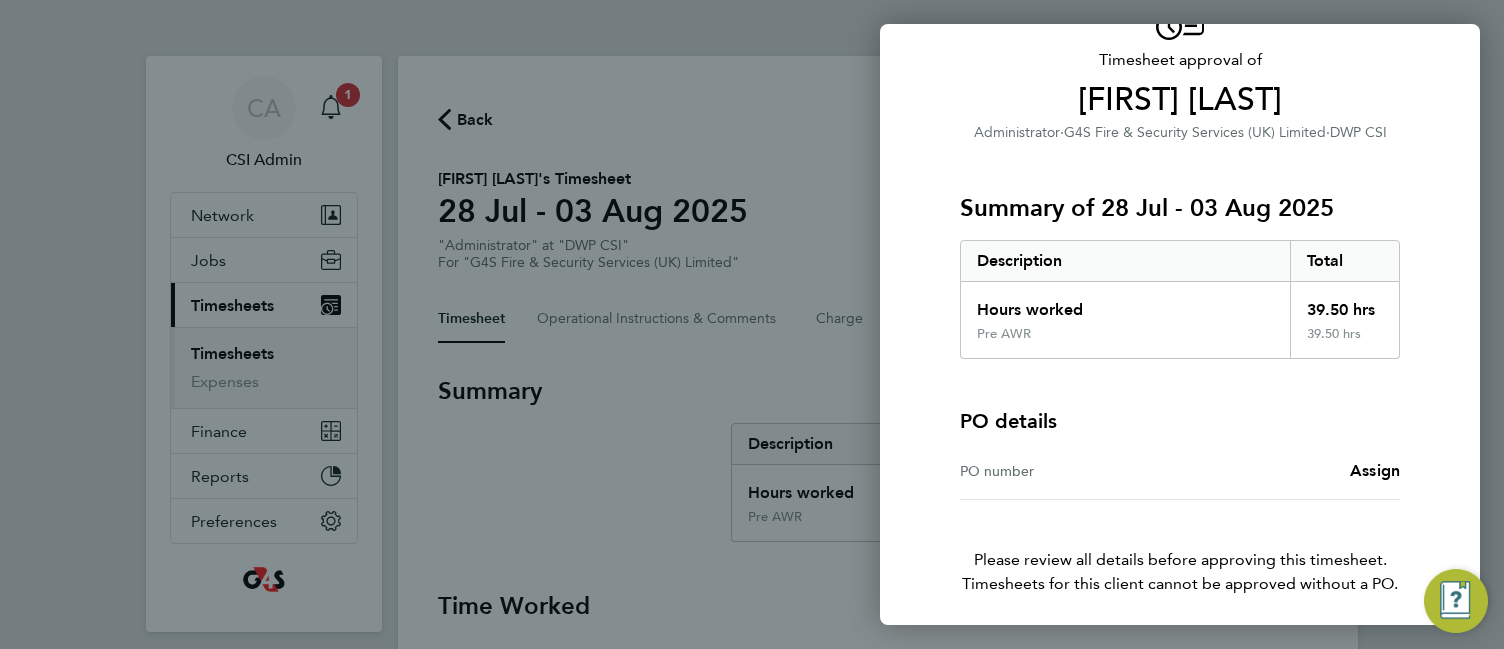 scroll, scrollTop: 195, scrollLeft: 0, axis: vertical 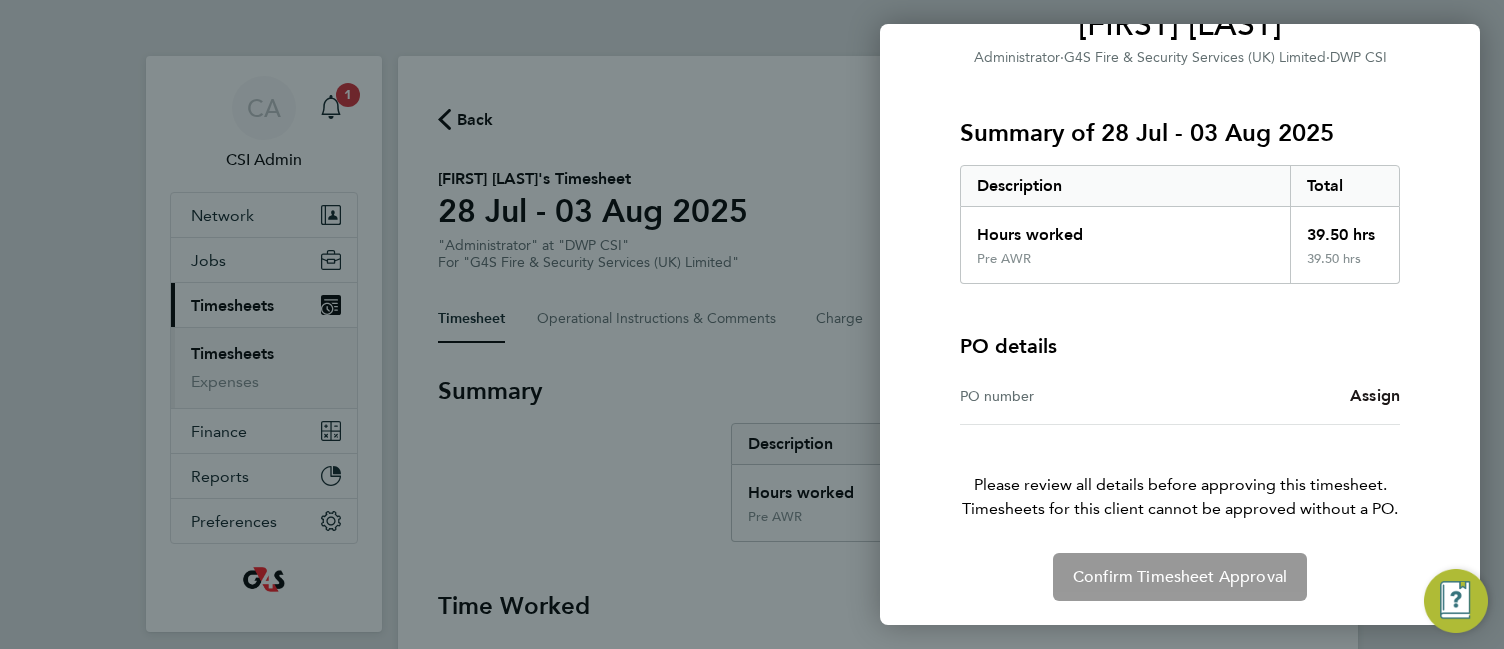 click on "Assign" at bounding box center [1375, 395] 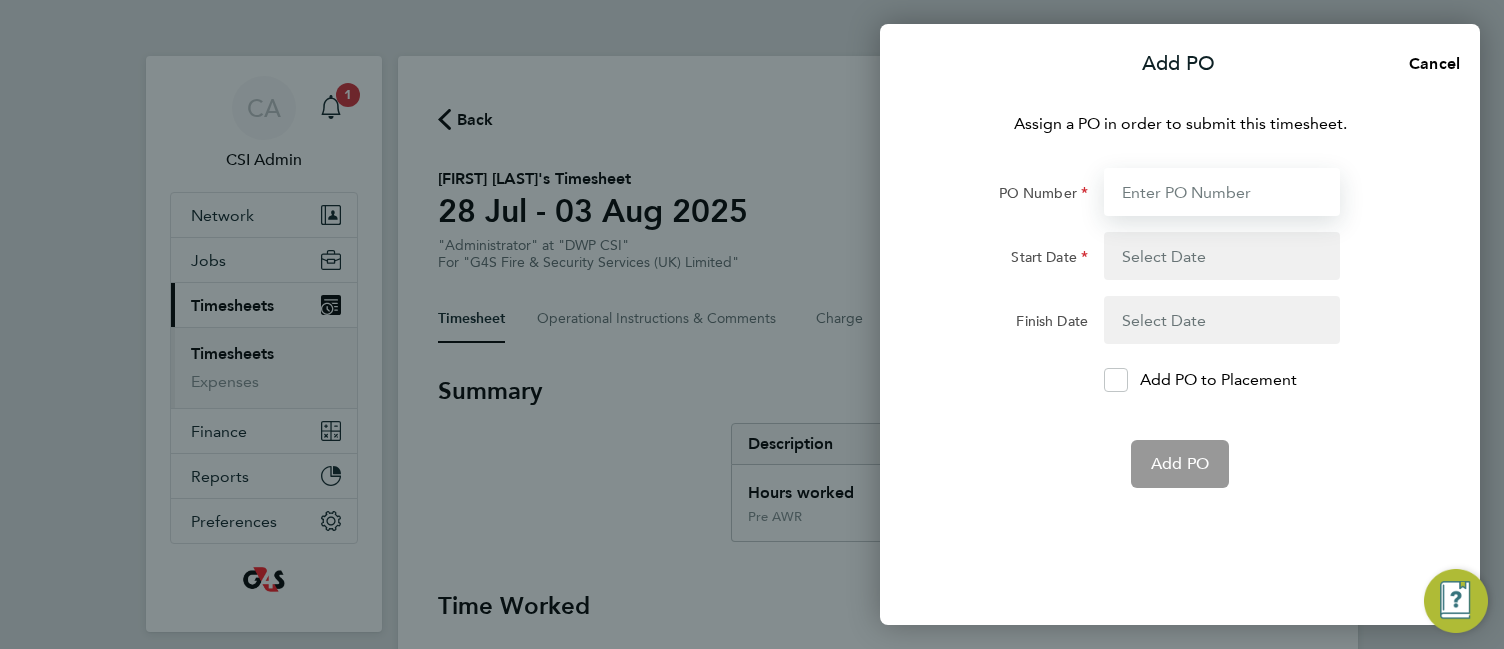 click on "PO Number" at bounding box center [1222, 192] 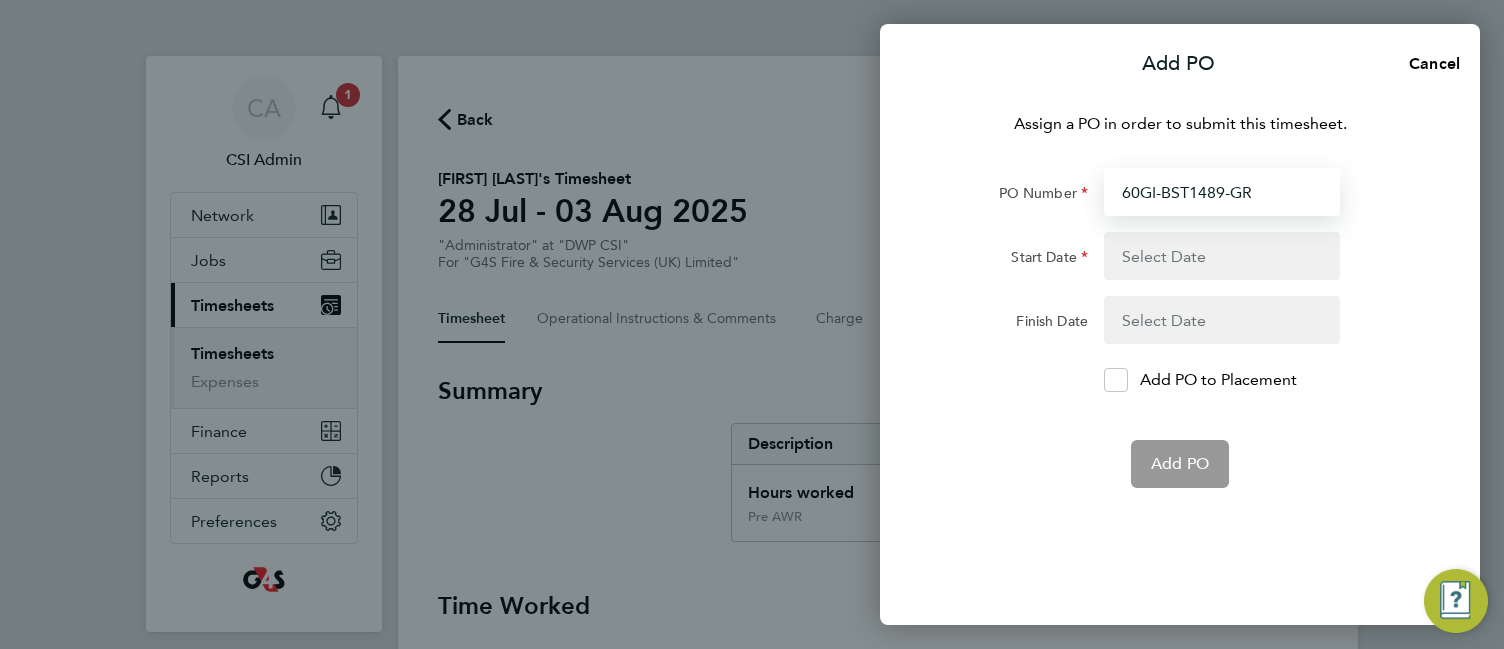 type on "[DD] [MON] [YY]" 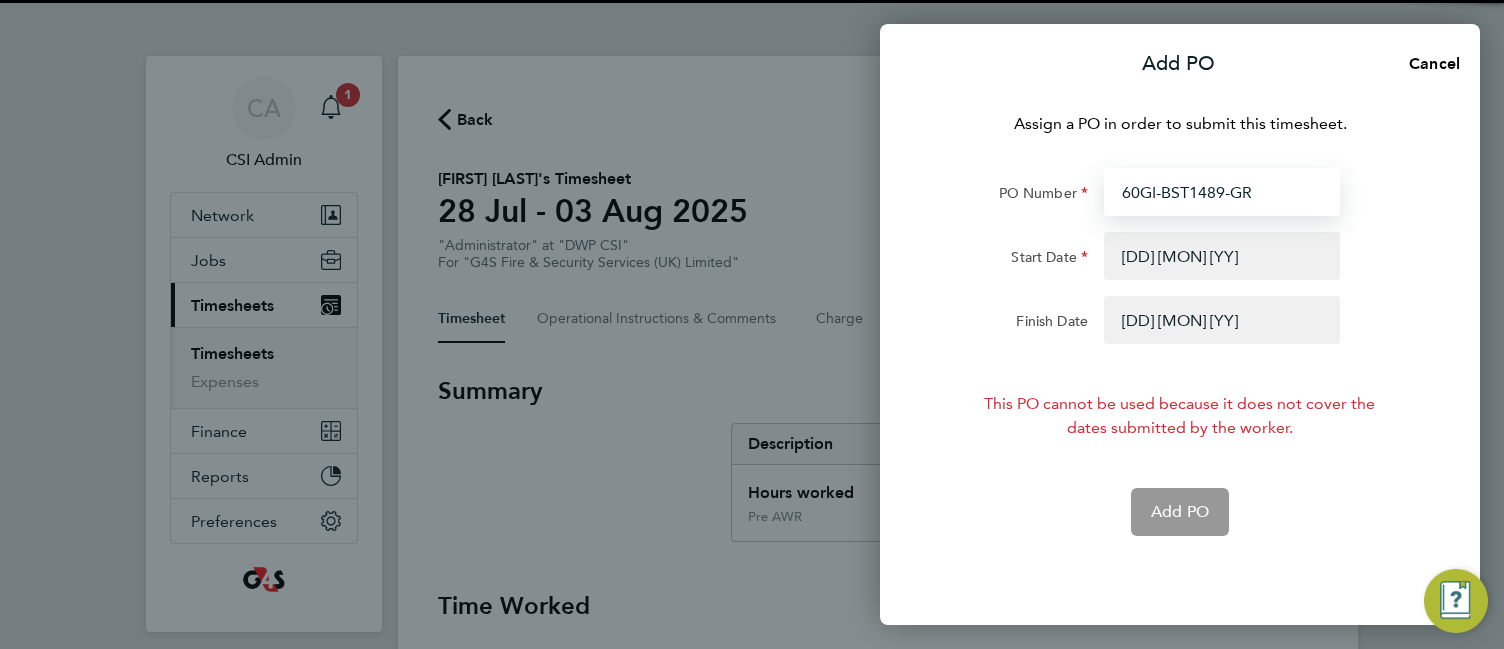 type on "60GI-BST1489-GR" 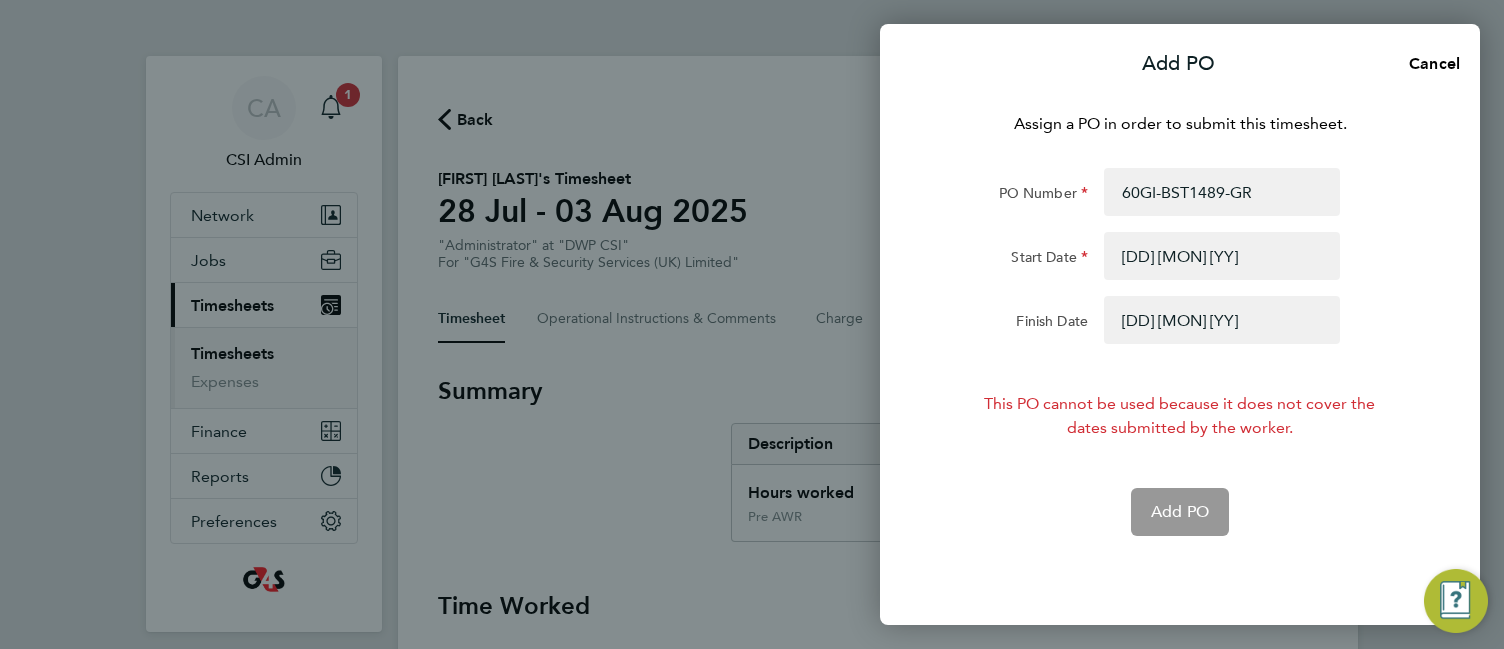 click 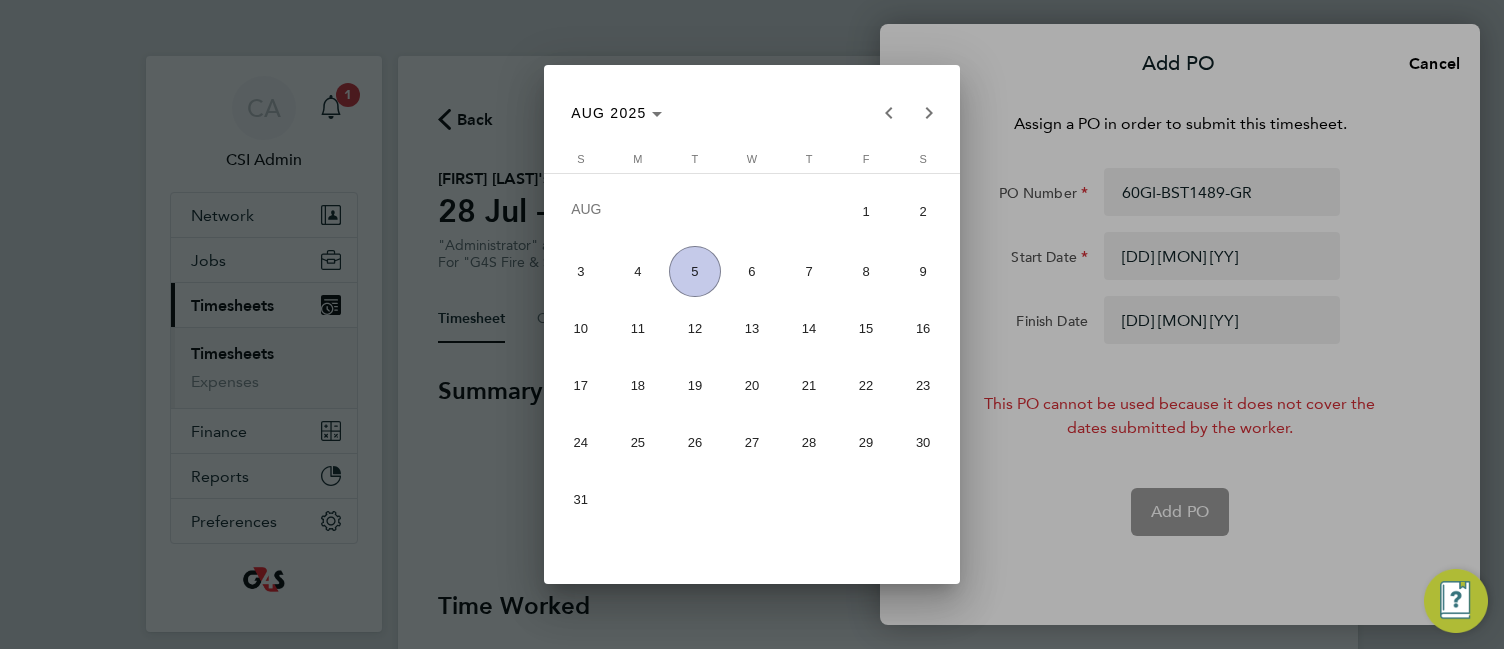 click on "3" at bounding box center (580, 271) 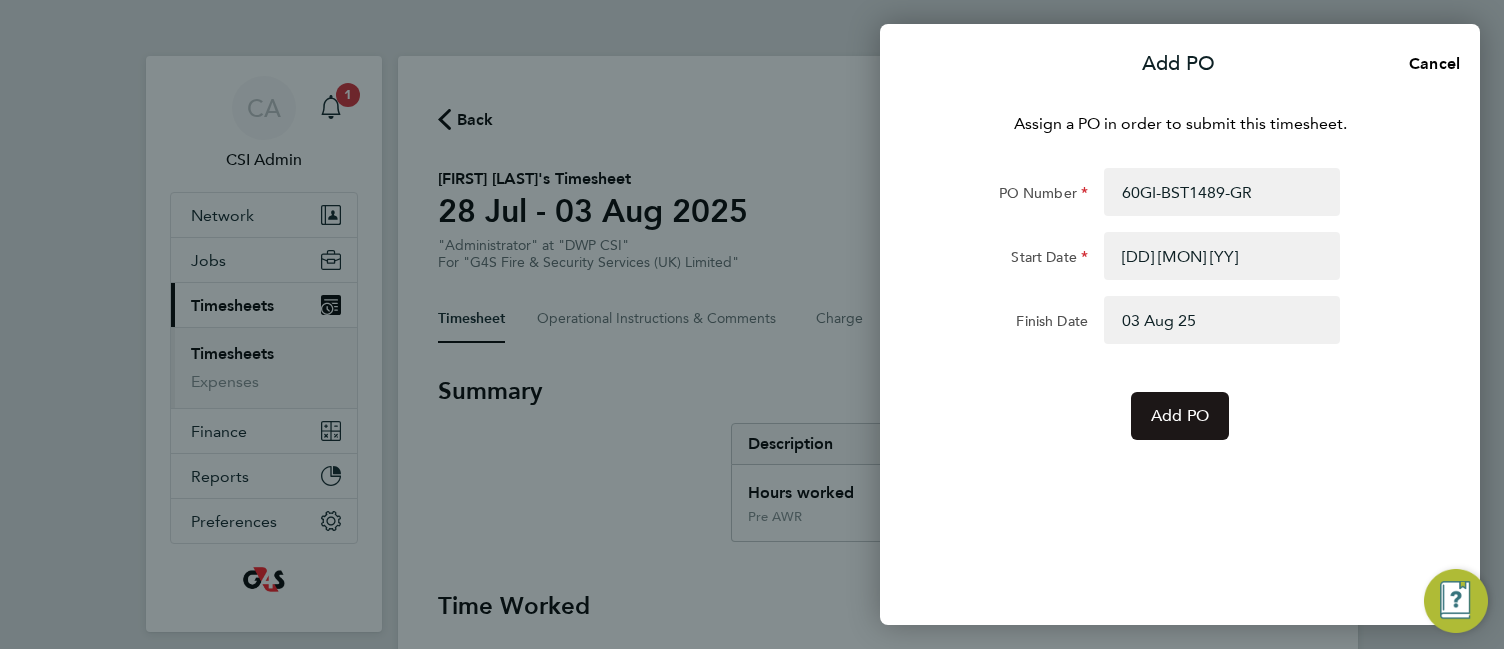 click on "Add PO" 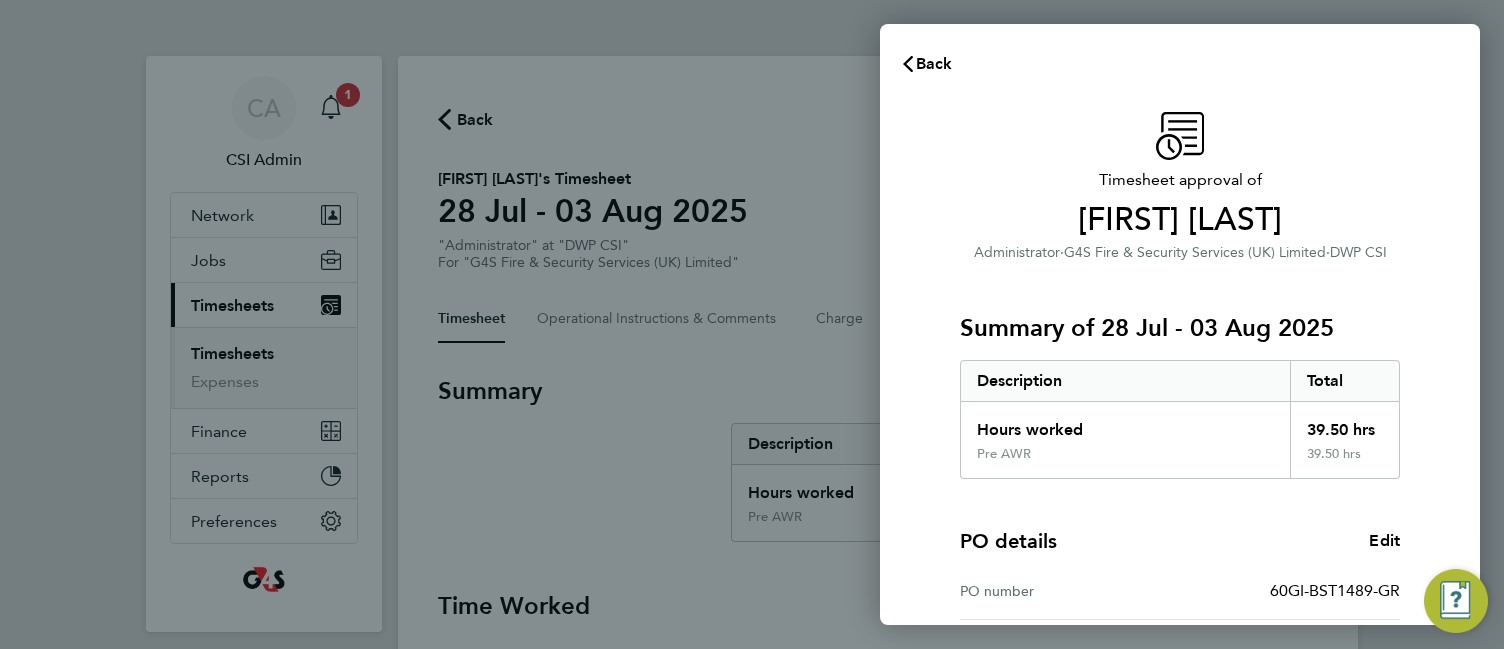 click on "Hours worked" 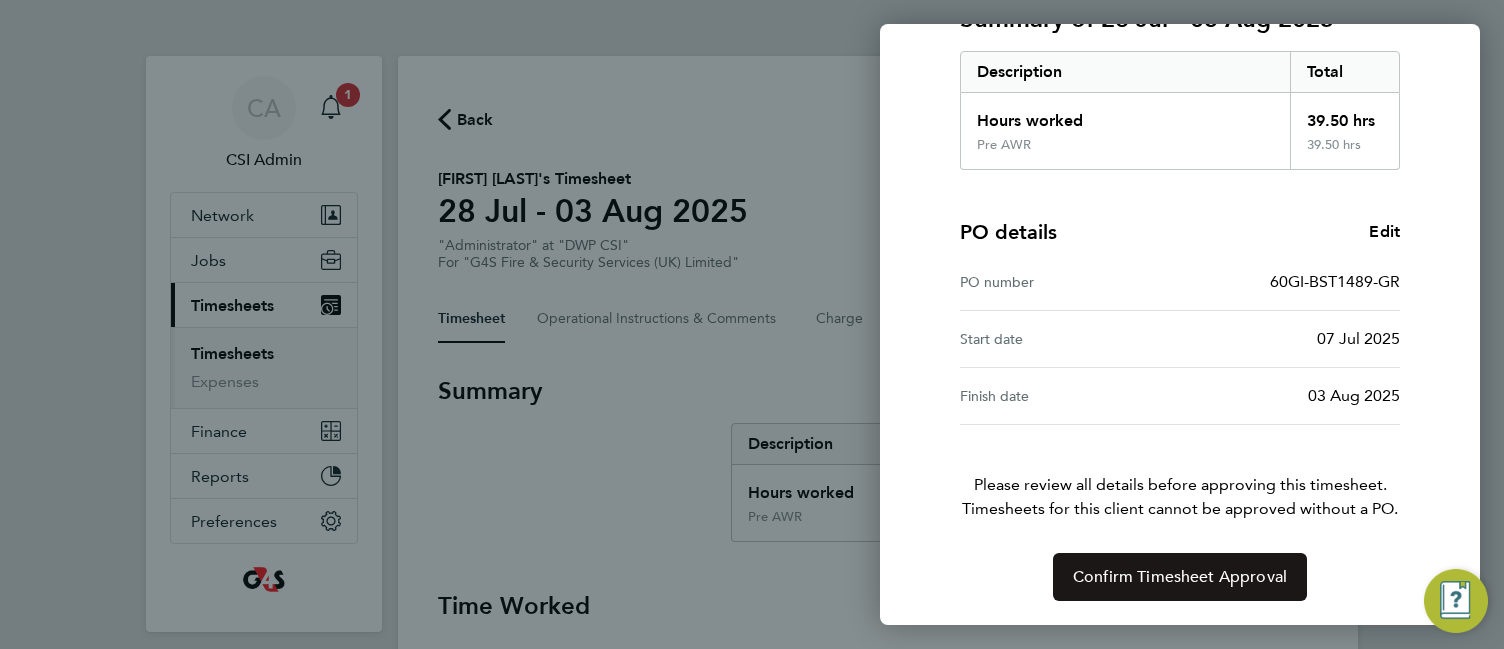 click on "Confirm Timesheet Approval" 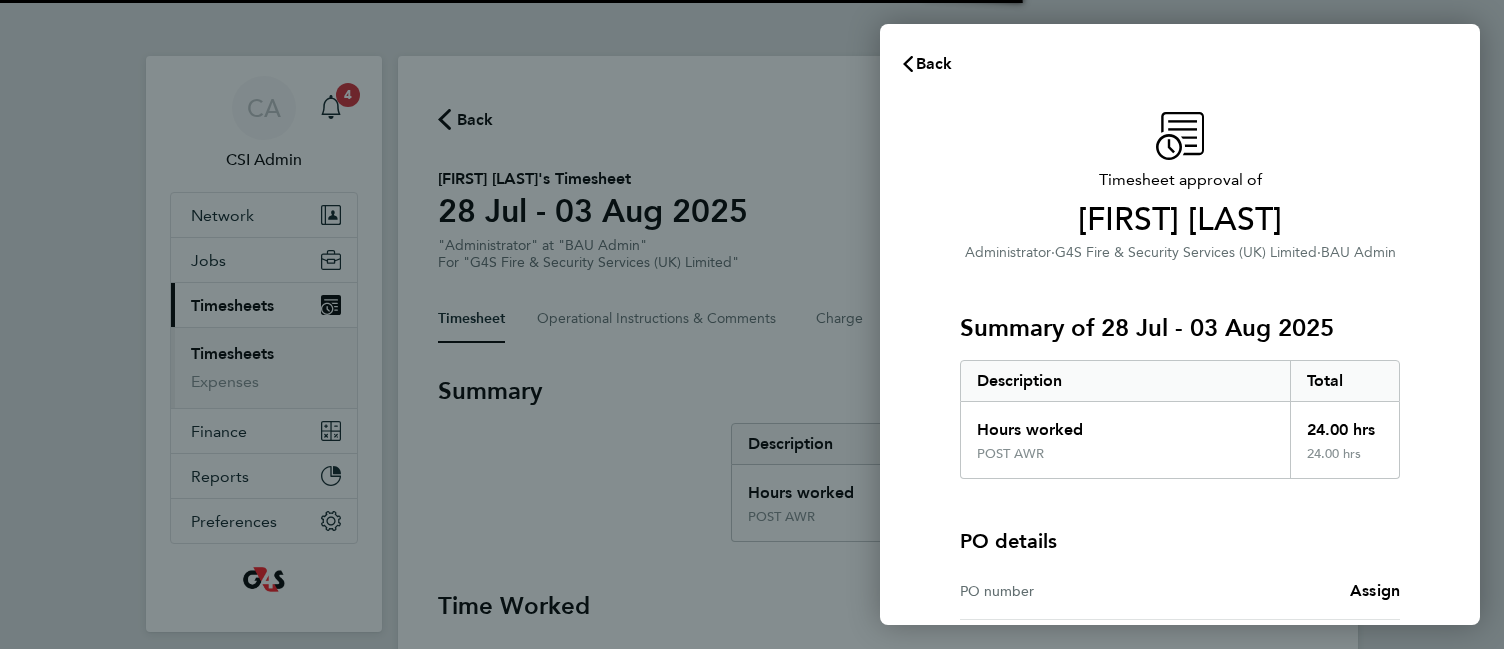 scroll, scrollTop: 0, scrollLeft: 0, axis: both 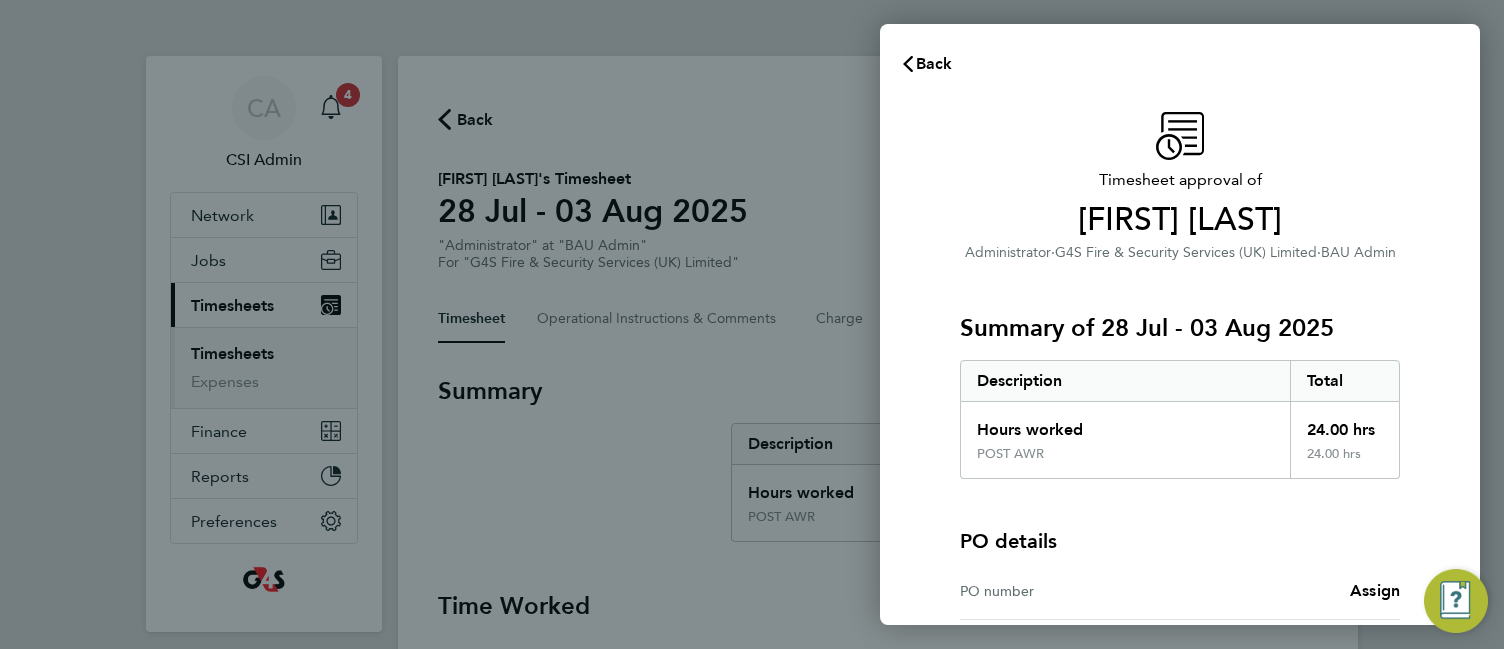 click on "Timesheet approval of   [FIRST] [LAST]   Administrator   ·   G4S Fire & Security Services  (UK) Limited   ·   BAU Admin   Summary of 28 Jul - 03 Aug 2025   Description   Total   Hours worked   24.00 hrs   POST AWR   24.00 hrs  PO details   PO number   Assign   Please review all details before approving this timesheet.   Timesheets for this client cannot be approved without a PO.   Confirm Timesheet Approval" 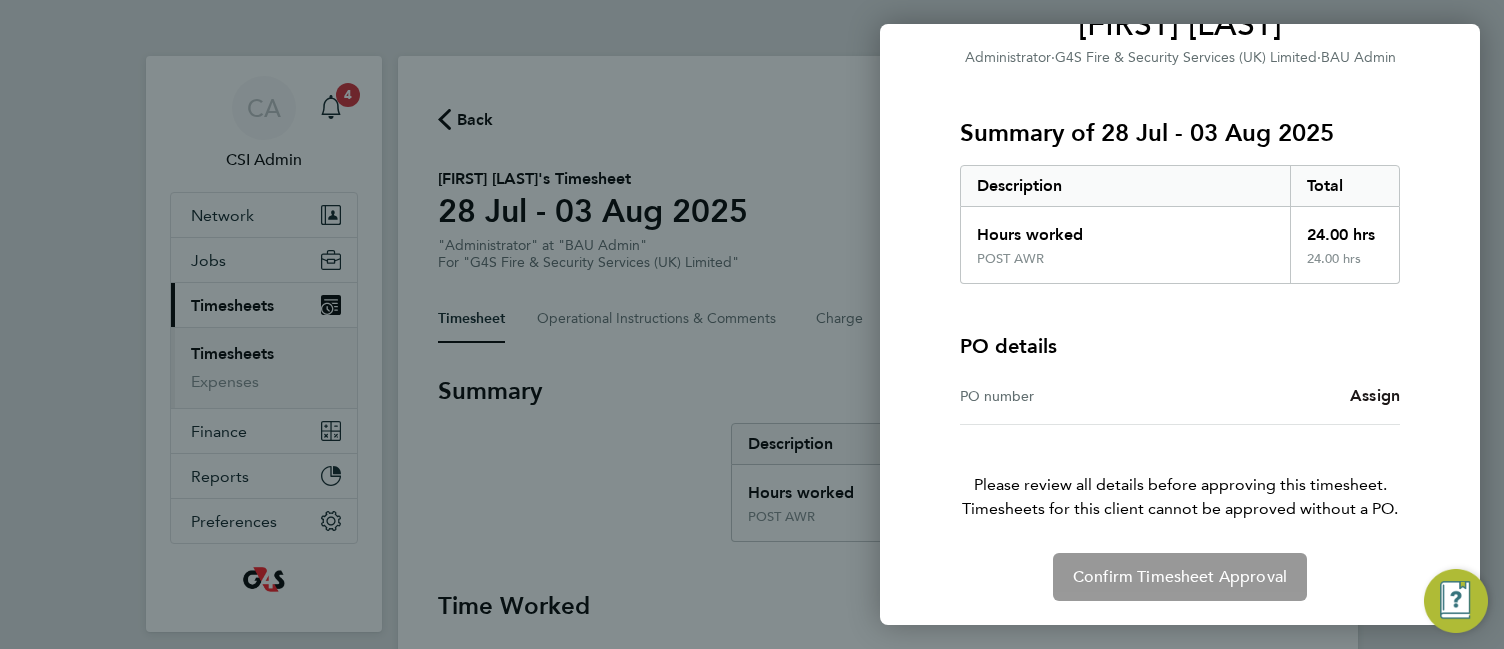 click on "Assign" at bounding box center [1375, 395] 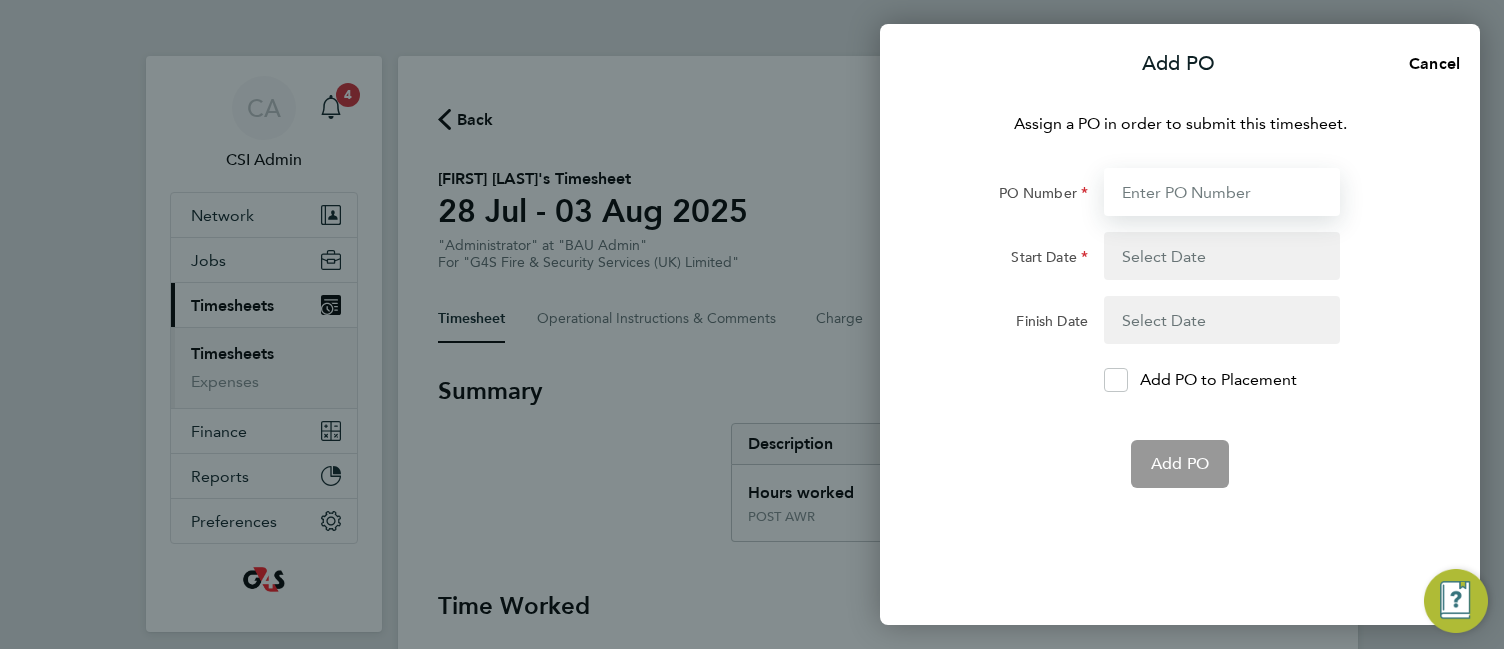 click on "PO Number" at bounding box center [1222, 192] 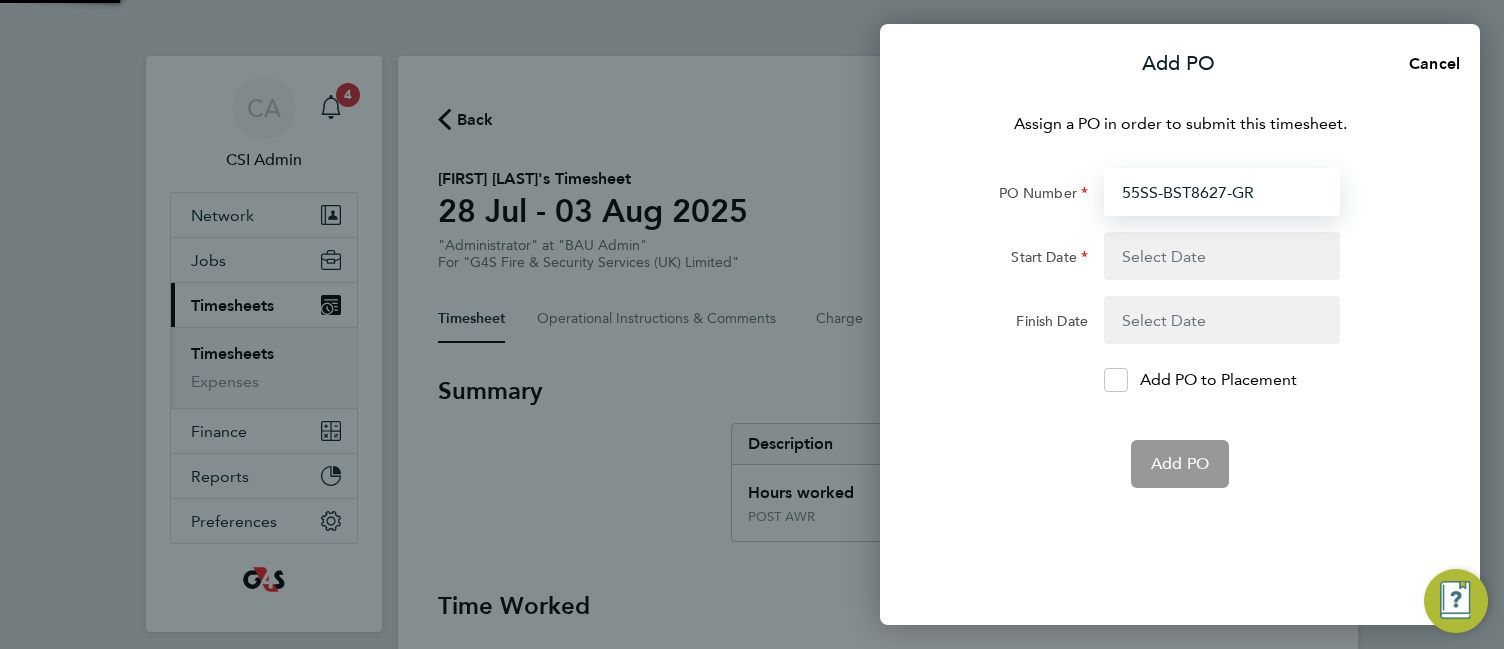 type on "[DATE]" 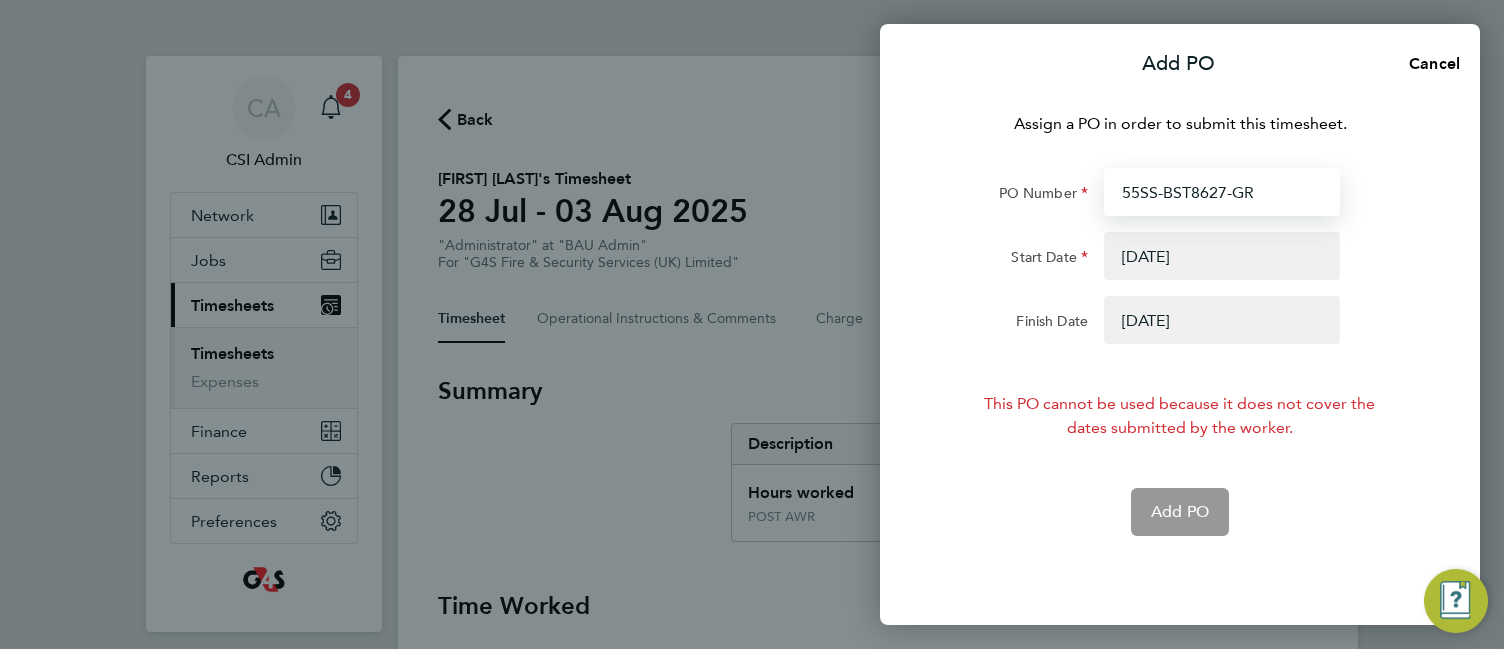 type on "55SS-BST8627-GR" 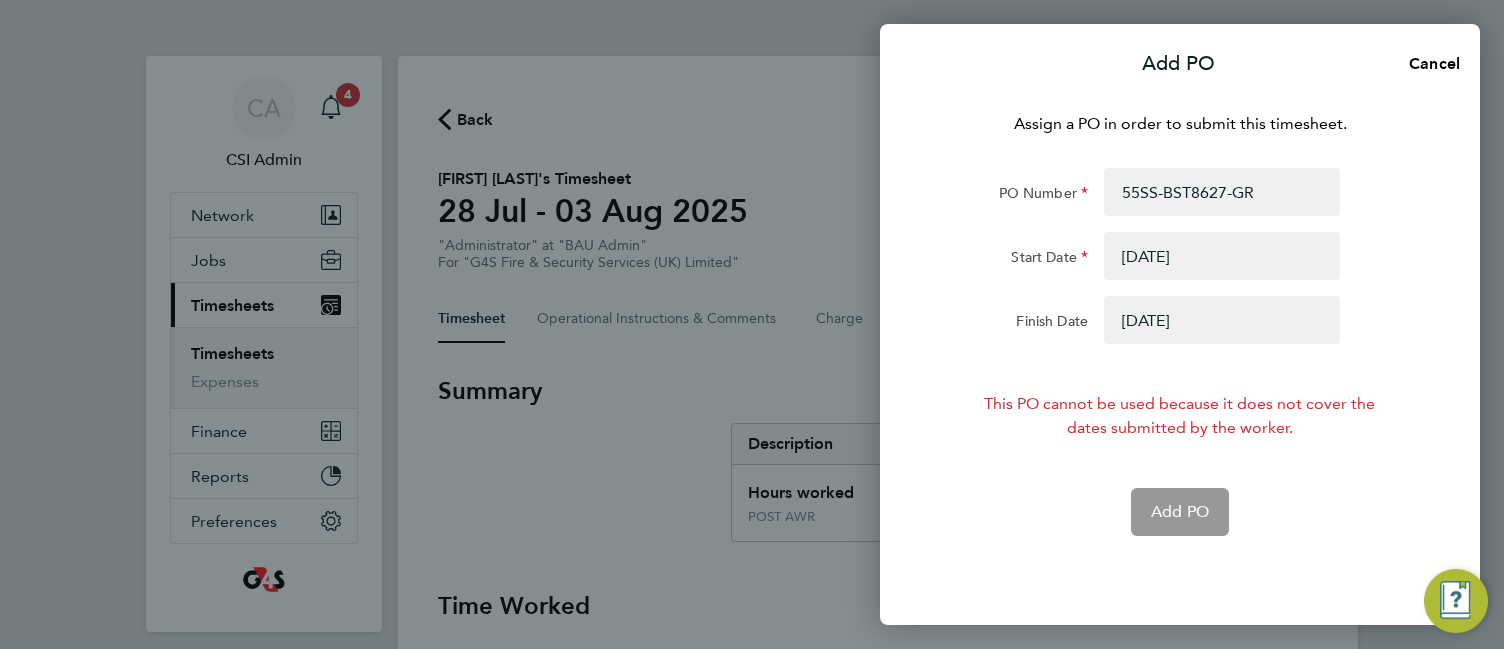 click 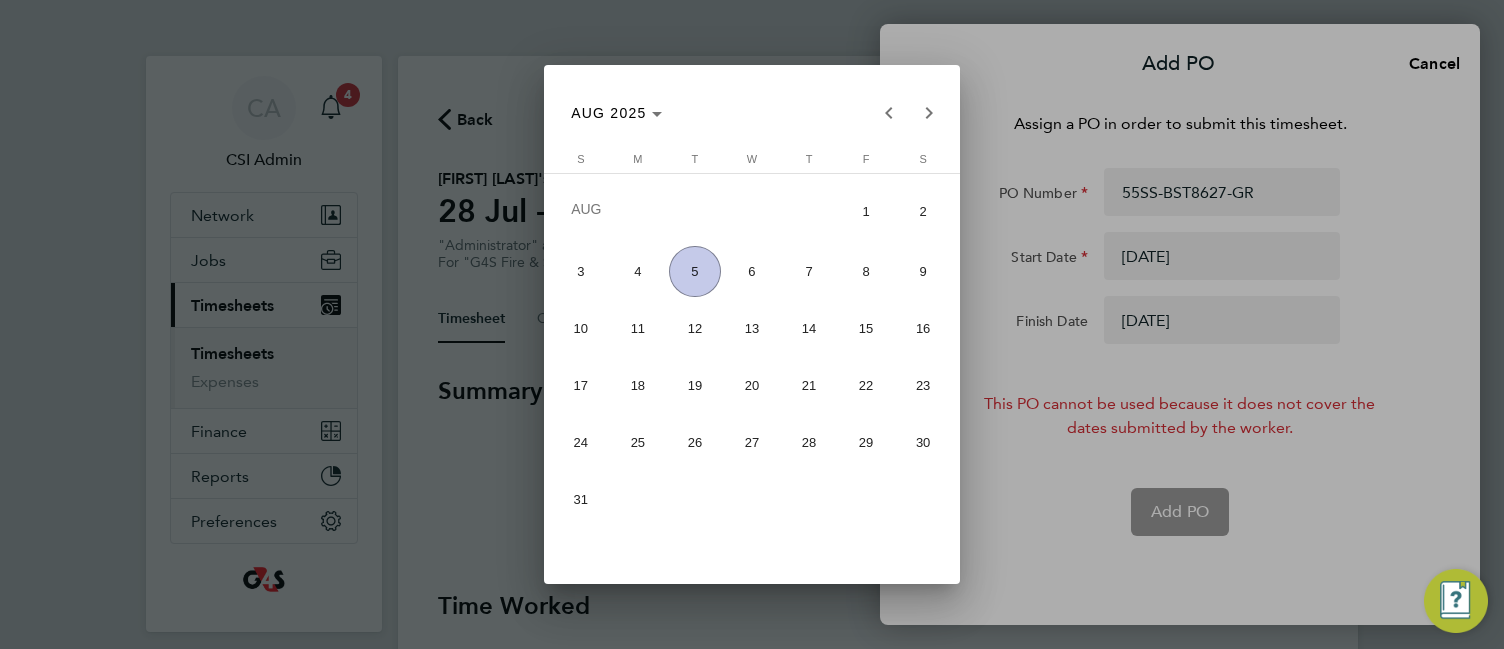 click on "3" at bounding box center (580, 271) 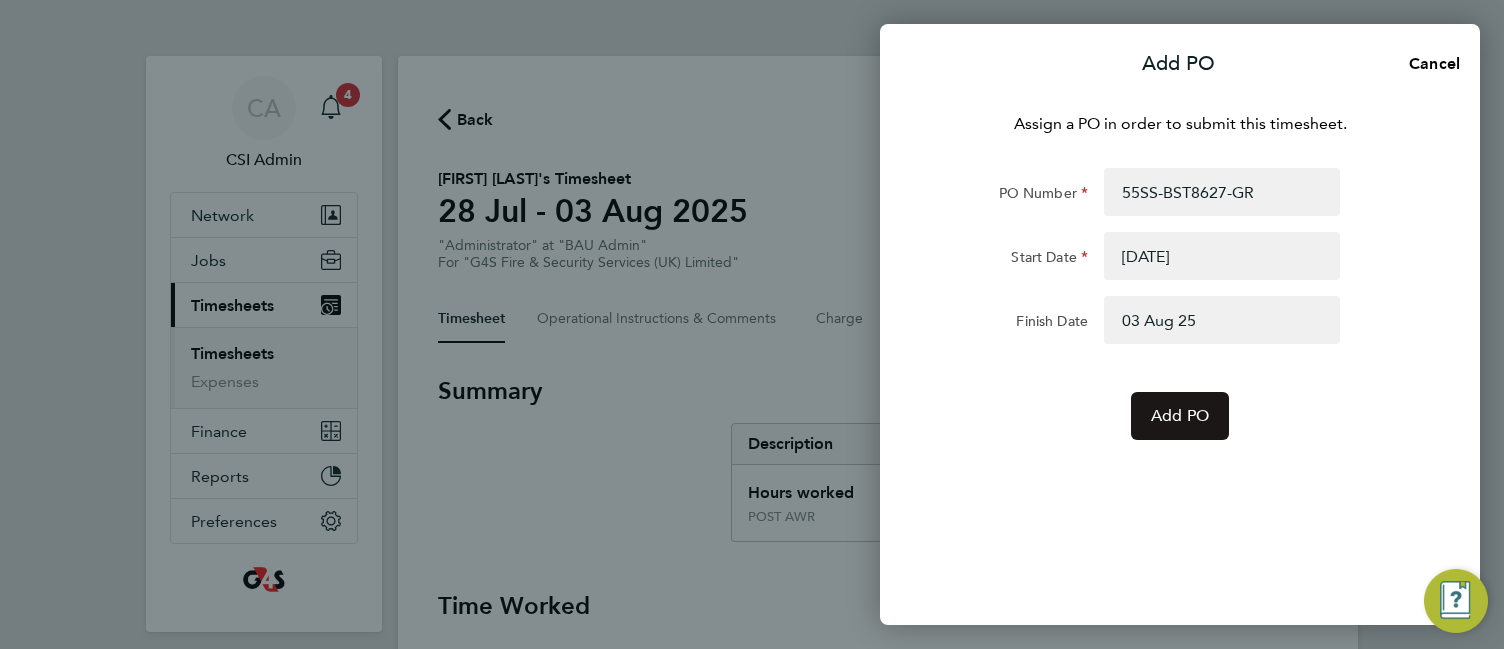 click on "Add PO" 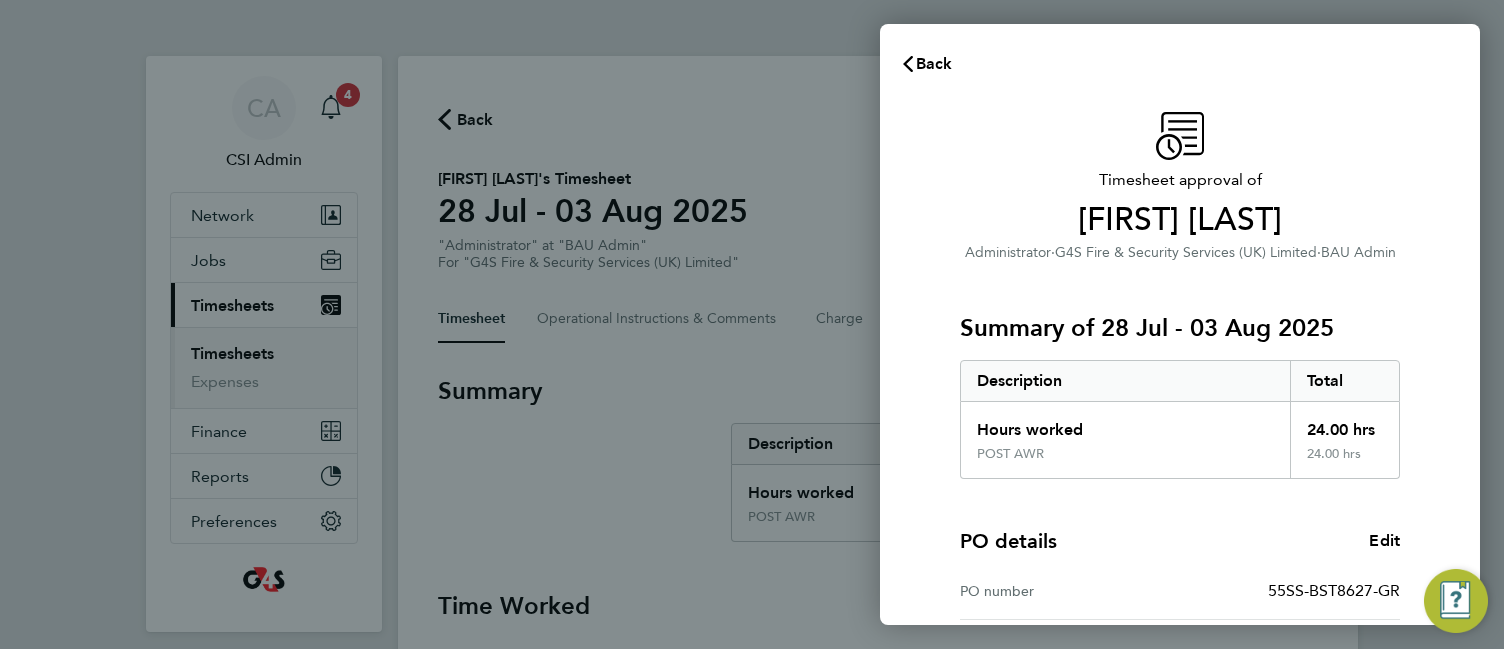 click on "Timesheet approval of   [FIRST] [LAST]   Administrator   ·   G4S Fire & Security Services  (UK) Limited   ·   BAU Admin   Summary of 28 Jul - 03 Aug 2025   Description   Total   Hours worked   24.00 hrs   POST AWR   24.00 hrs  PO details   Edit   PO number   55SS-BST8627-GR   Start date   07 Jul 2025   Finish date   03 Aug 2025   Please review all details before approving this timesheet.   Timesheets for this client cannot be approved without a PO.   Confirm Timesheet Approval" 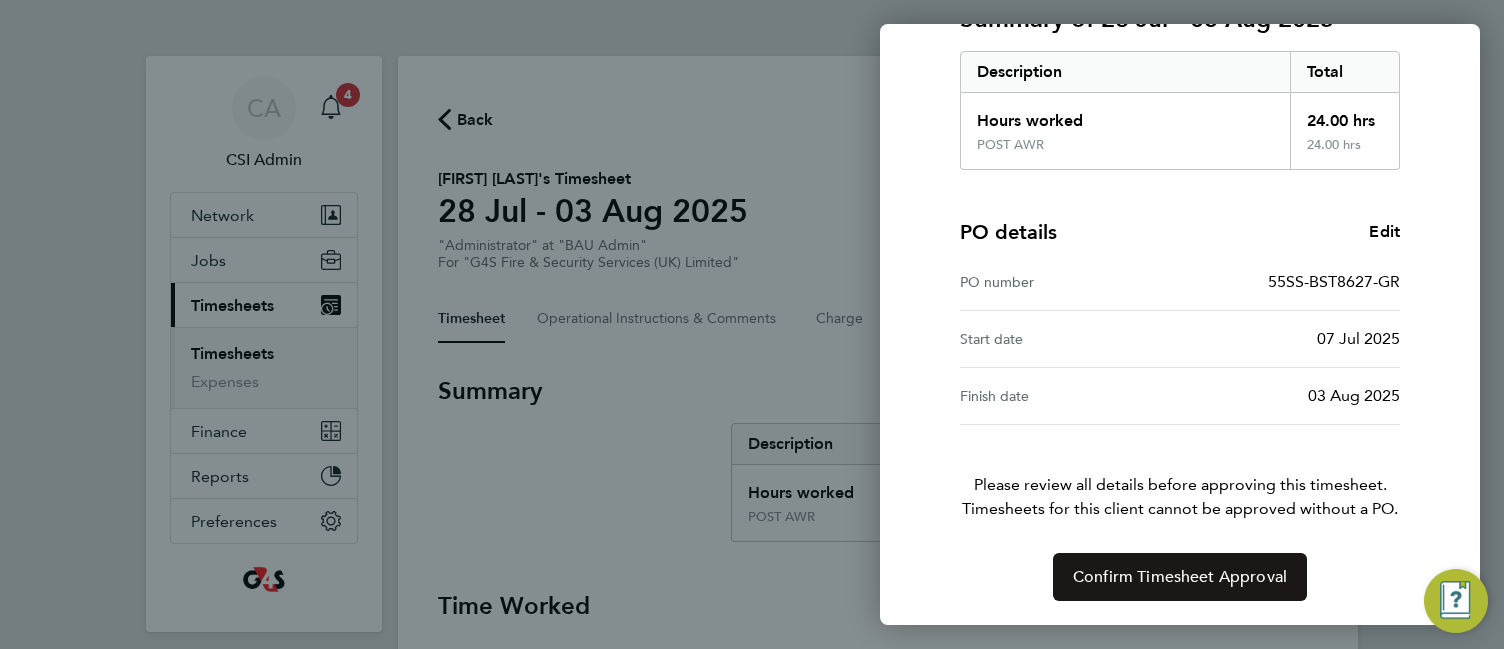 click on "Confirm Timesheet Approval" 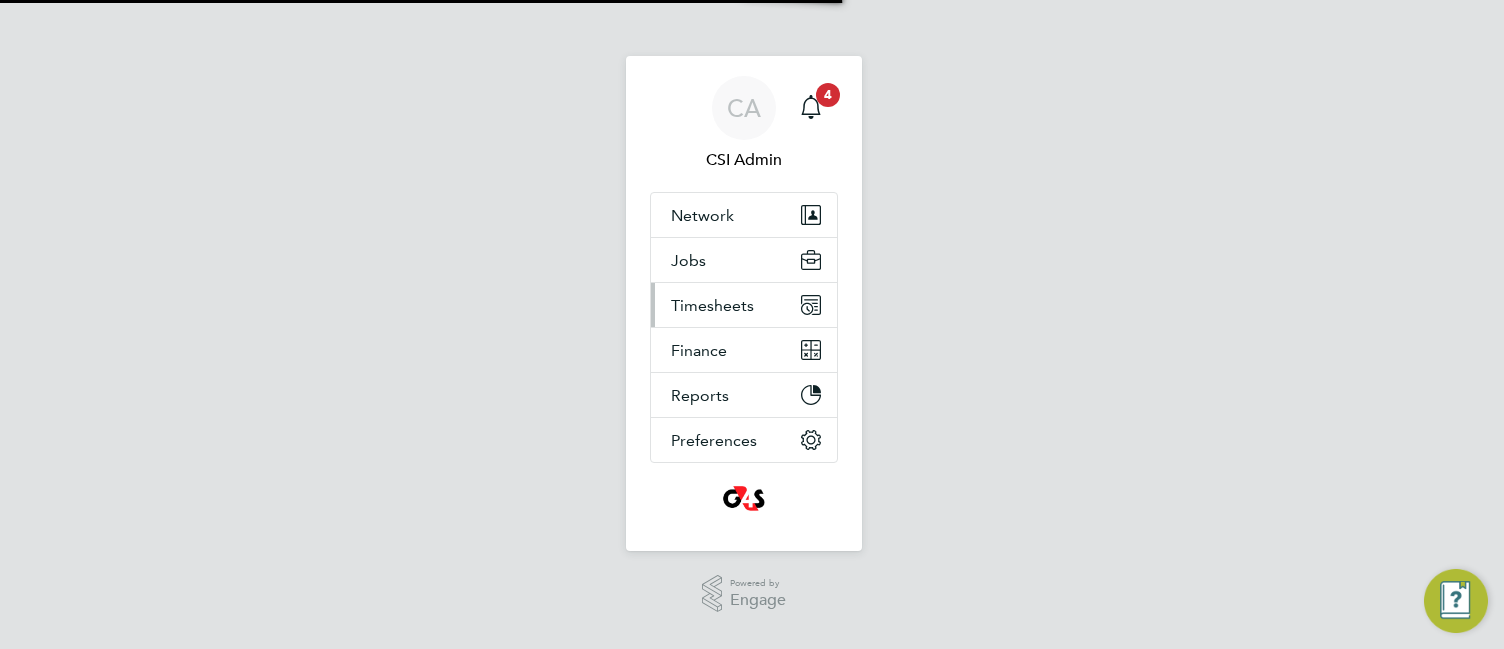 scroll, scrollTop: 0, scrollLeft: 0, axis: both 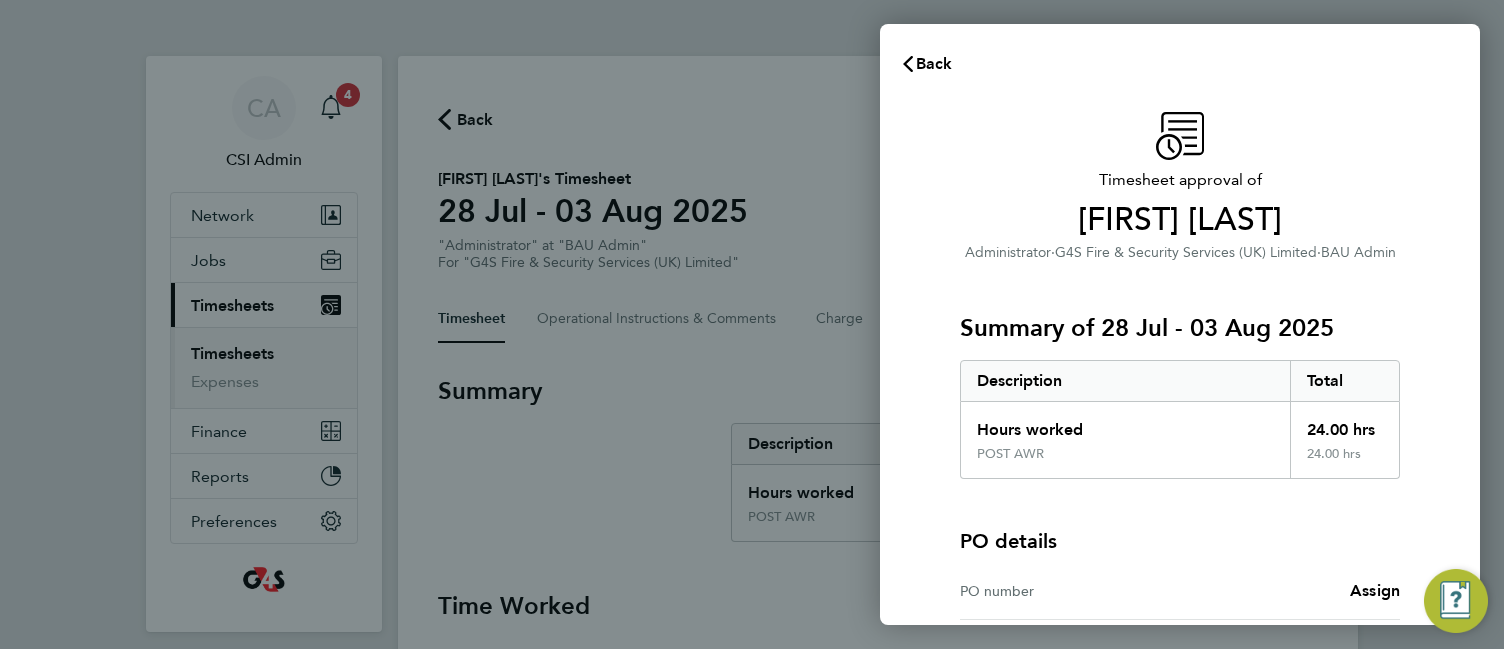 type 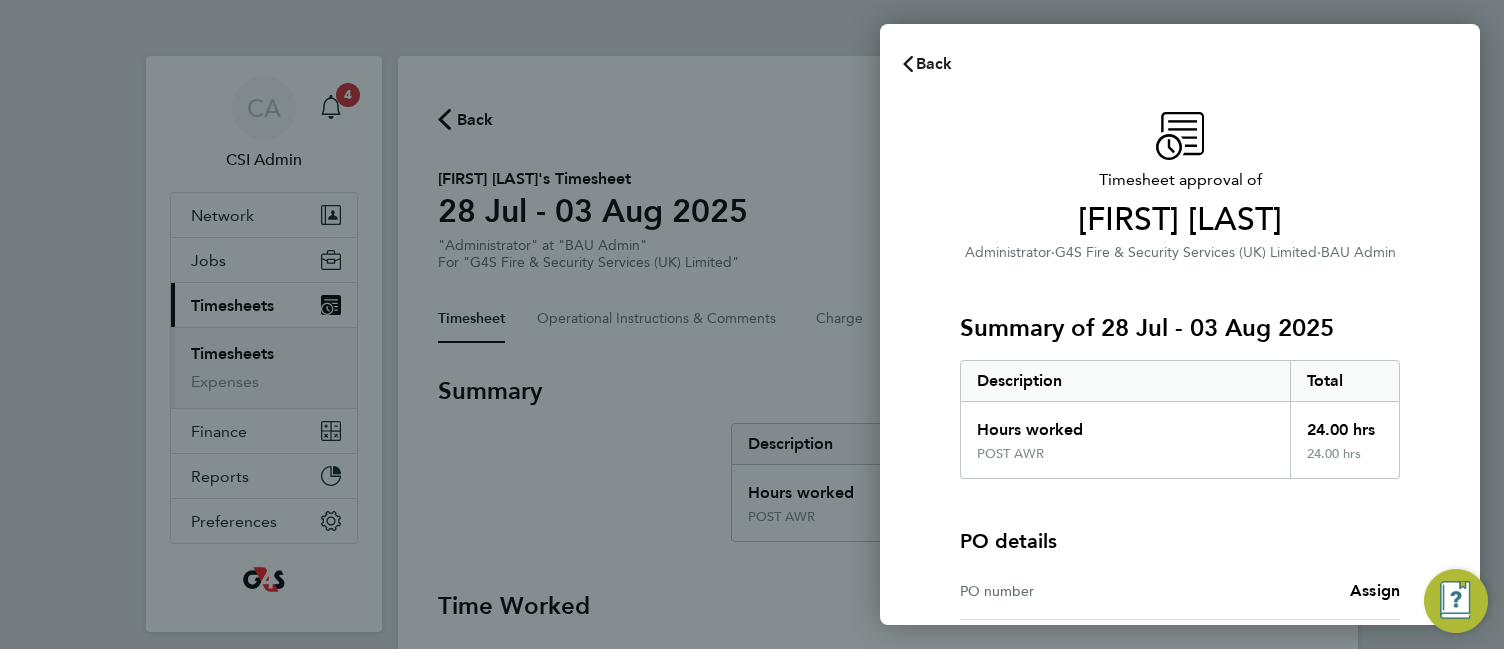 click 